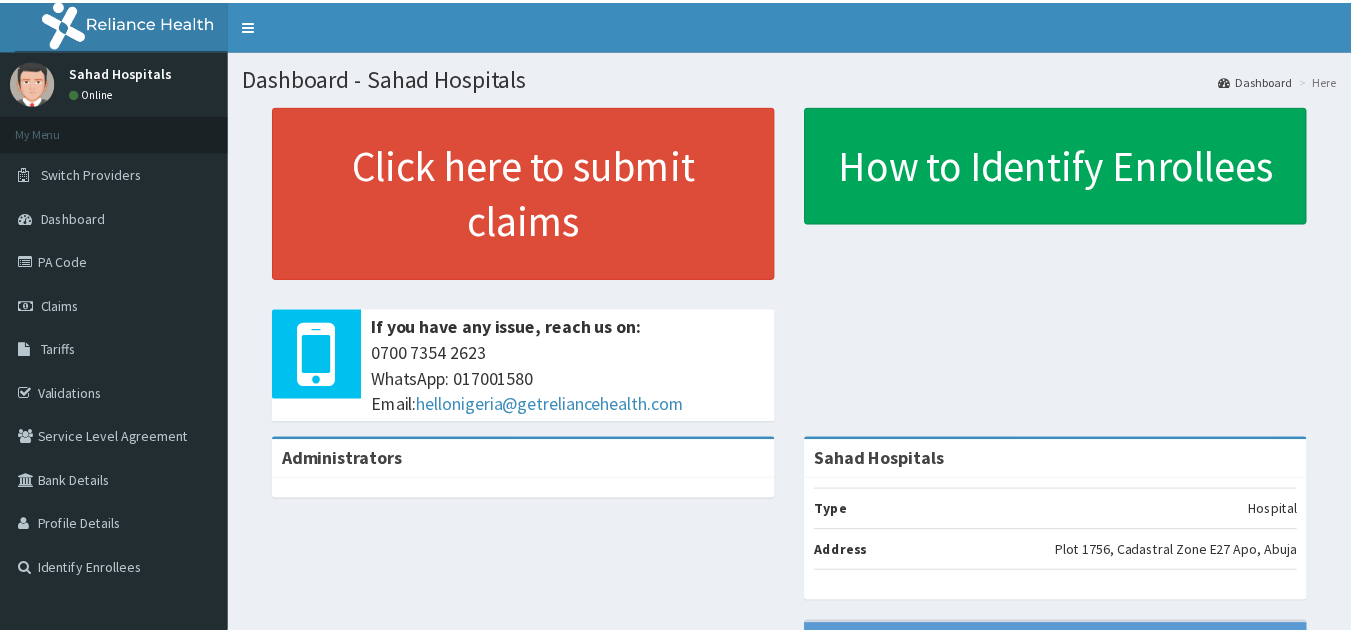 scroll, scrollTop: 0, scrollLeft: 0, axis: both 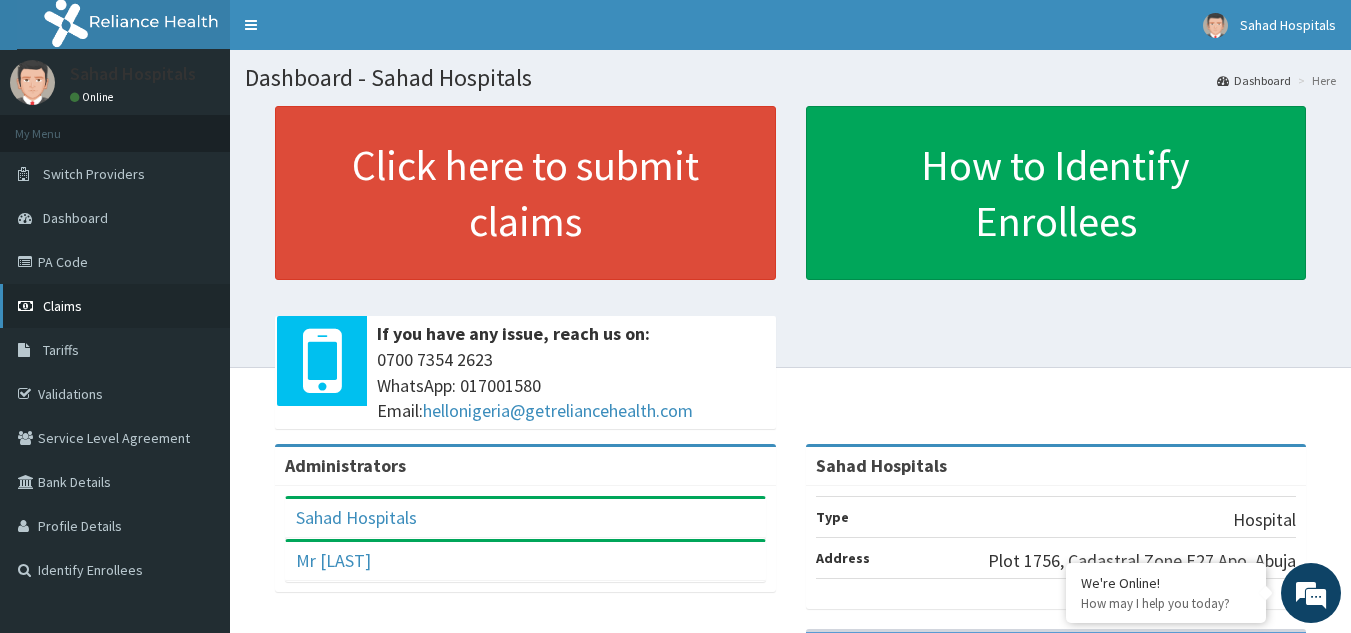 click on "Claims" at bounding box center (115, 306) 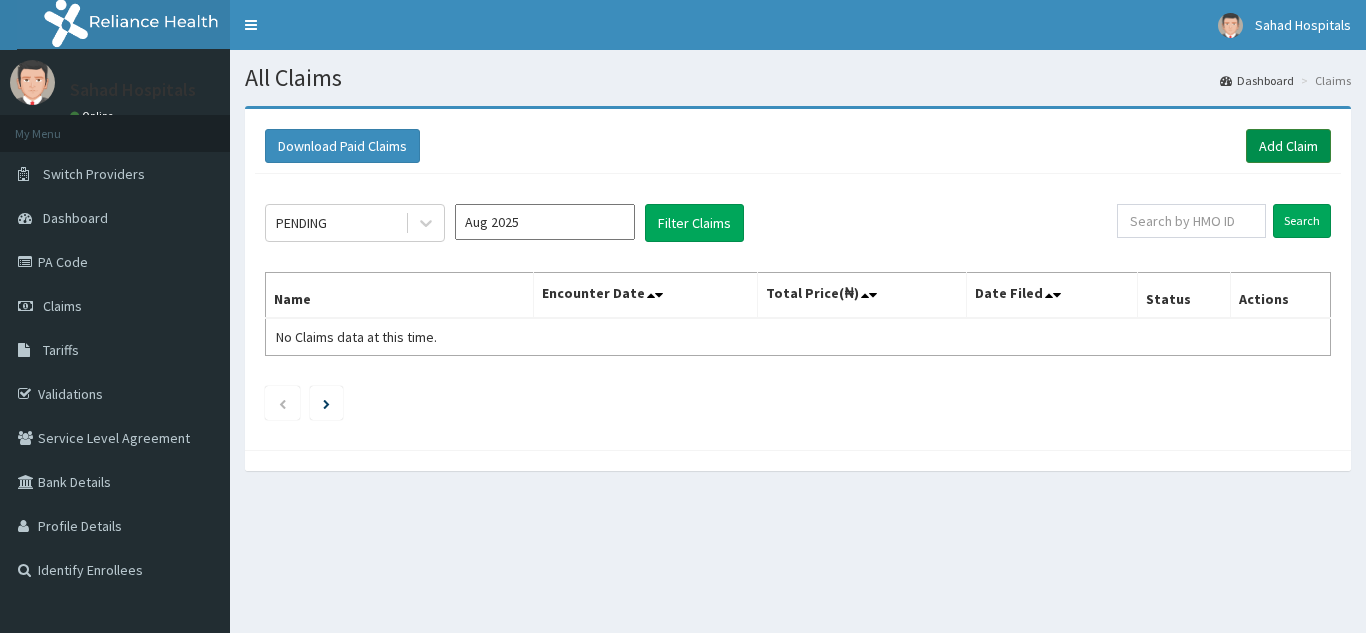 scroll, scrollTop: 0, scrollLeft: 0, axis: both 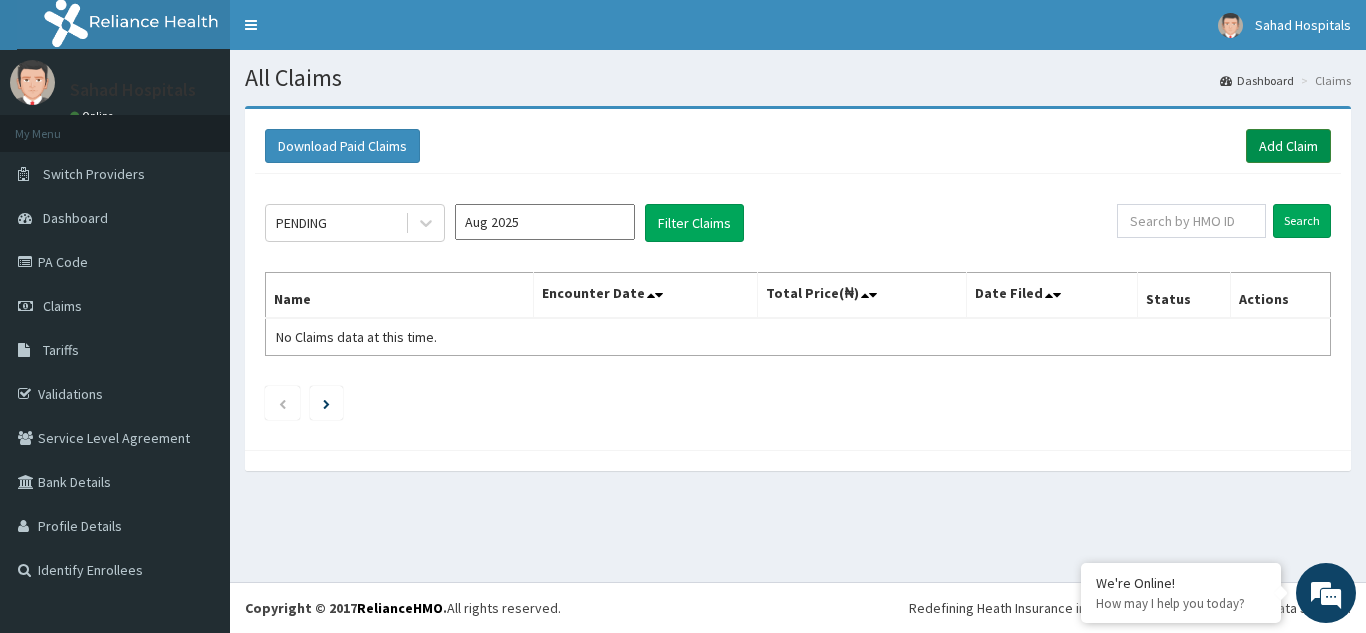 click on "Add Claim" at bounding box center [1288, 146] 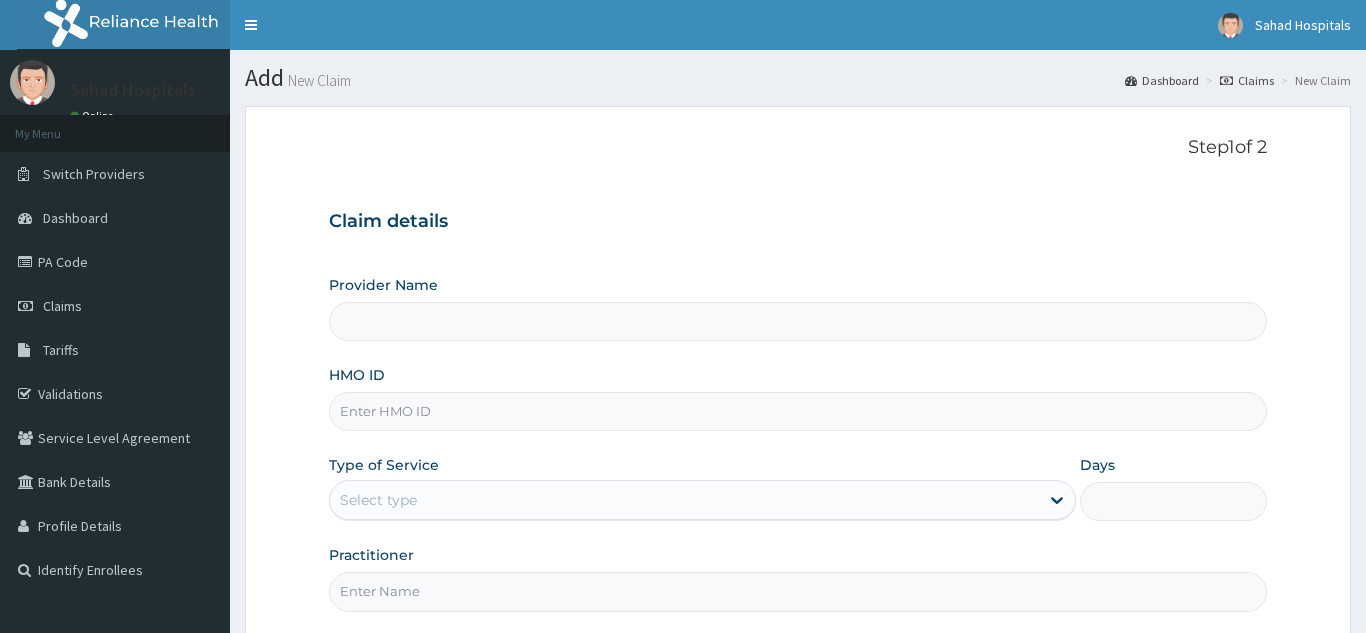 scroll, scrollTop: 0, scrollLeft: 0, axis: both 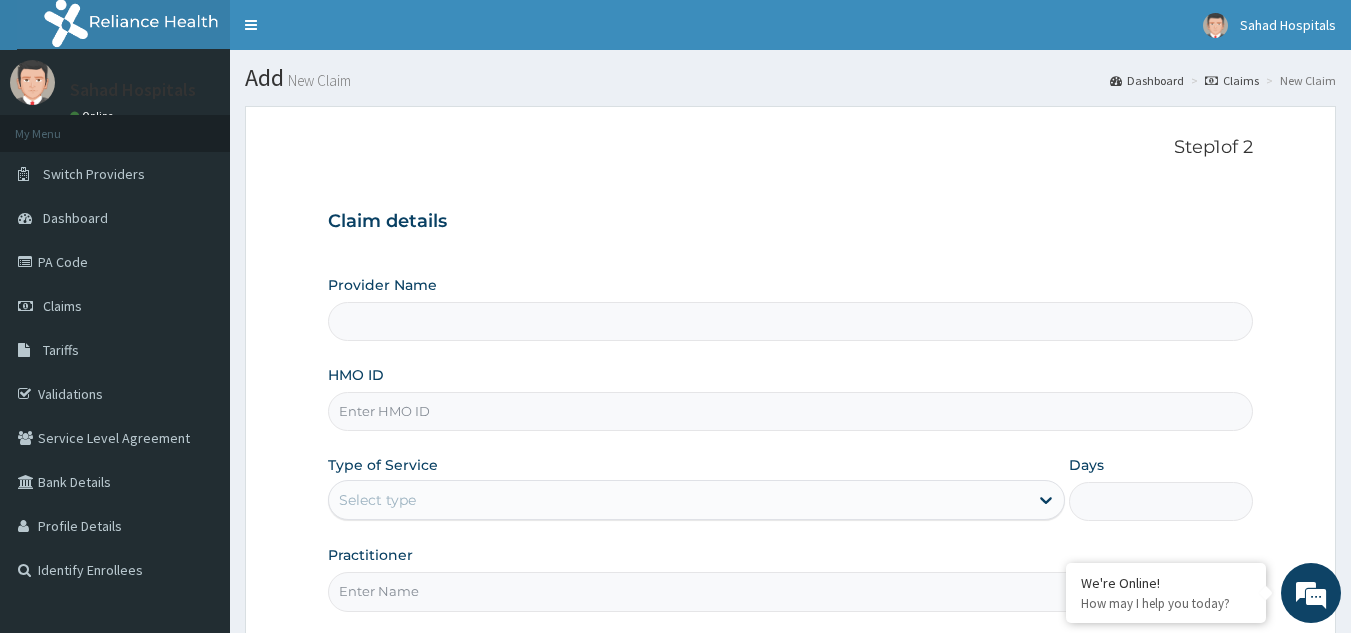 type on "Sahad Hospitals" 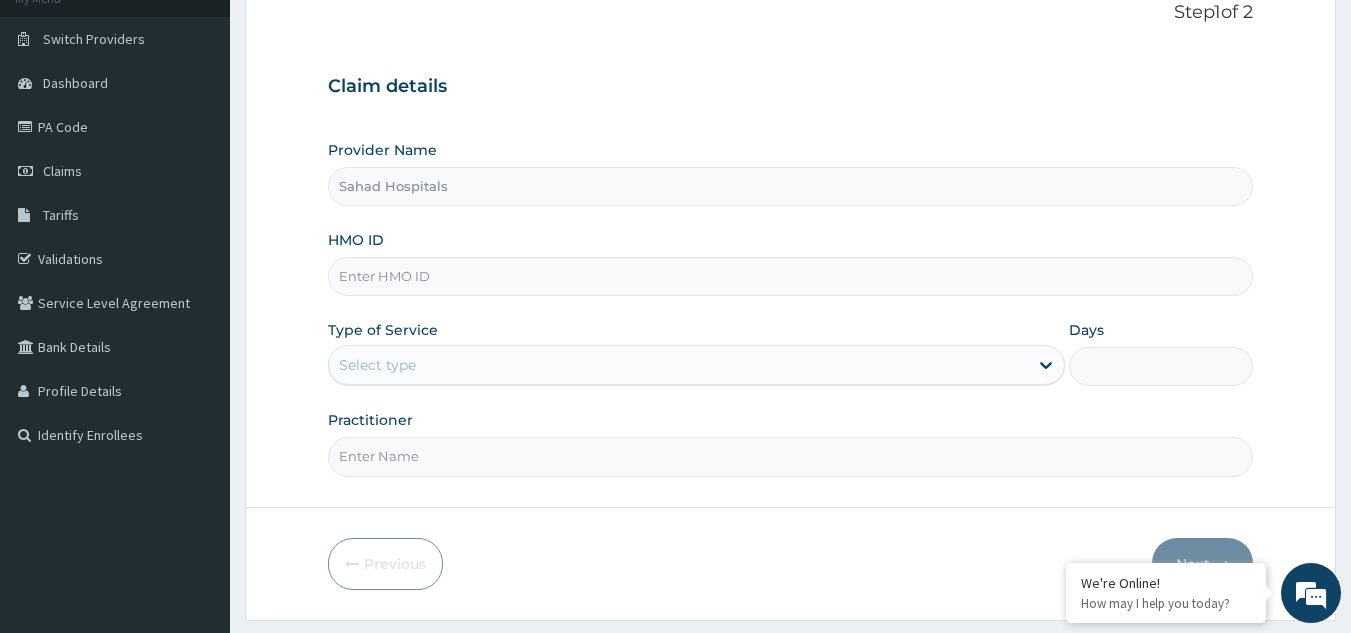 scroll, scrollTop: 189, scrollLeft: 0, axis: vertical 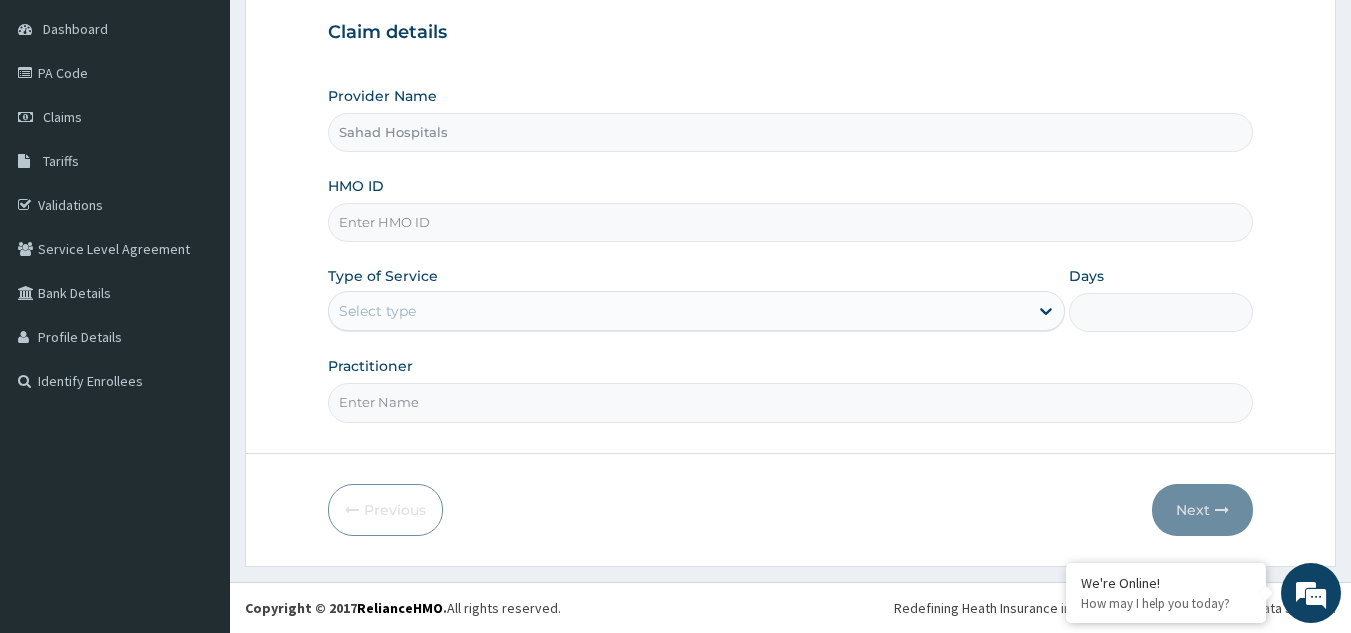click on "HMO ID" at bounding box center (791, 222) 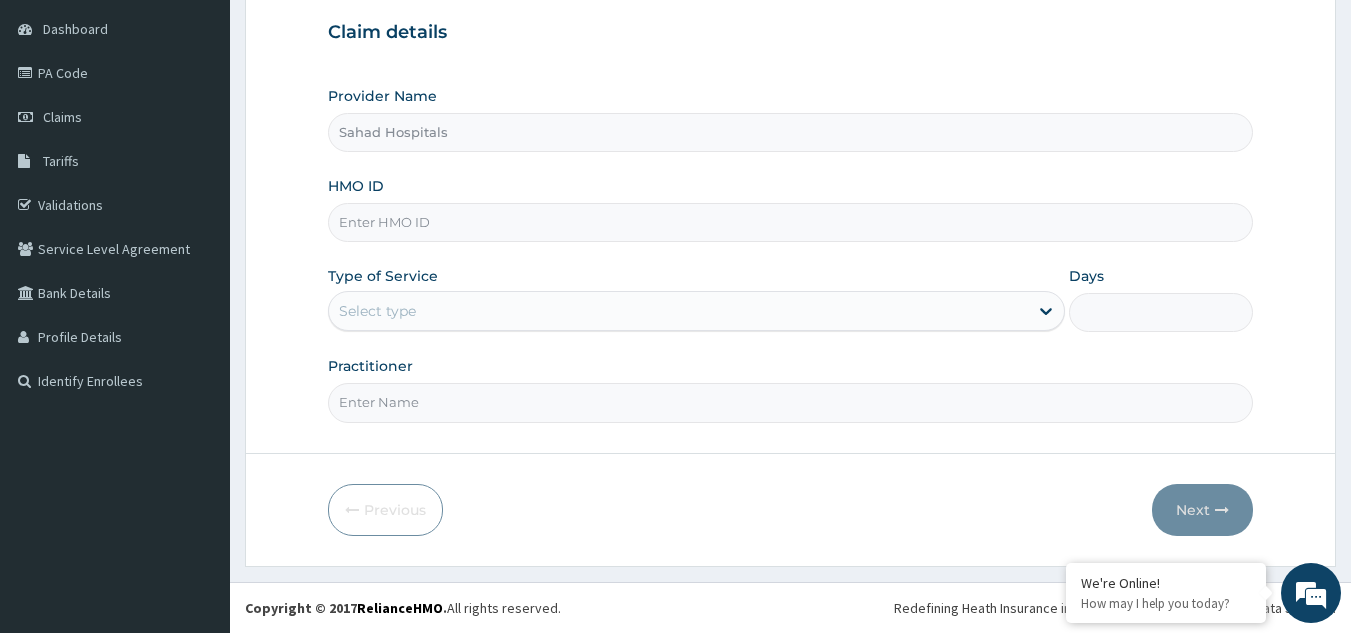 paste on "RELIANCE HMO (EGB/10019/A)" 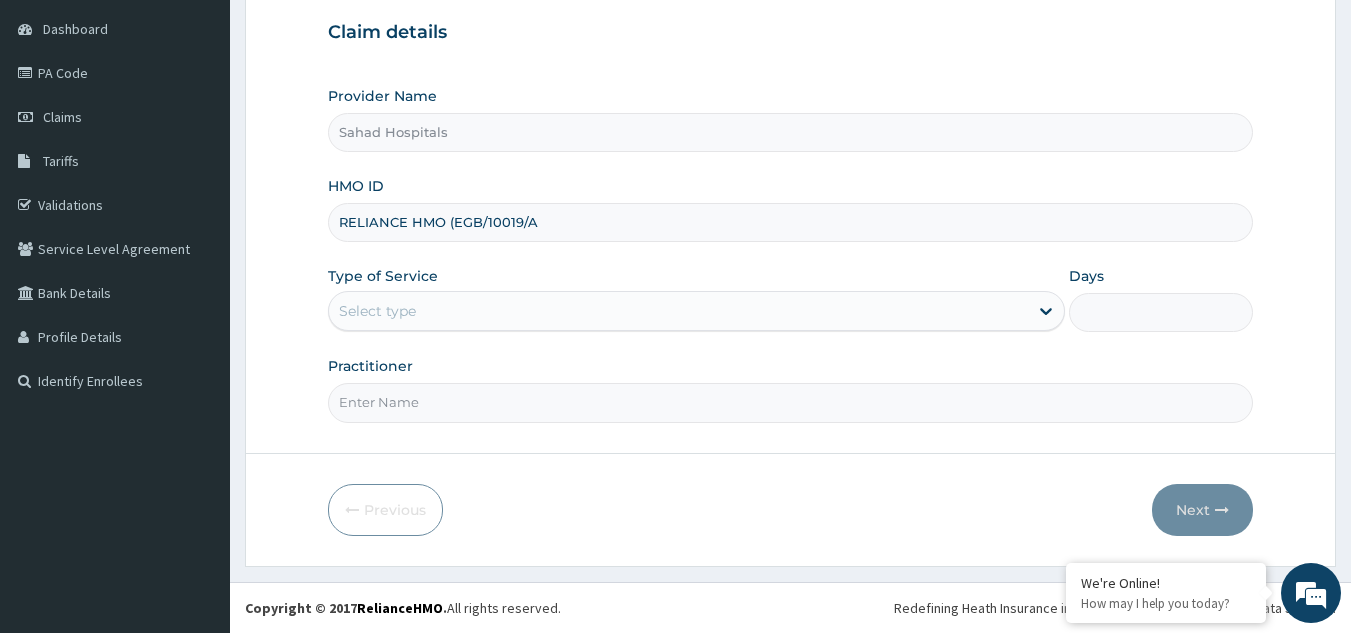 click on "RELIANCE HMO (EGB/10019/A" at bounding box center [791, 222] 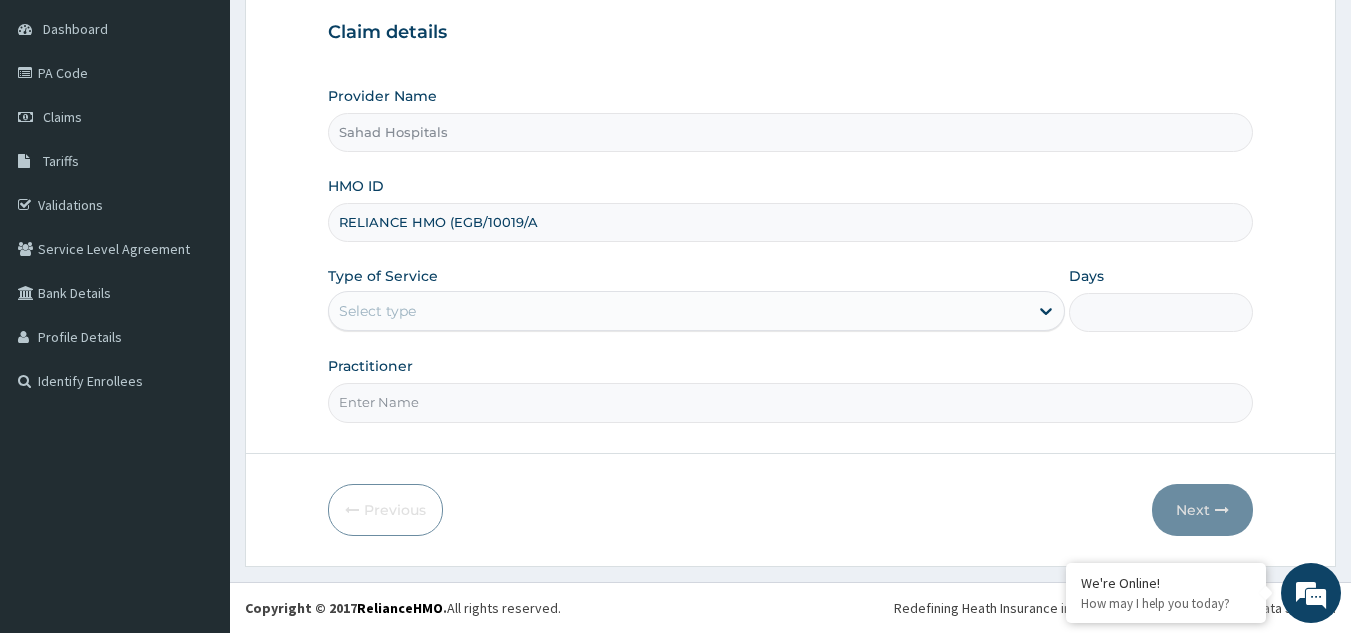 scroll, scrollTop: 0, scrollLeft: 0, axis: both 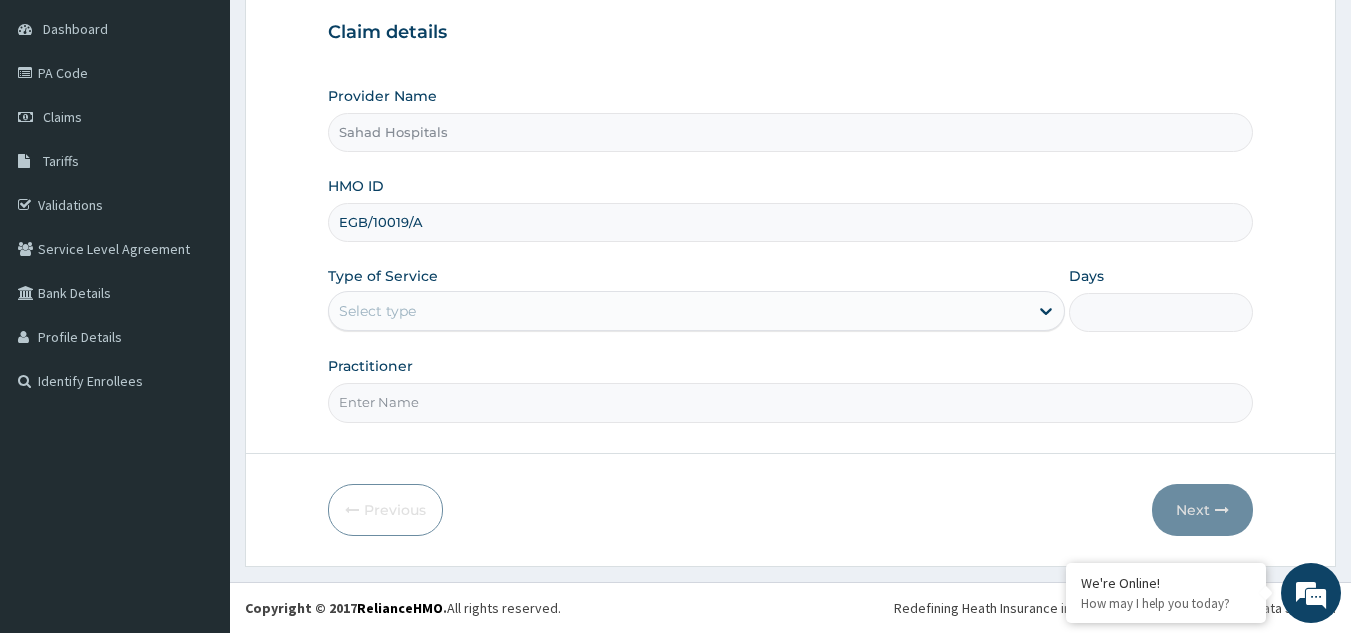 type on "EGB/10019/A" 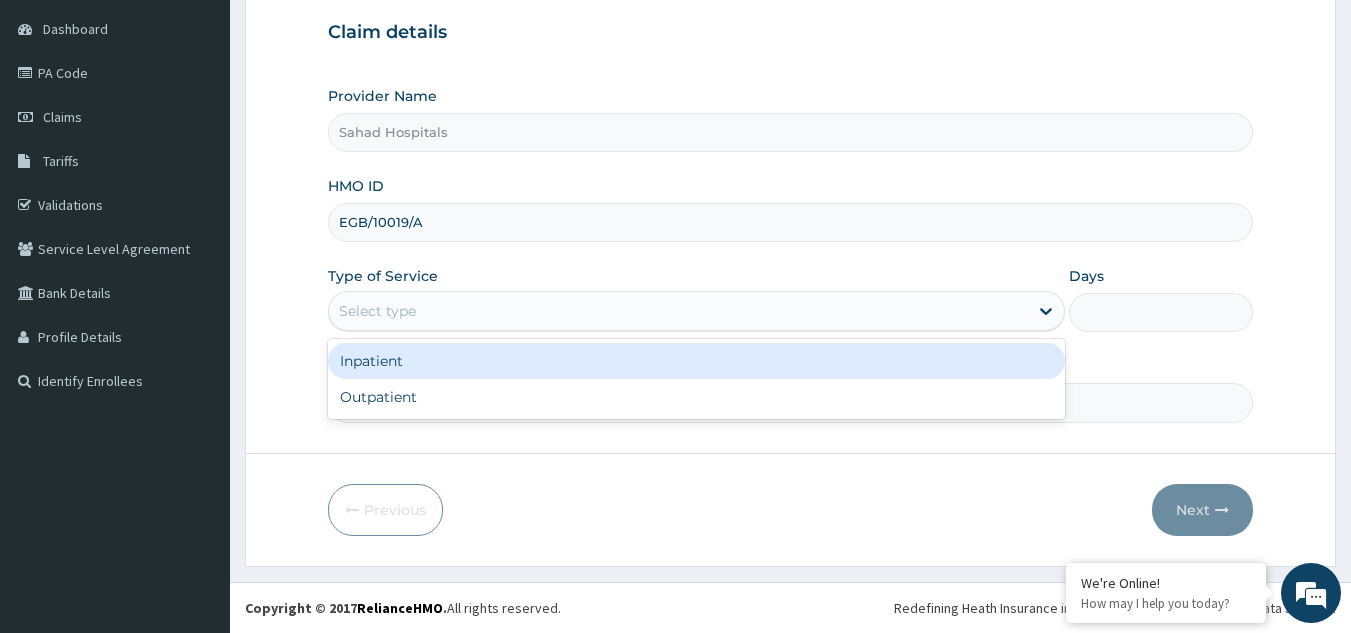 click on "Select type" at bounding box center [678, 311] 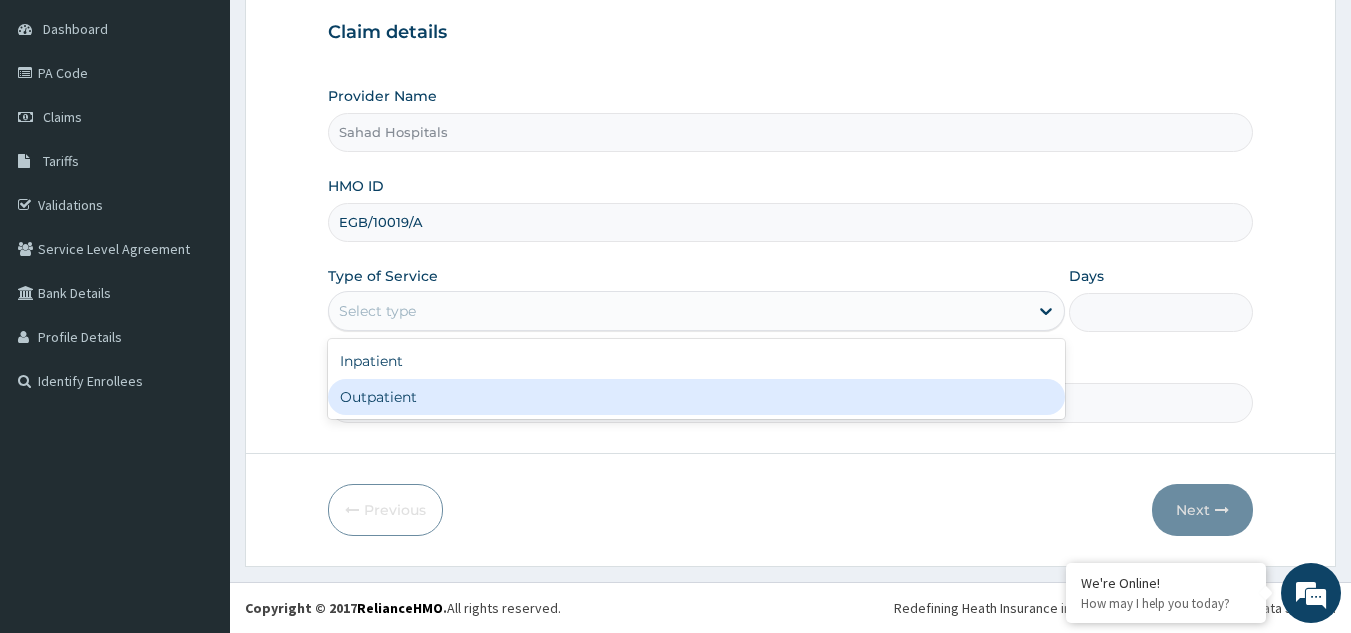 click on "Outpatient" at bounding box center (696, 397) 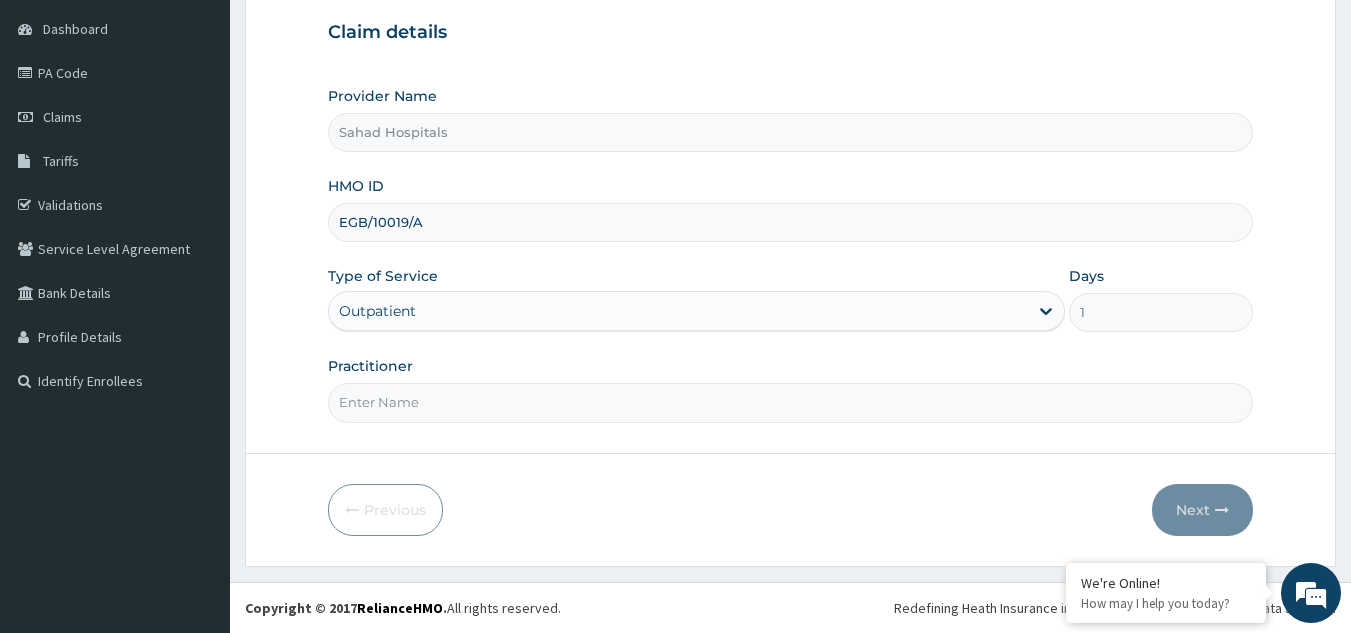 click on "Practitioner" at bounding box center [791, 402] 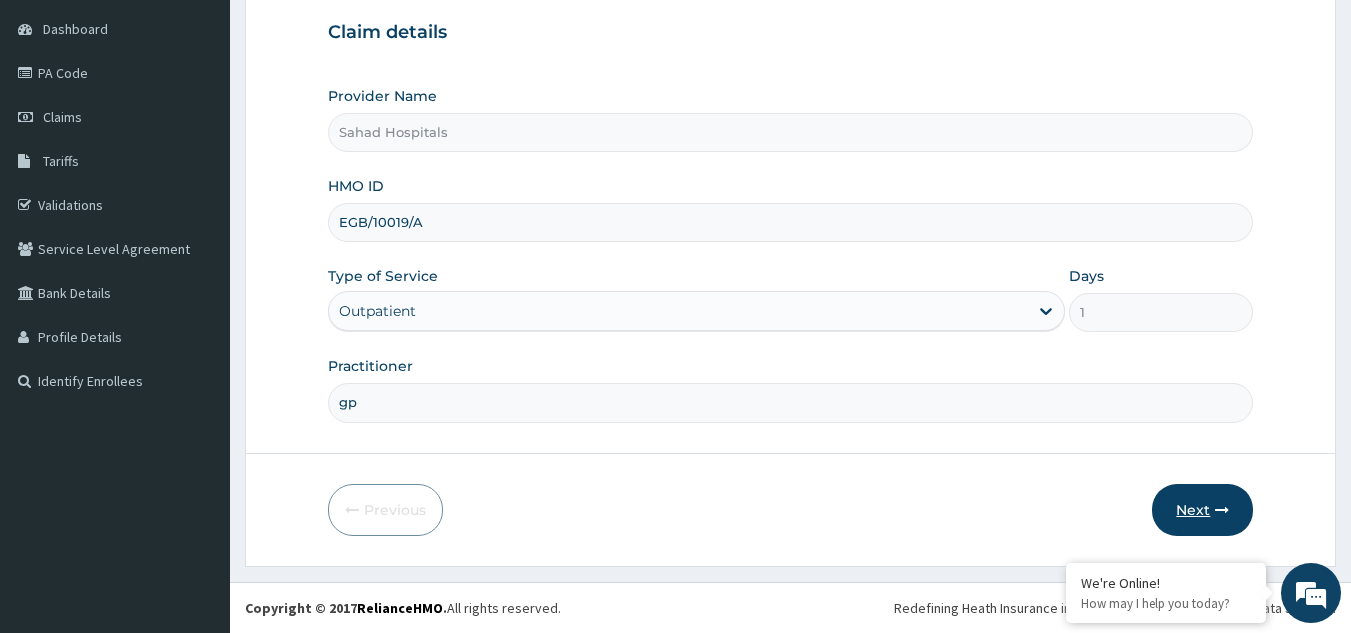 type on "gp" 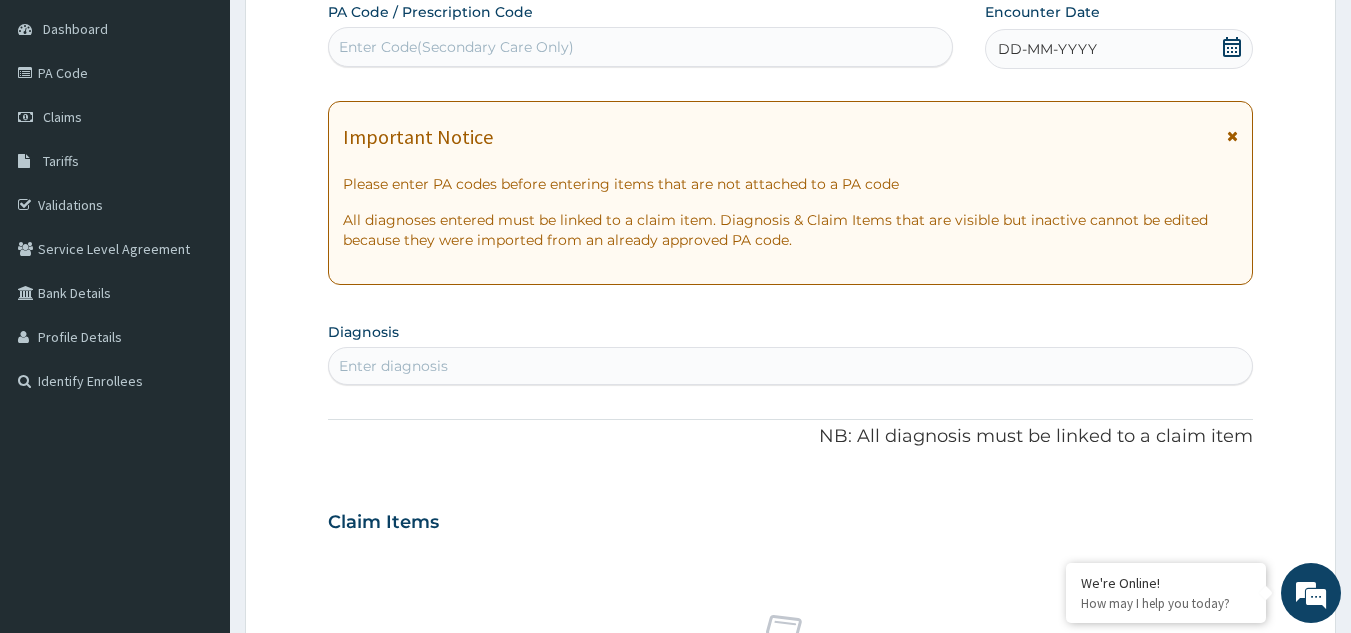 click on "Enter Code(Secondary Care Only)" at bounding box center (456, 47) 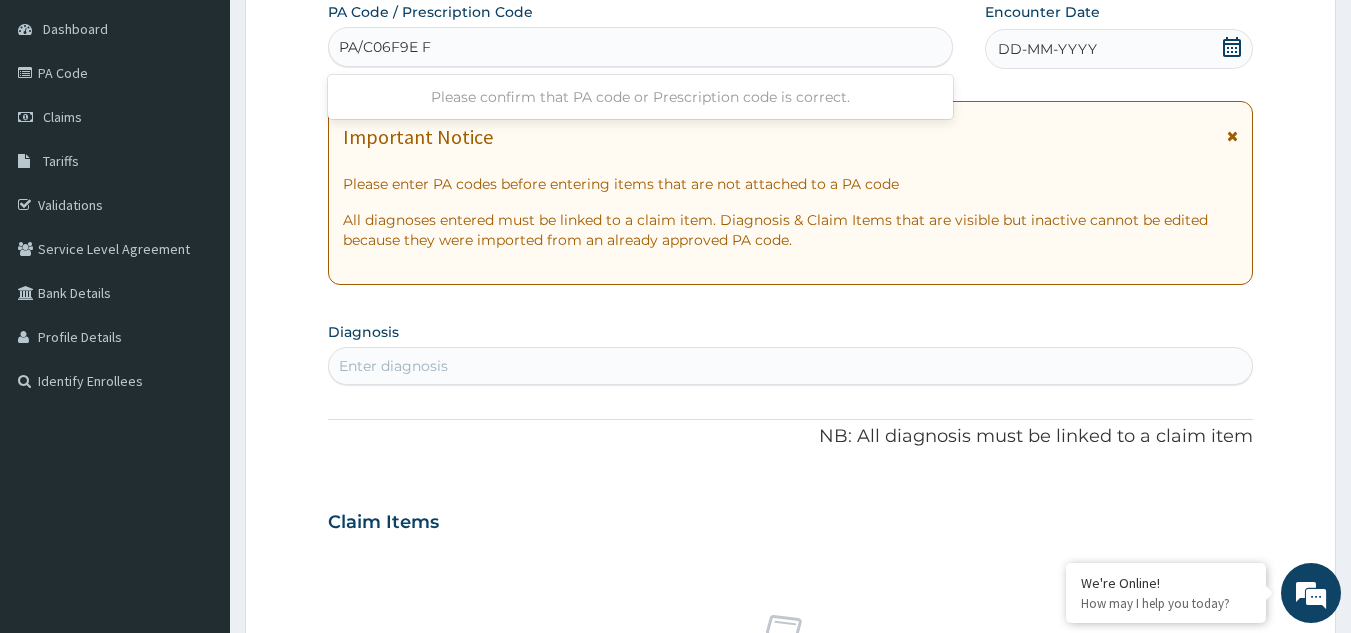 type on "PA/C06F9E" 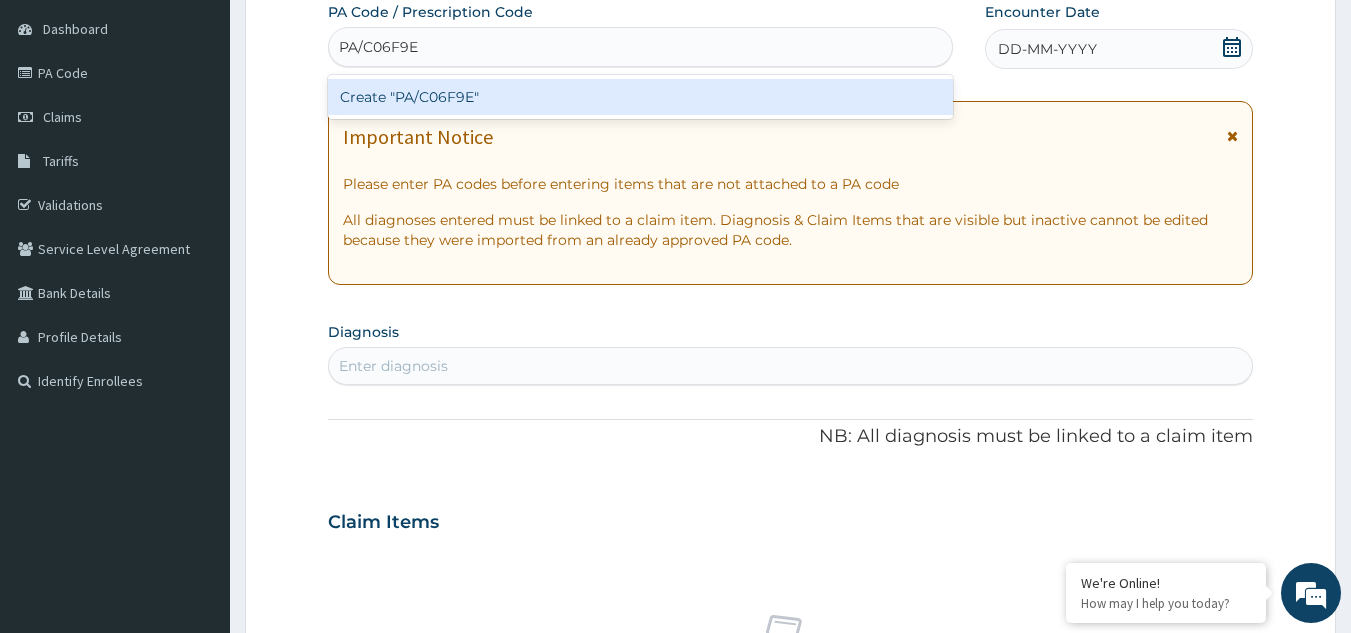 click on "Create "PA/C06F9E"" at bounding box center [641, 97] 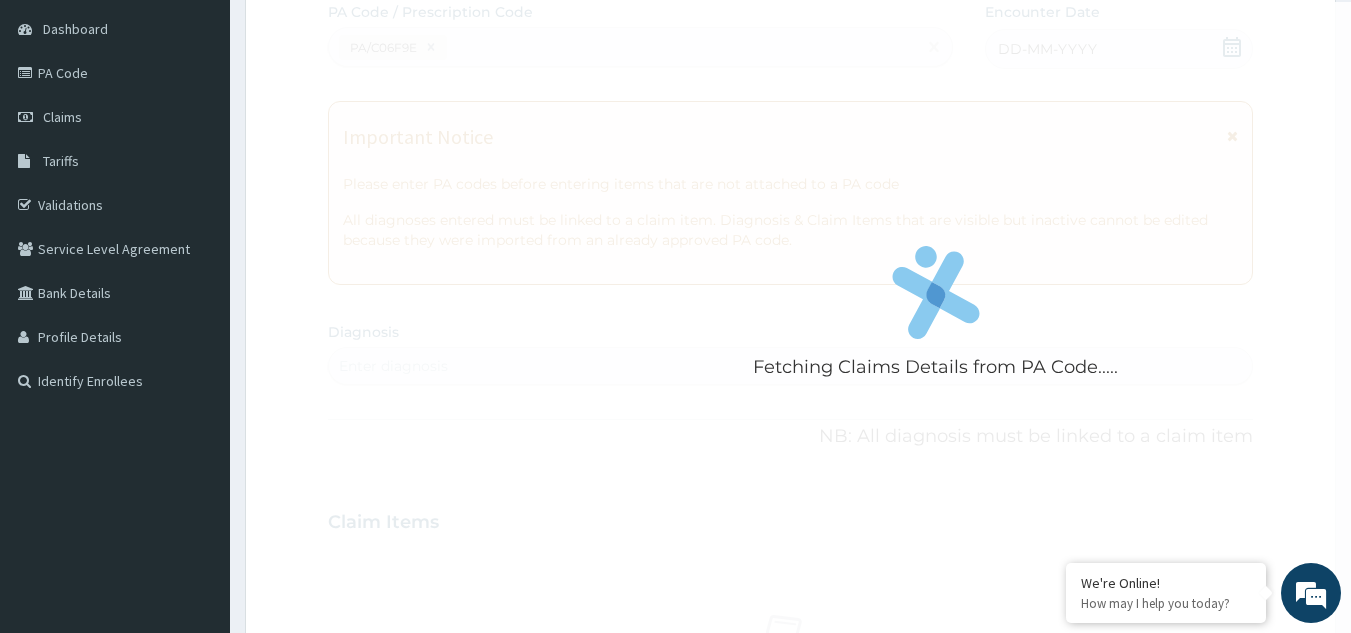 click on "Fetching Claims Details from PA Code....." at bounding box center [936, 318] 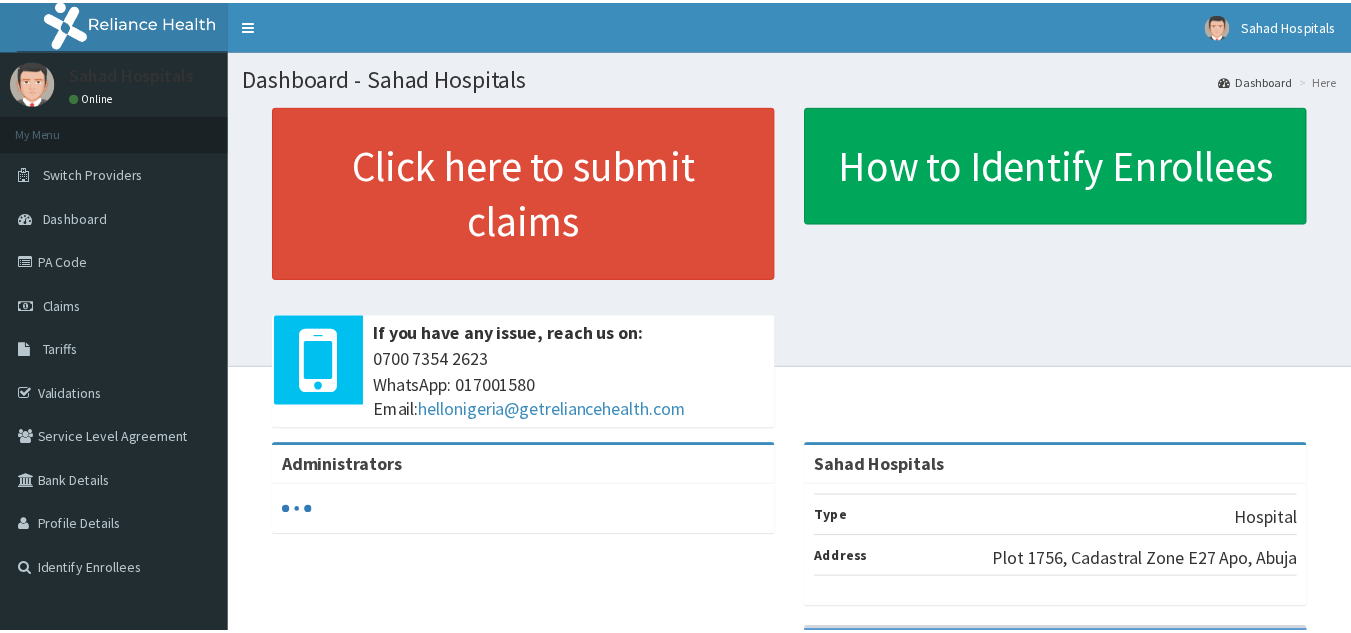 scroll, scrollTop: 0, scrollLeft: 0, axis: both 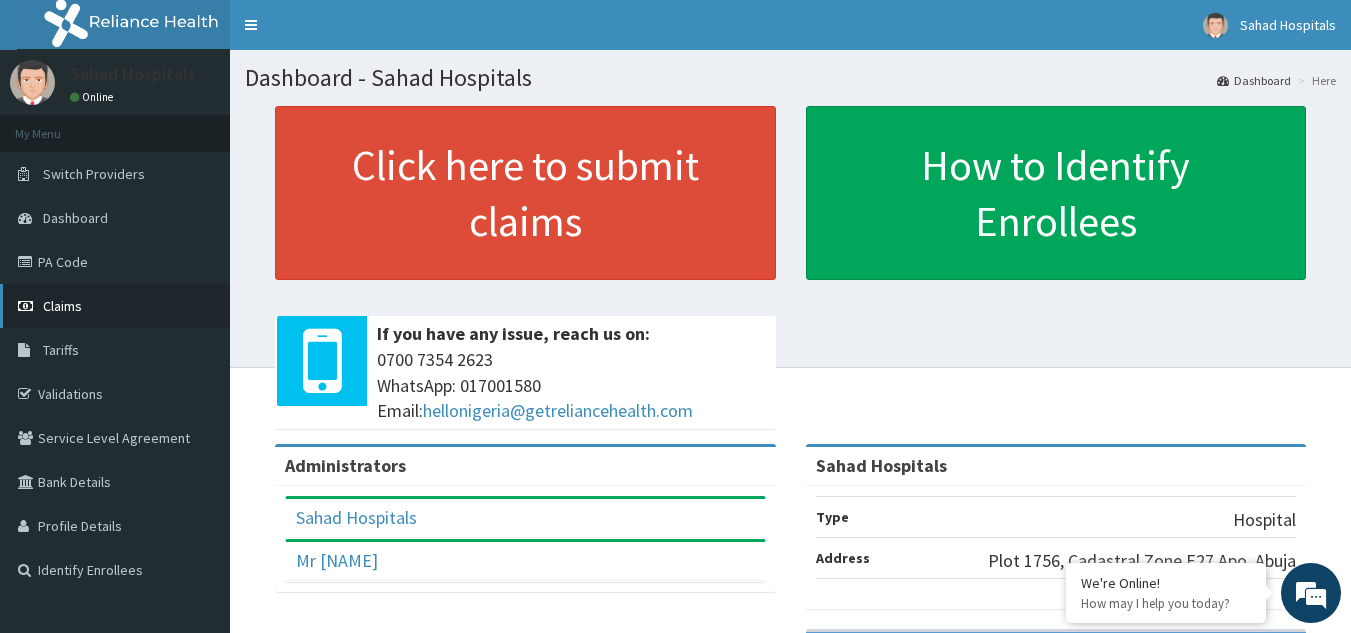 click on "Claims" at bounding box center [115, 306] 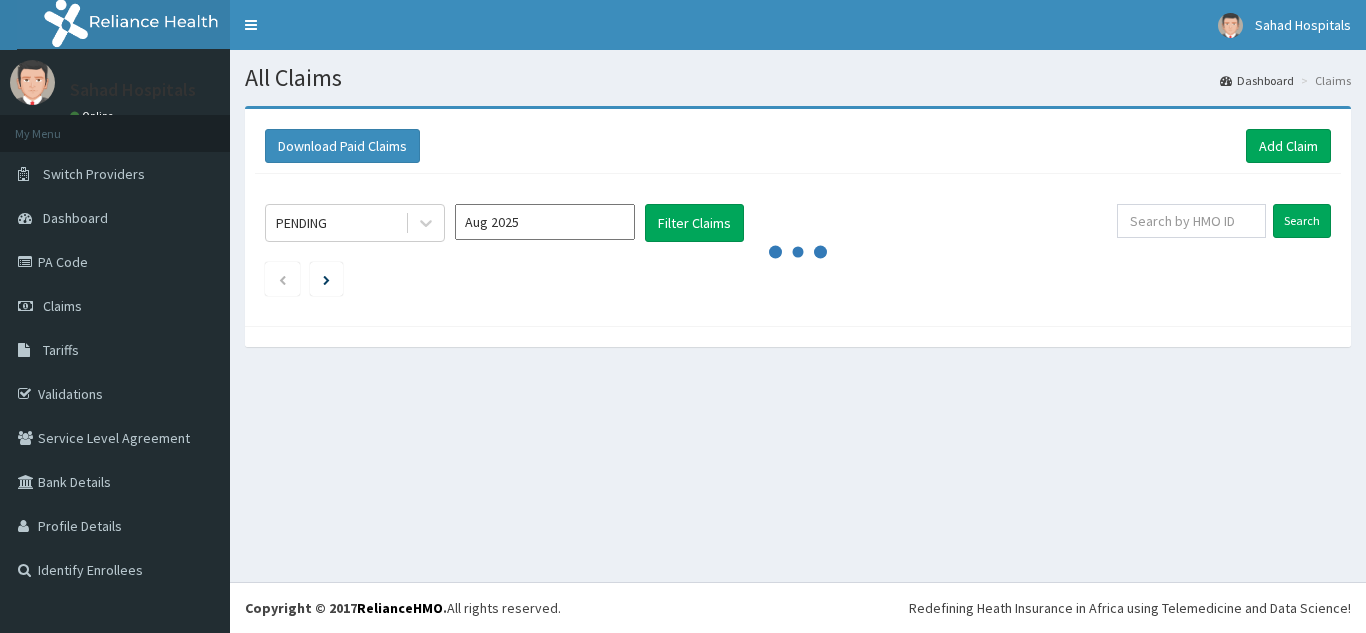 scroll, scrollTop: 0, scrollLeft: 0, axis: both 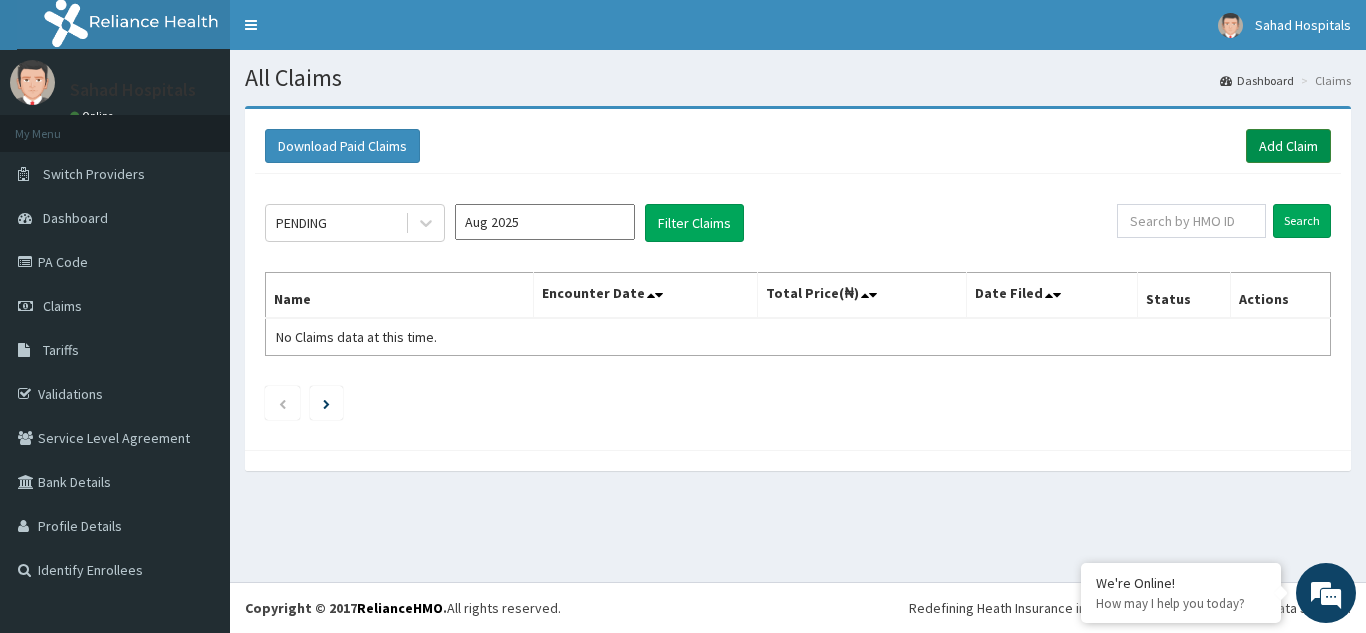 click on "Add Claim" at bounding box center (1288, 146) 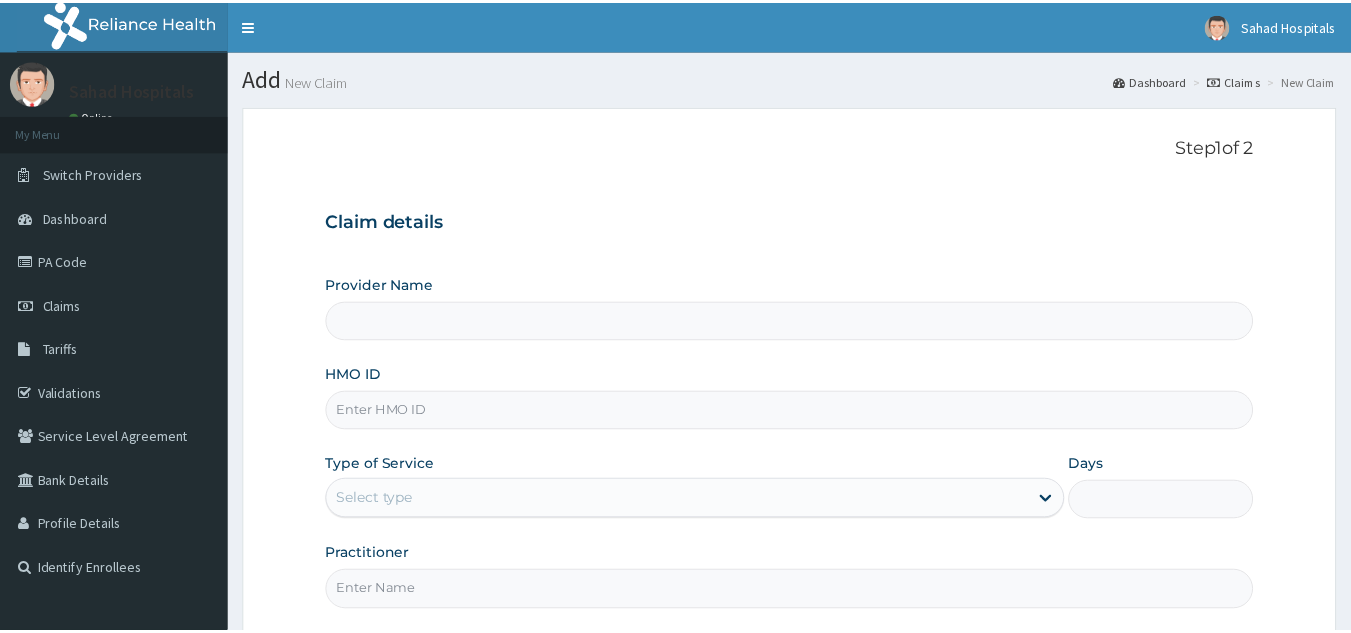 scroll, scrollTop: 0, scrollLeft: 0, axis: both 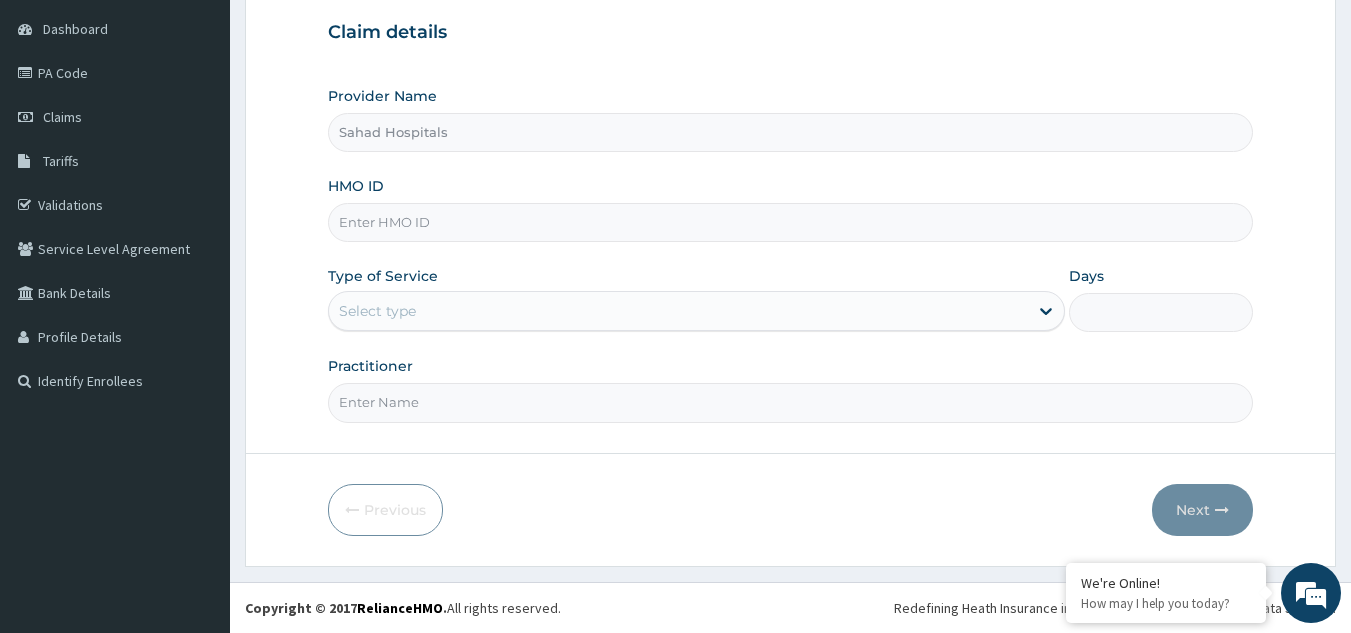 type on "Sahad Hospitals" 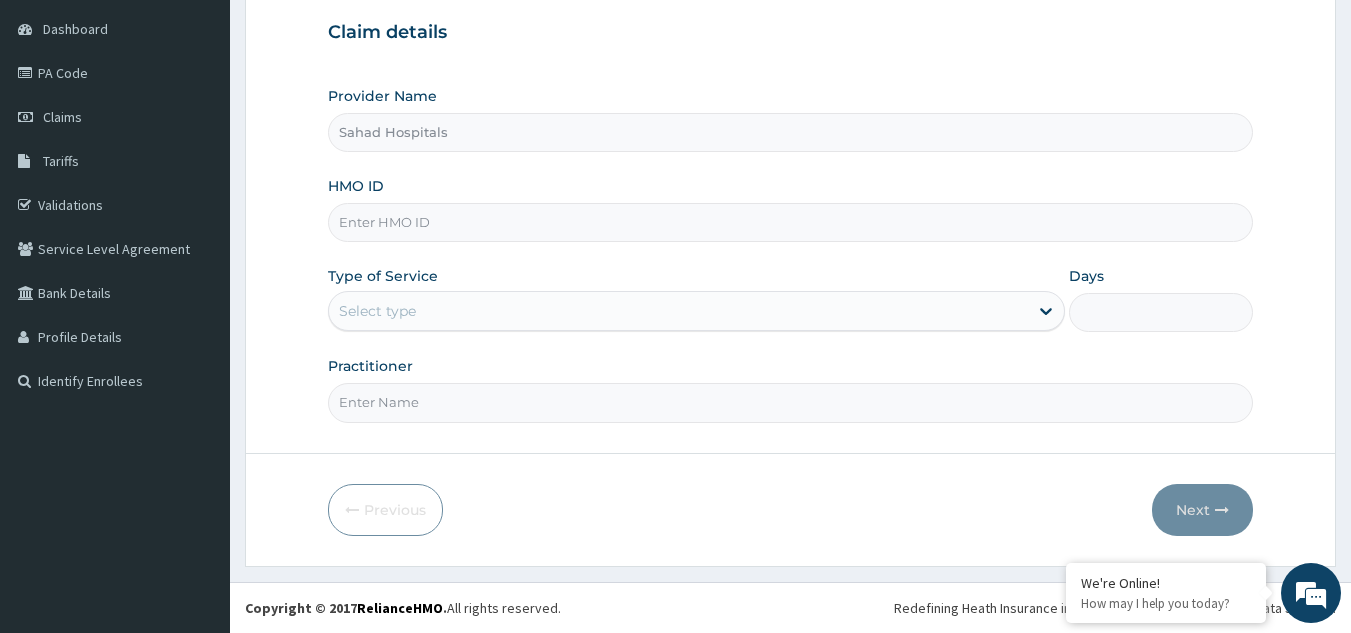 click on "HMO ID" at bounding box center [791, 222] 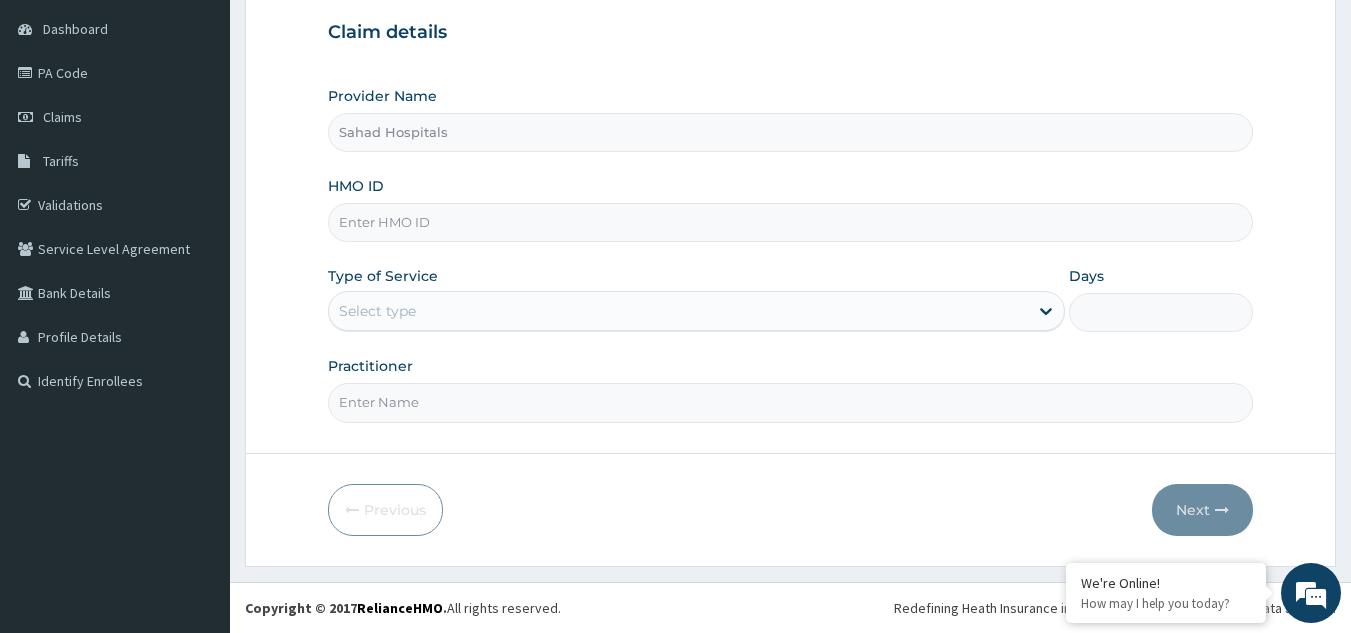 paste on "RELIANCE HMO (EGB/10019/A)" 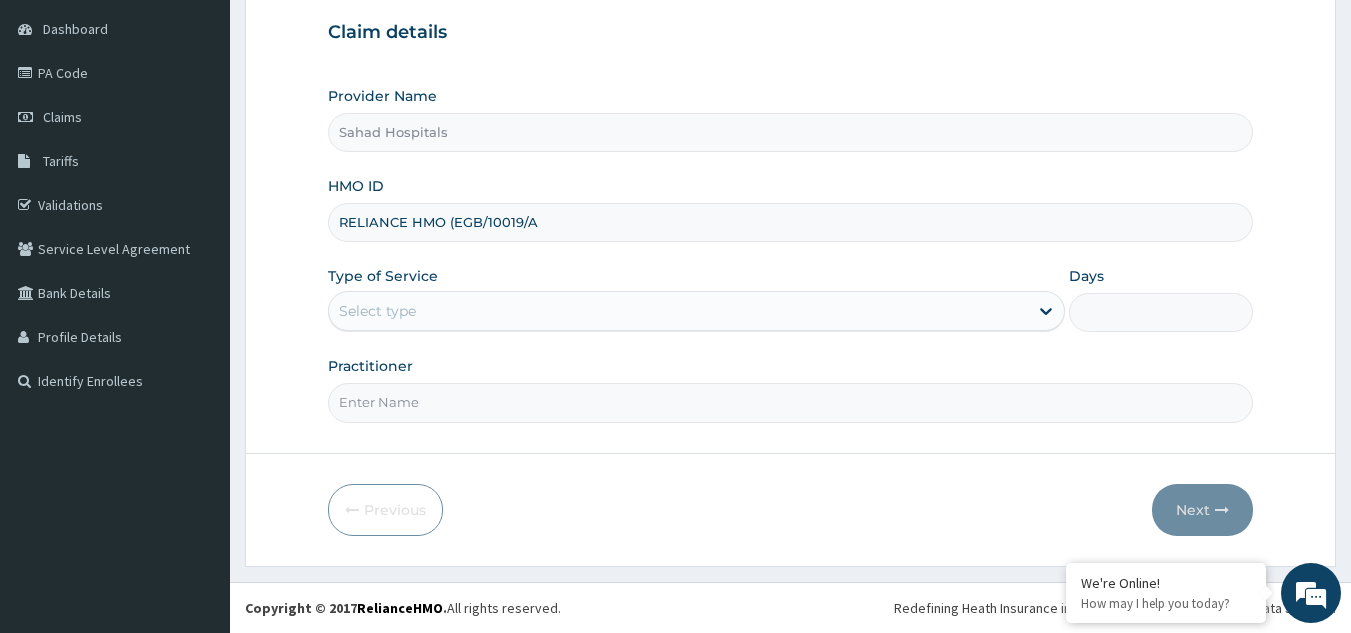 click on "RELIANCE HMO (EGB/10019/A" at bounding box center [791, 222] 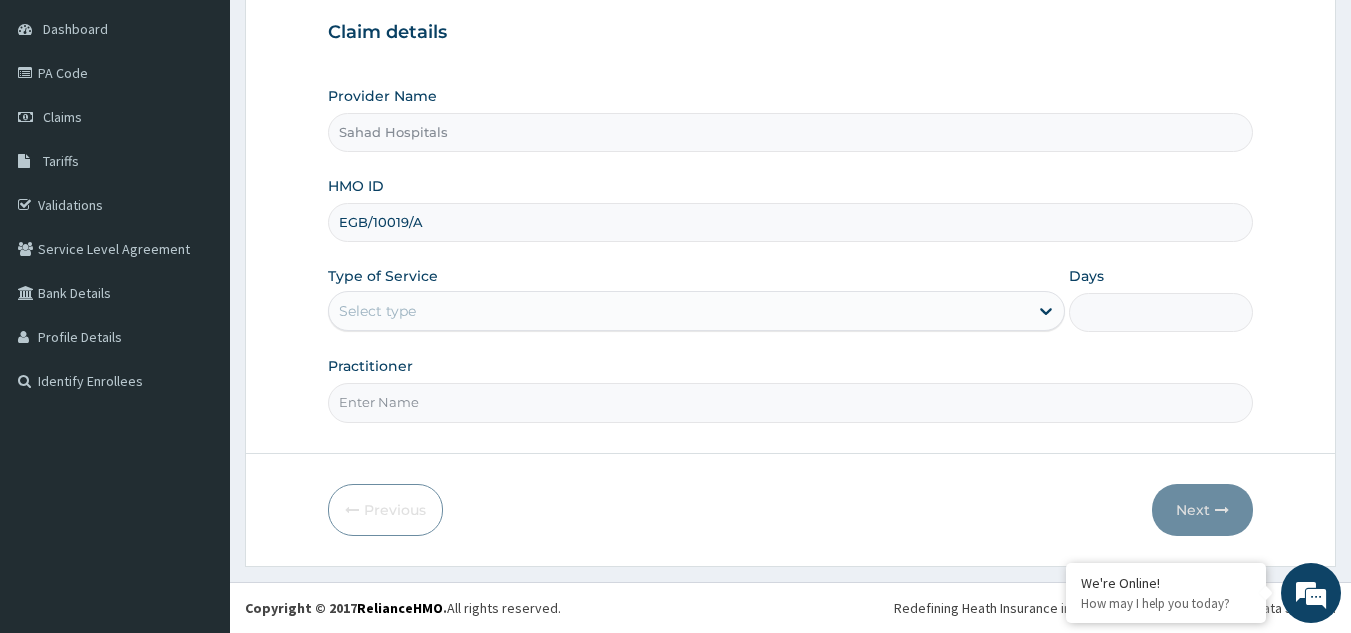 scroll, scrollTop: 0, scrollLeft: 0, axis: both 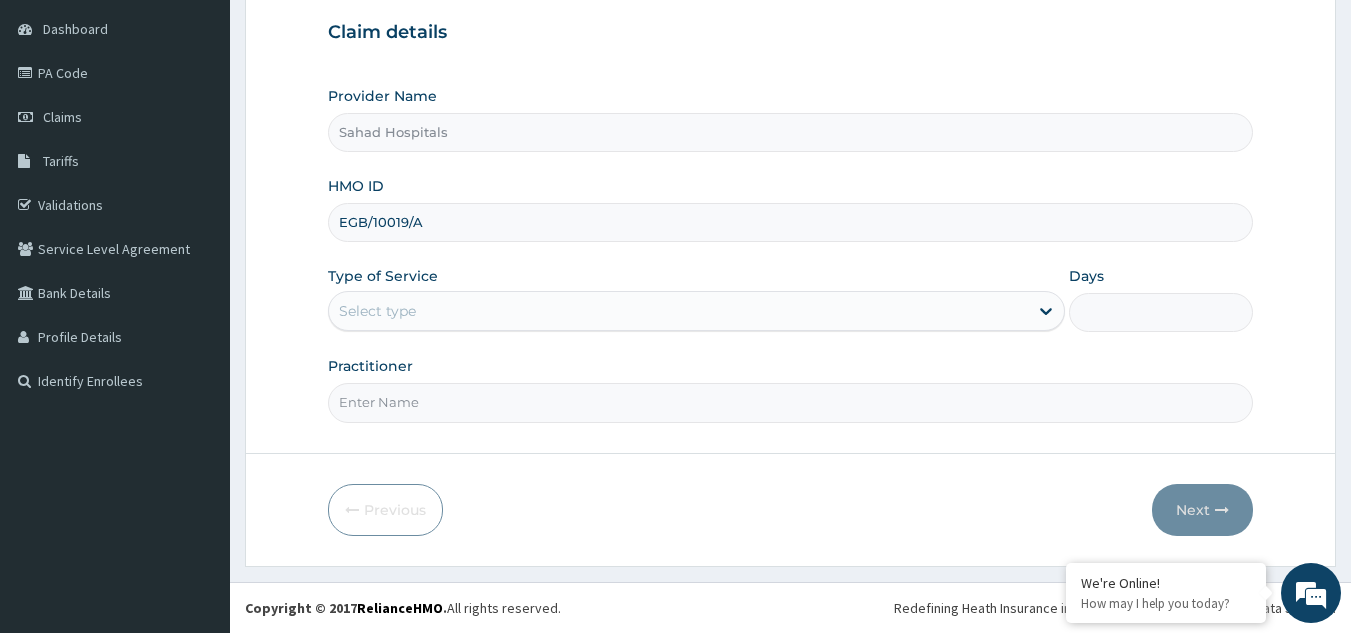 type on "EGB/10019/A" 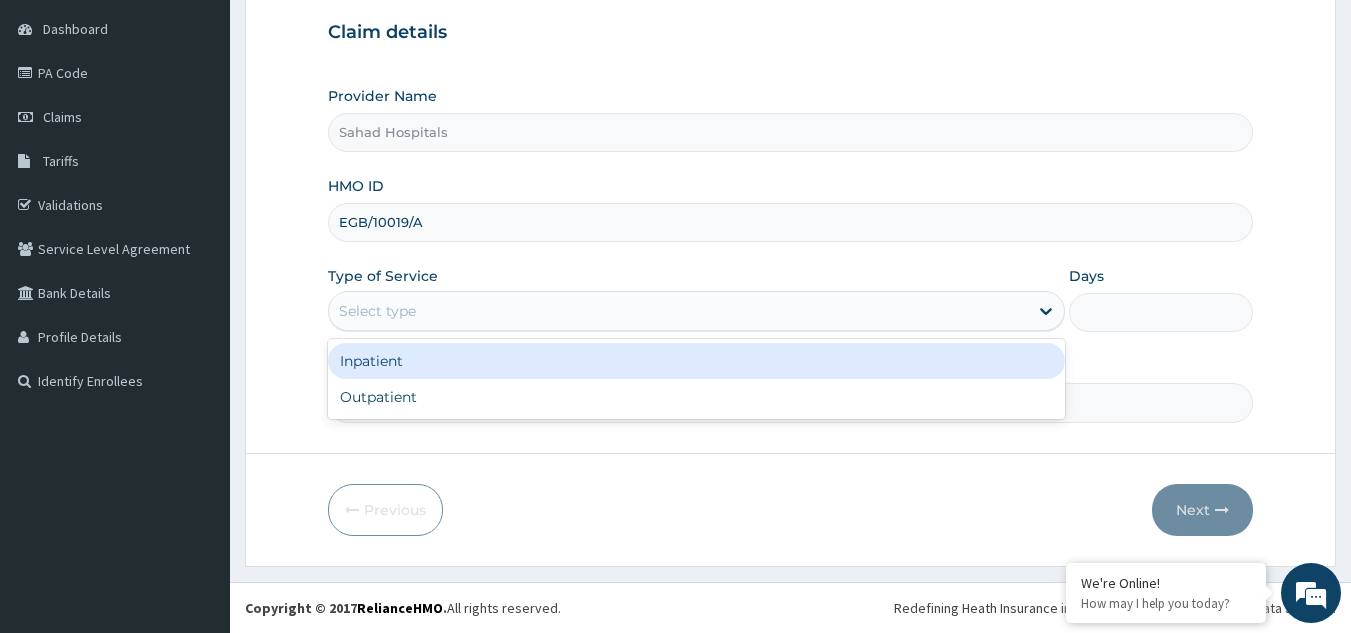 click on "Select type" at bounding box center (377, 311) 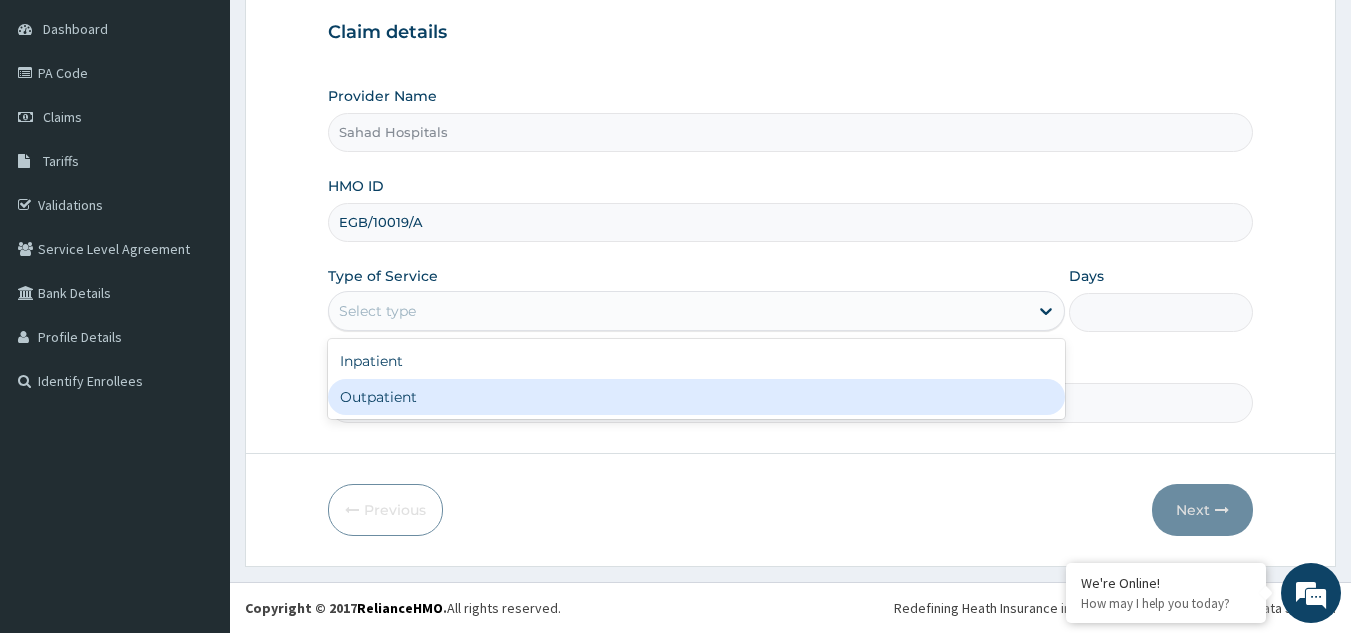 click on "Outpatient" at bounding box center [696, 397] 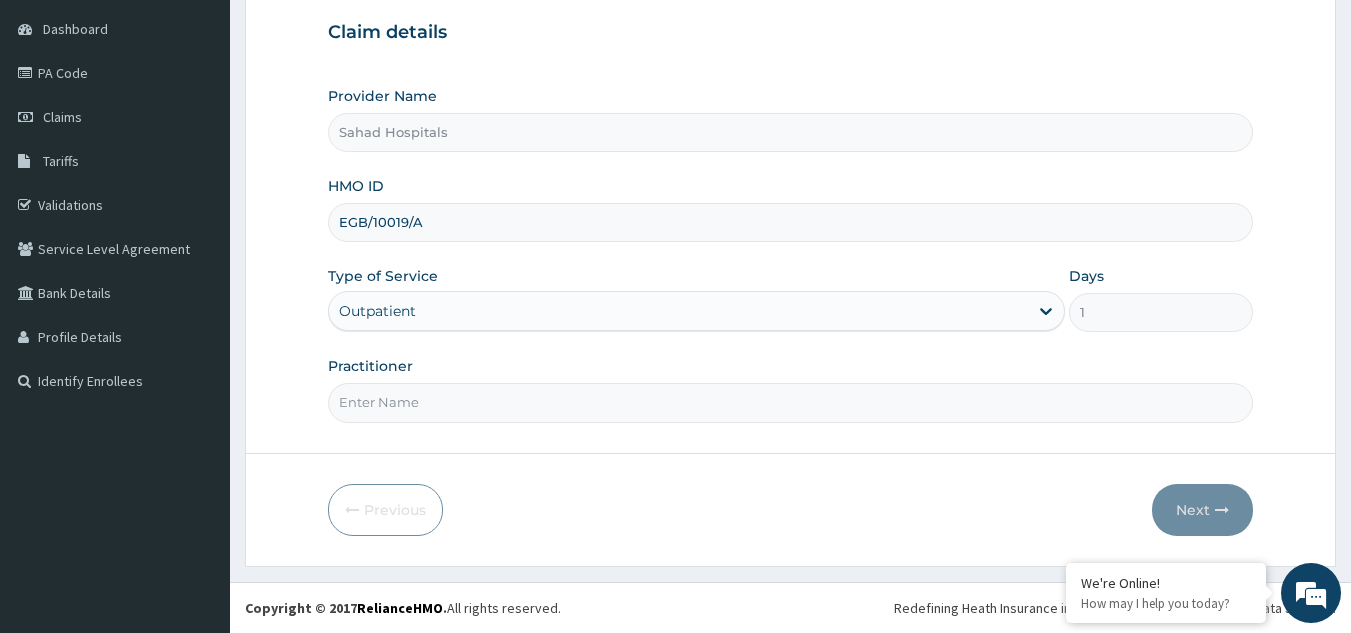 click on "Practitioner" at bounding box center (791, 402) 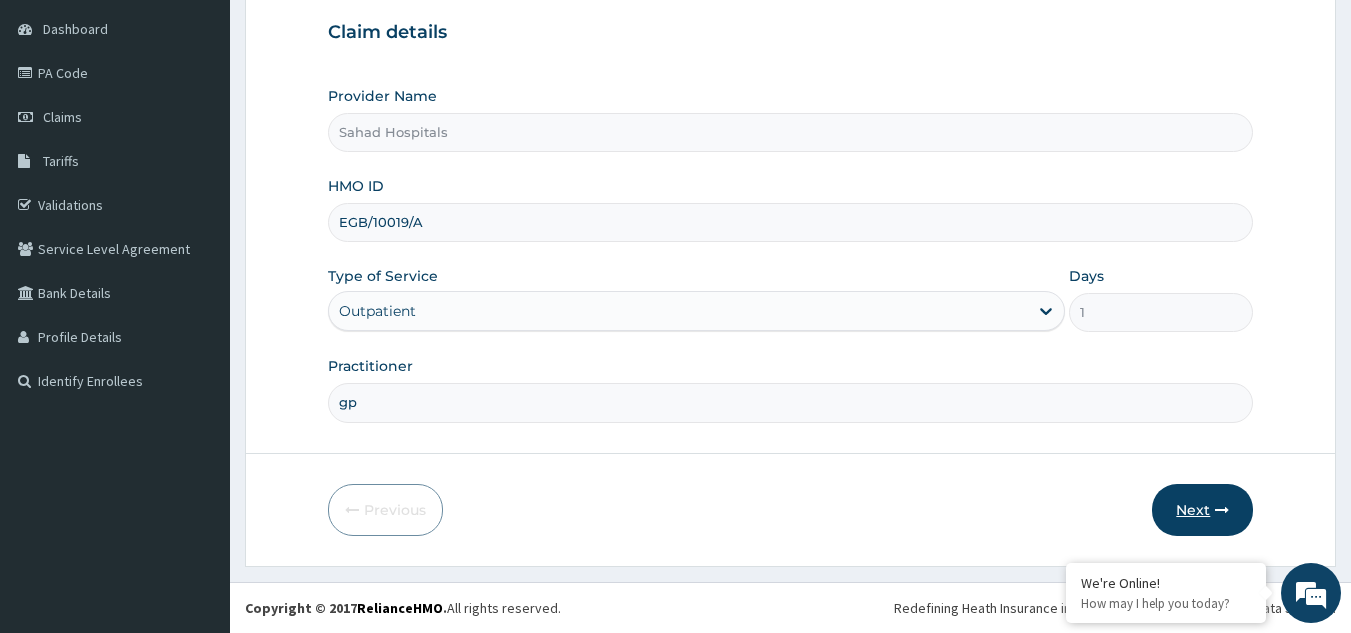 type on "gp" 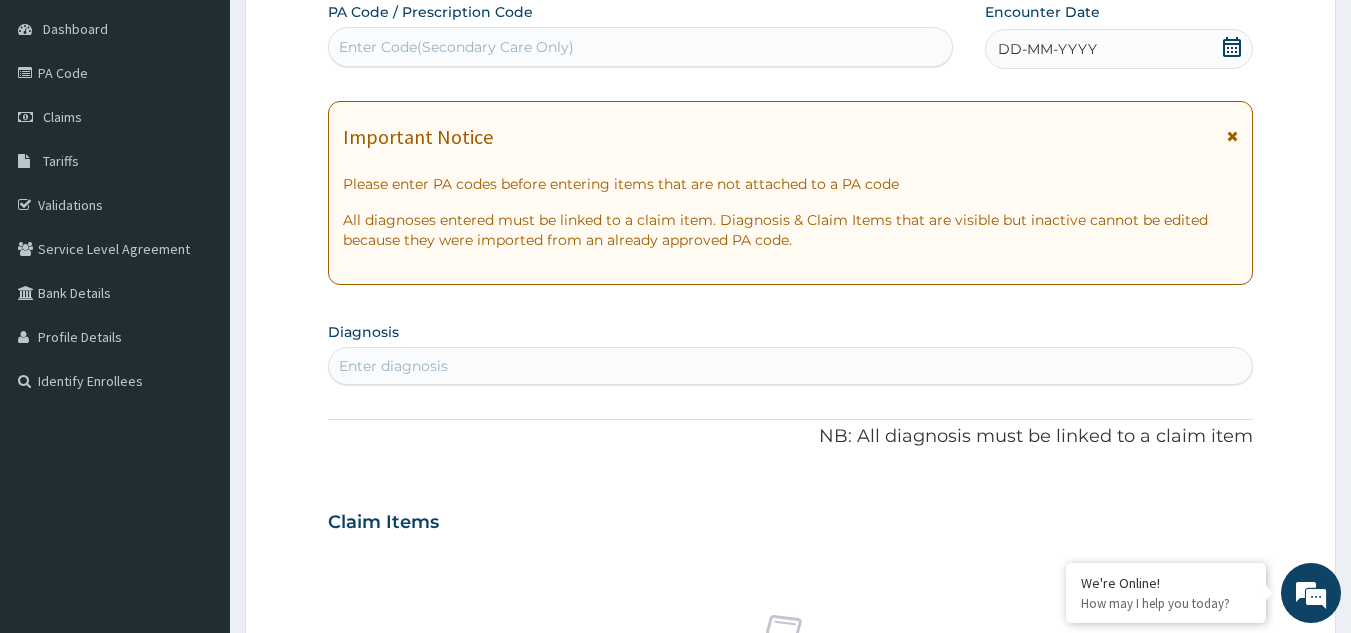 click on "Enter Code(Secondary Care Only)" at bounding box center (456, 47) 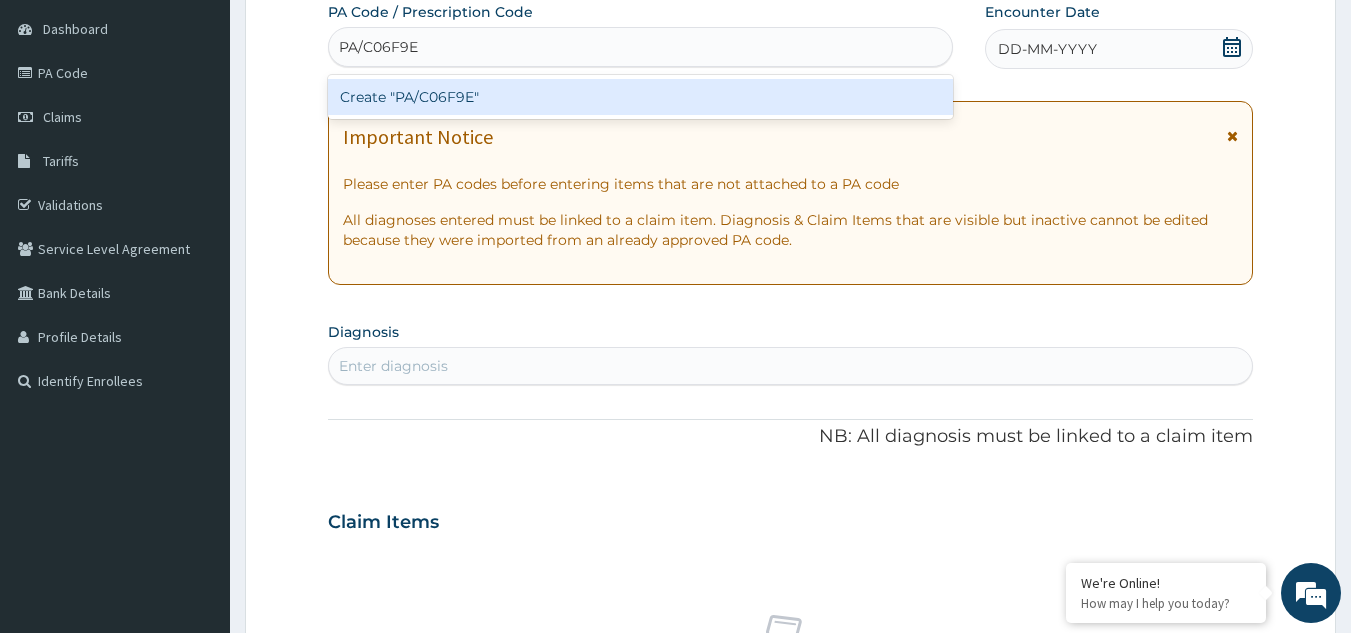 click on "Create "PA/C06F9E"" at bounding box center (641, 97) 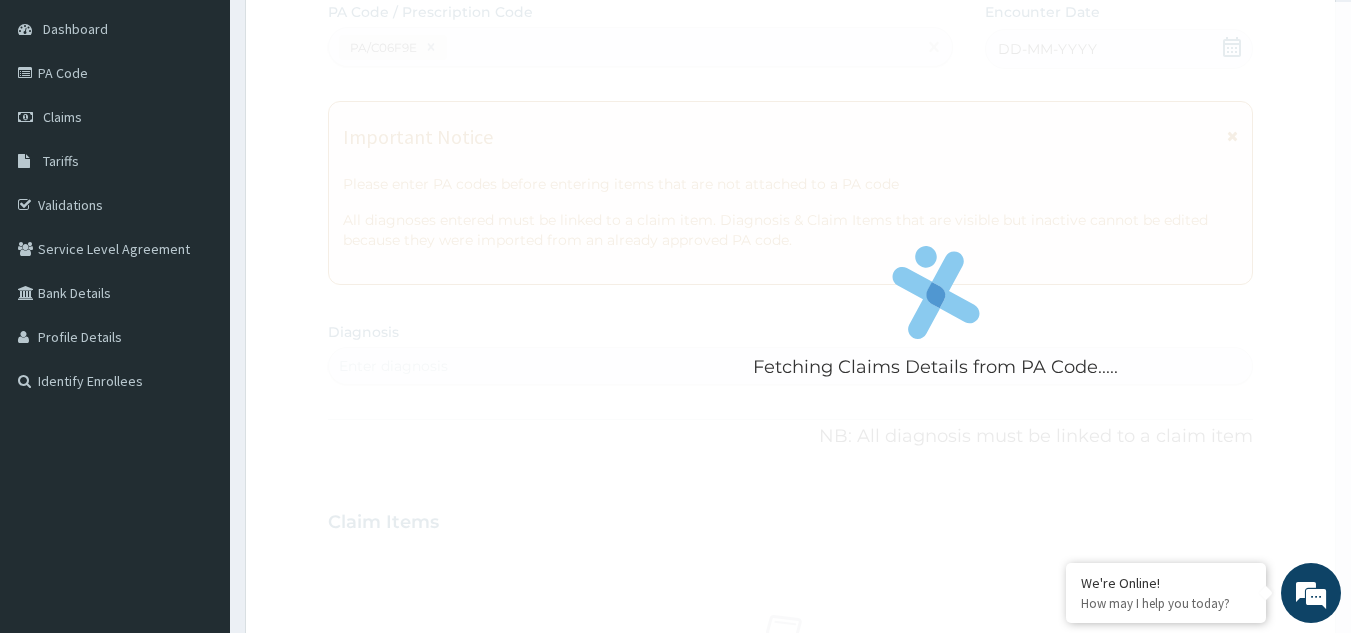click on "Fetching Claims Details from PA Code....." at bounding box center [936, 318] 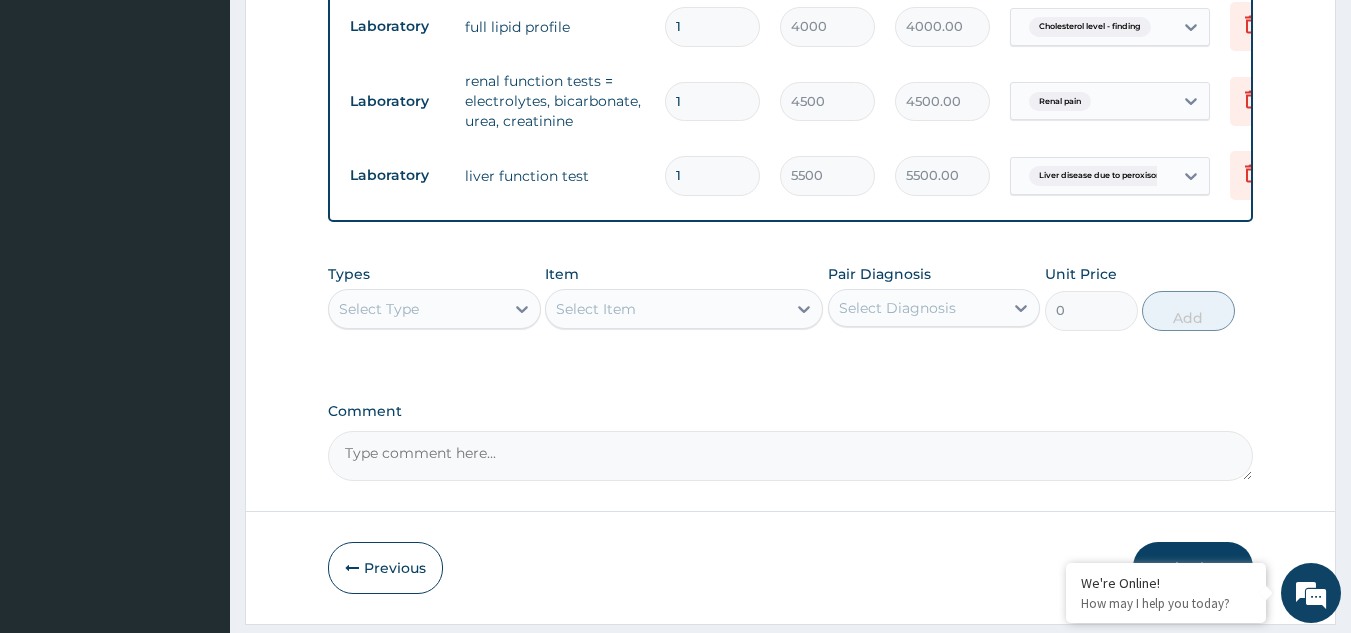 scroll, scrollTop: 1123, scrollLeft: 0, axis: vertical 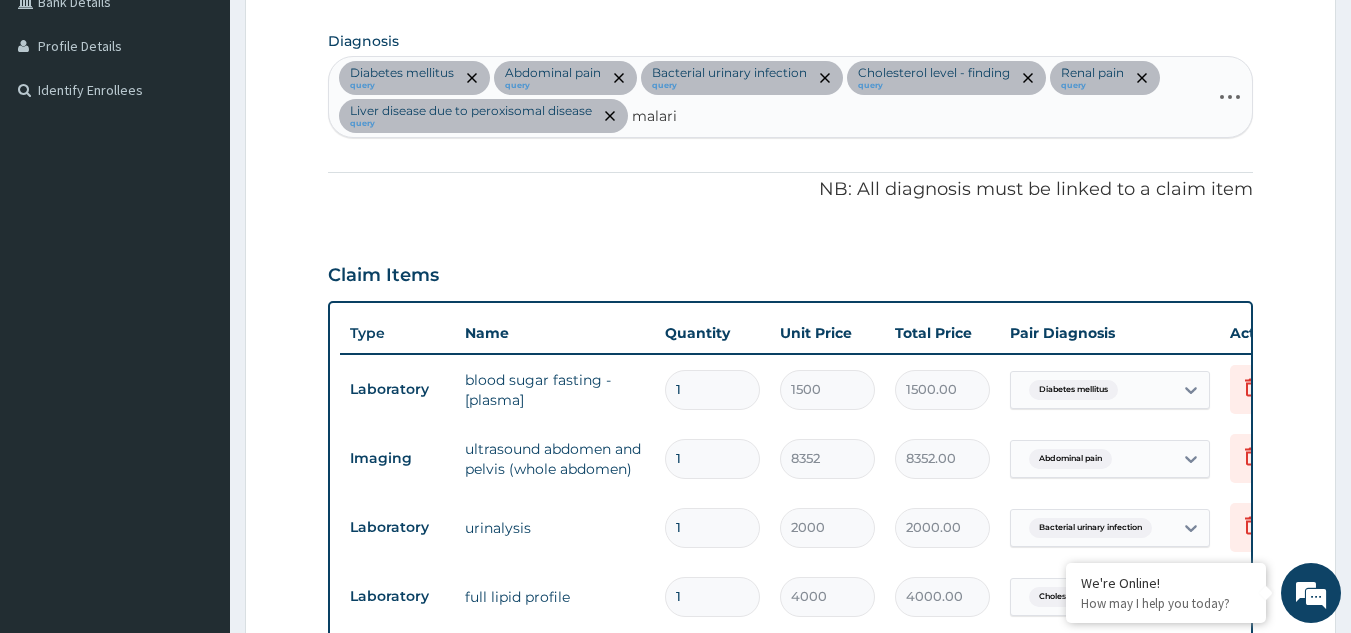 type on "malaria" 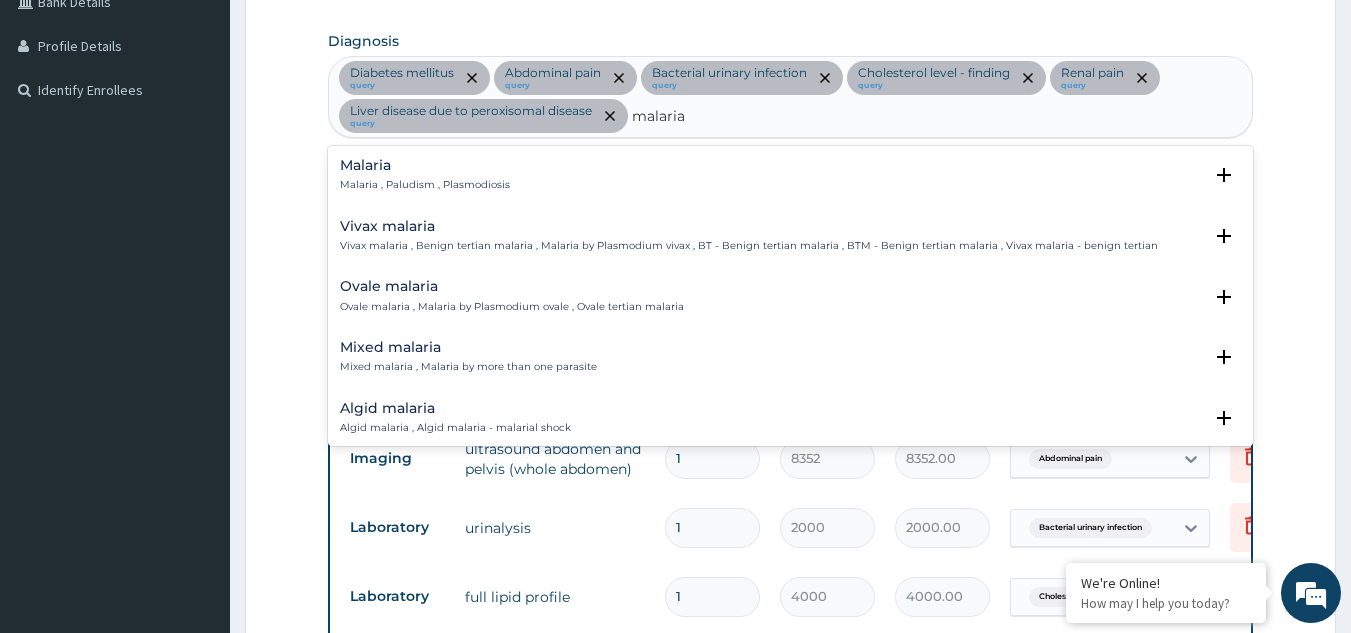 click on "Malaria" at bounding box center (425, 165) 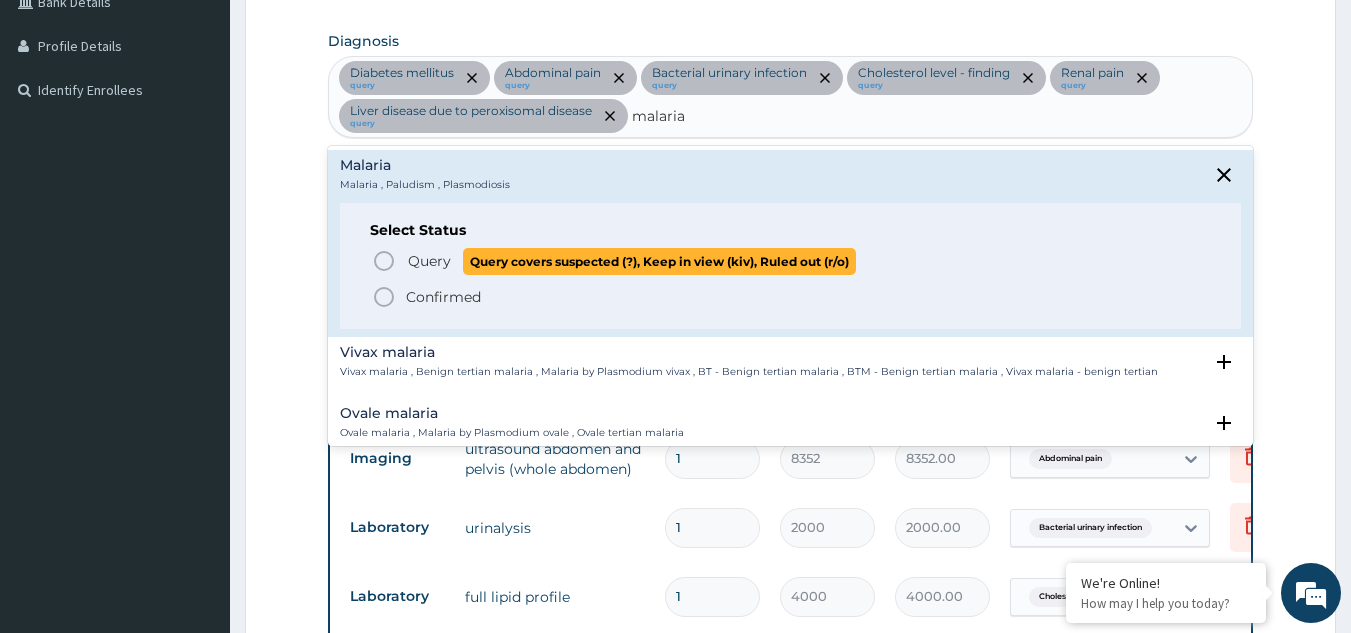 click 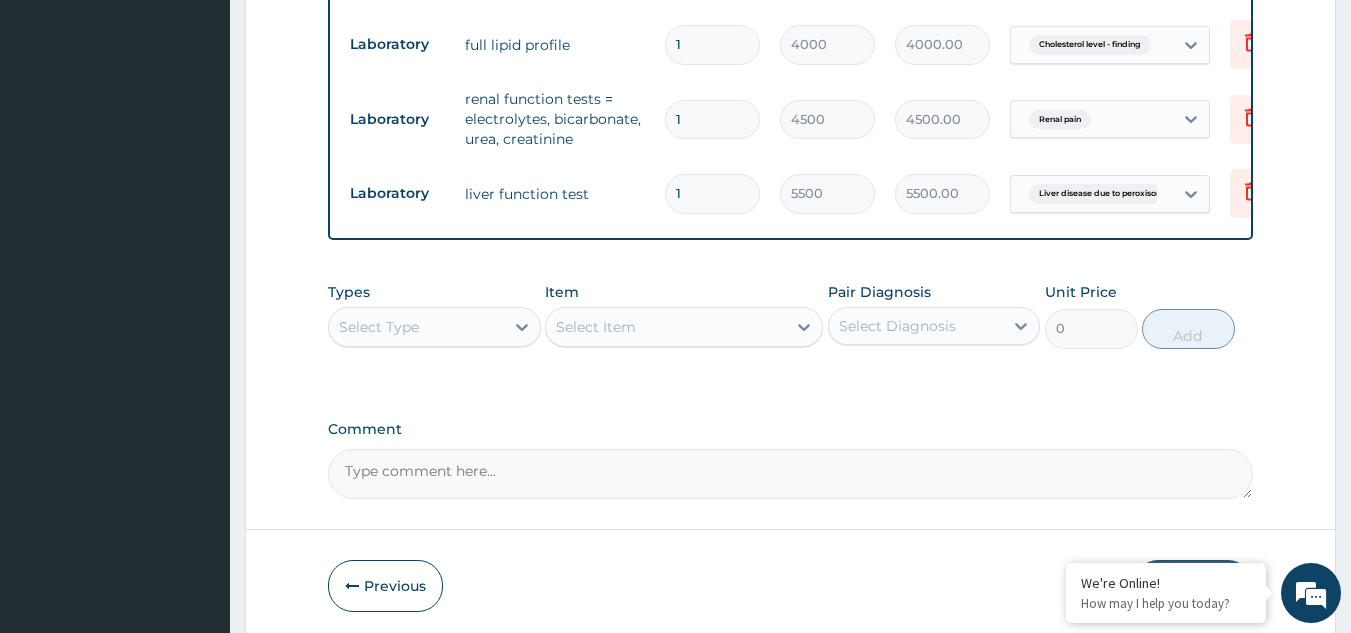 scroll, scrollTop: 1123, scrollLeft: 0, axis: vertical 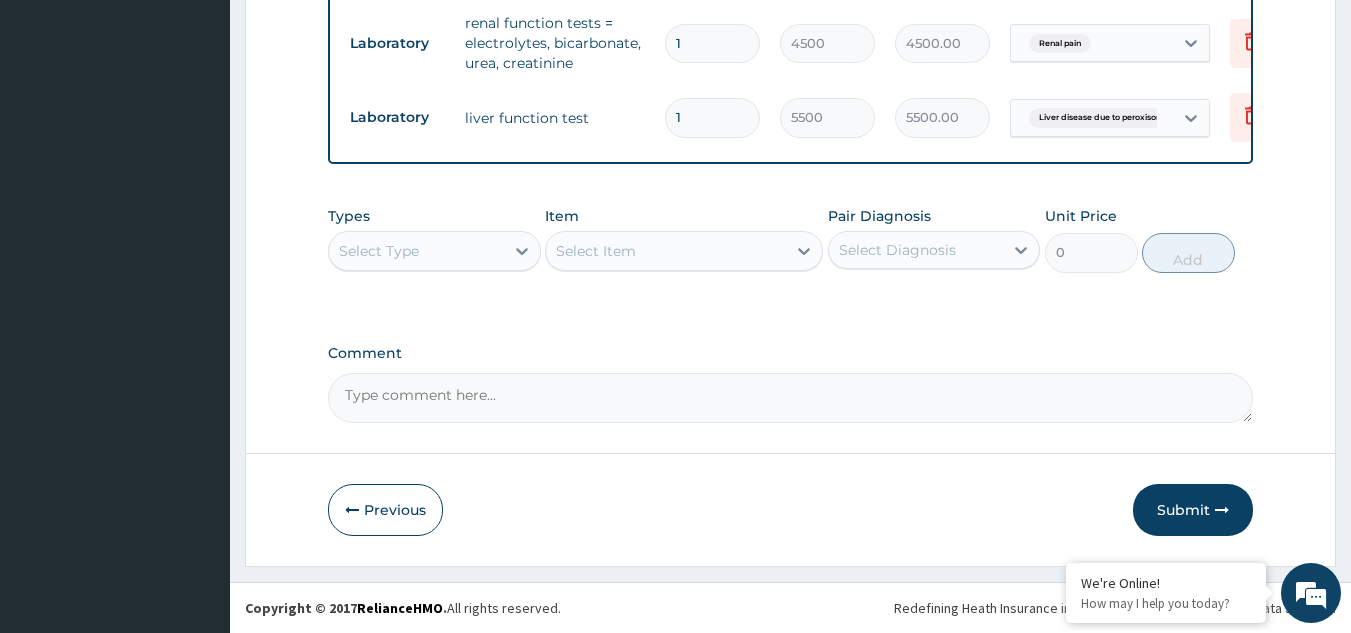 click on "Select Type" at bounding box center [379, 251] 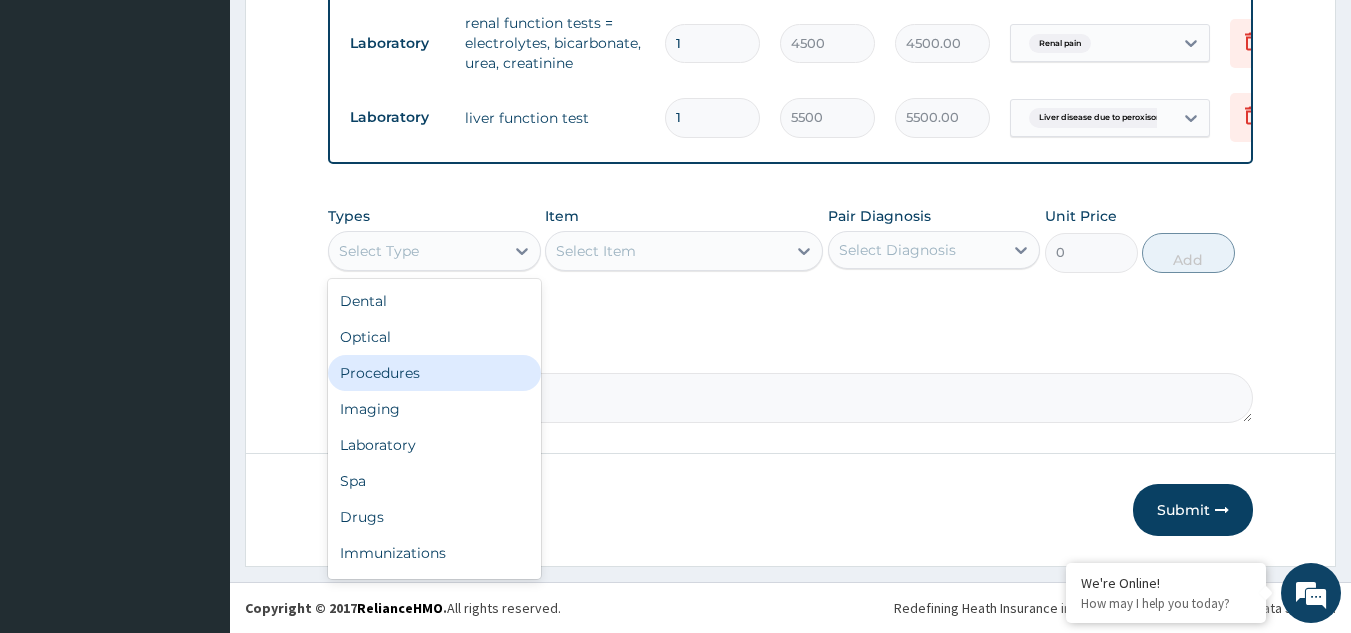 click on "Procedures" at bounding box center (434, 373) 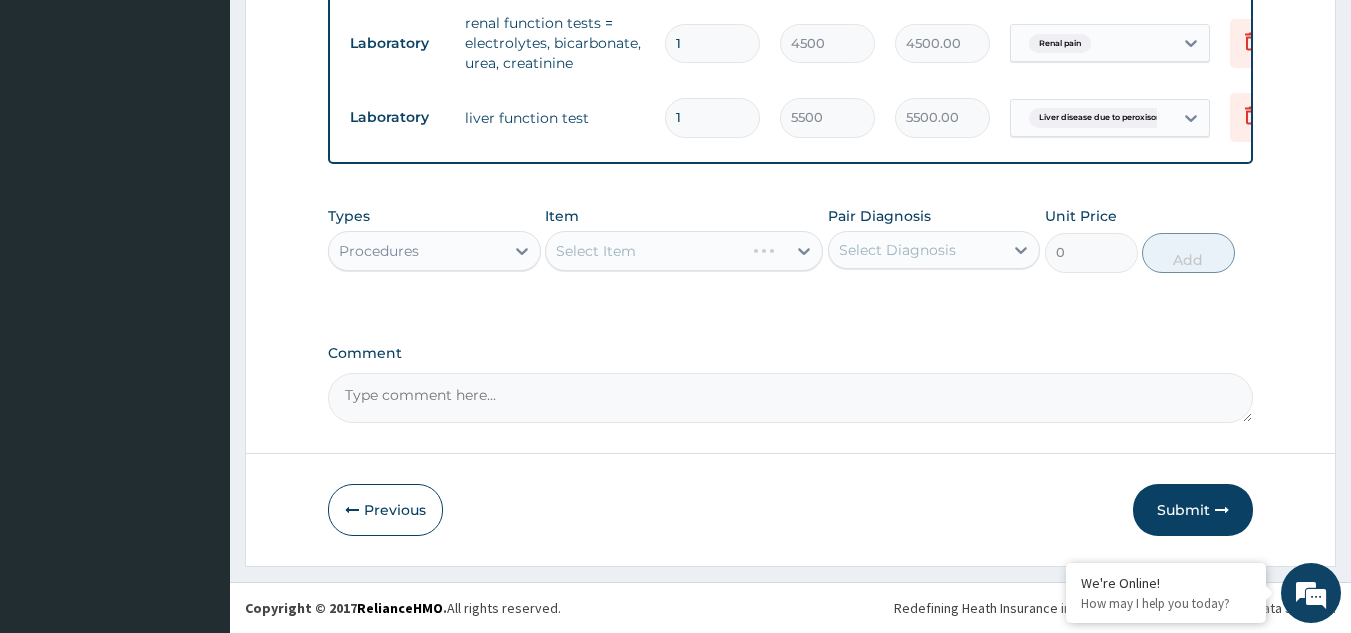 click on "Select Diagnosis" at bounding box center (897, 250) 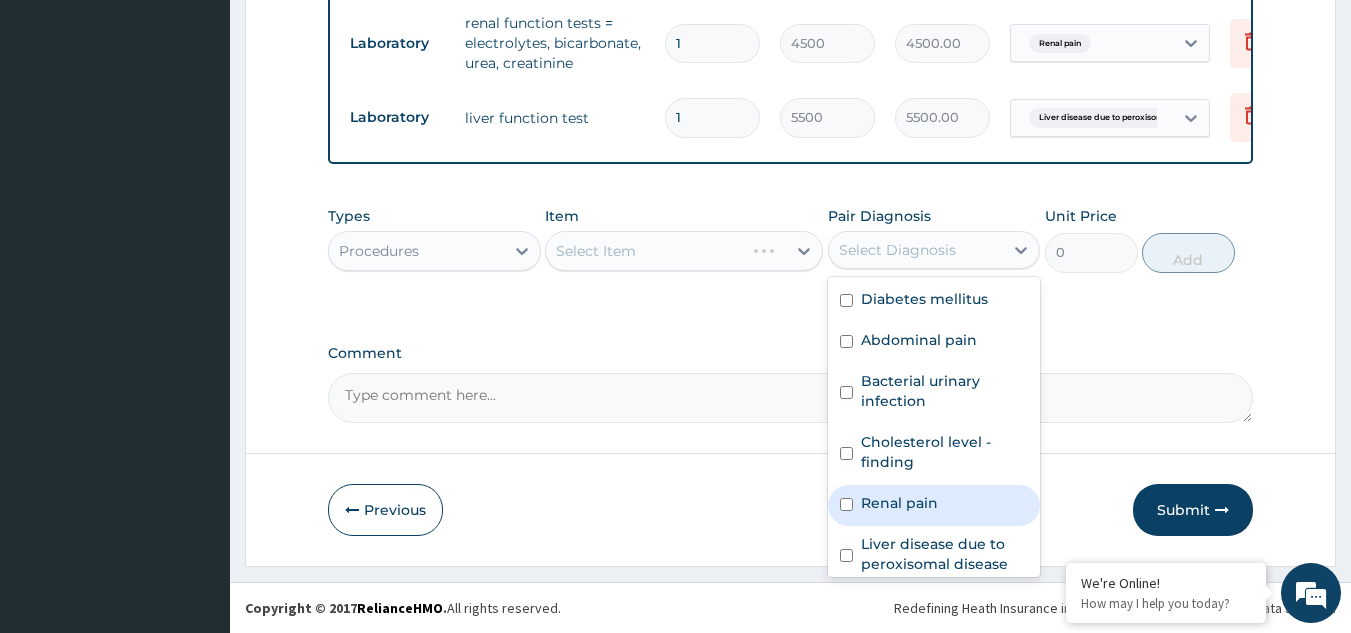 scroll, scrollTop: 55, scrollLeft: 0, axis: vertical 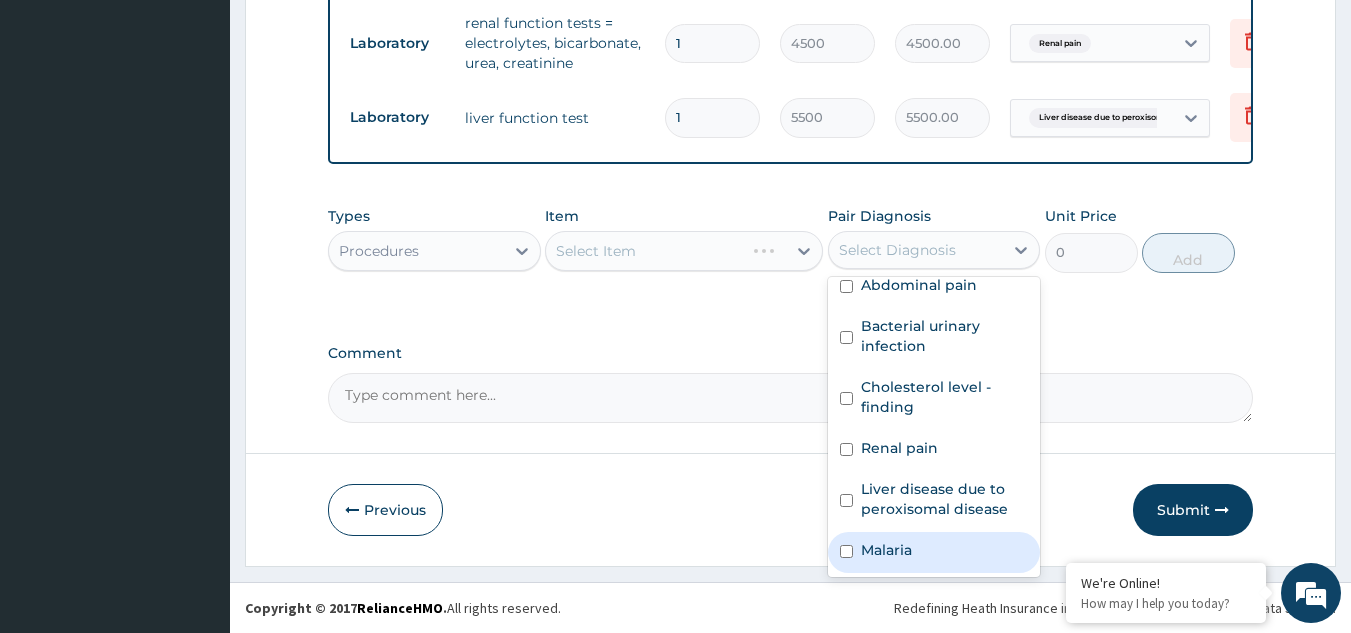 click on "Malaria" at bounding box center (886, 550) 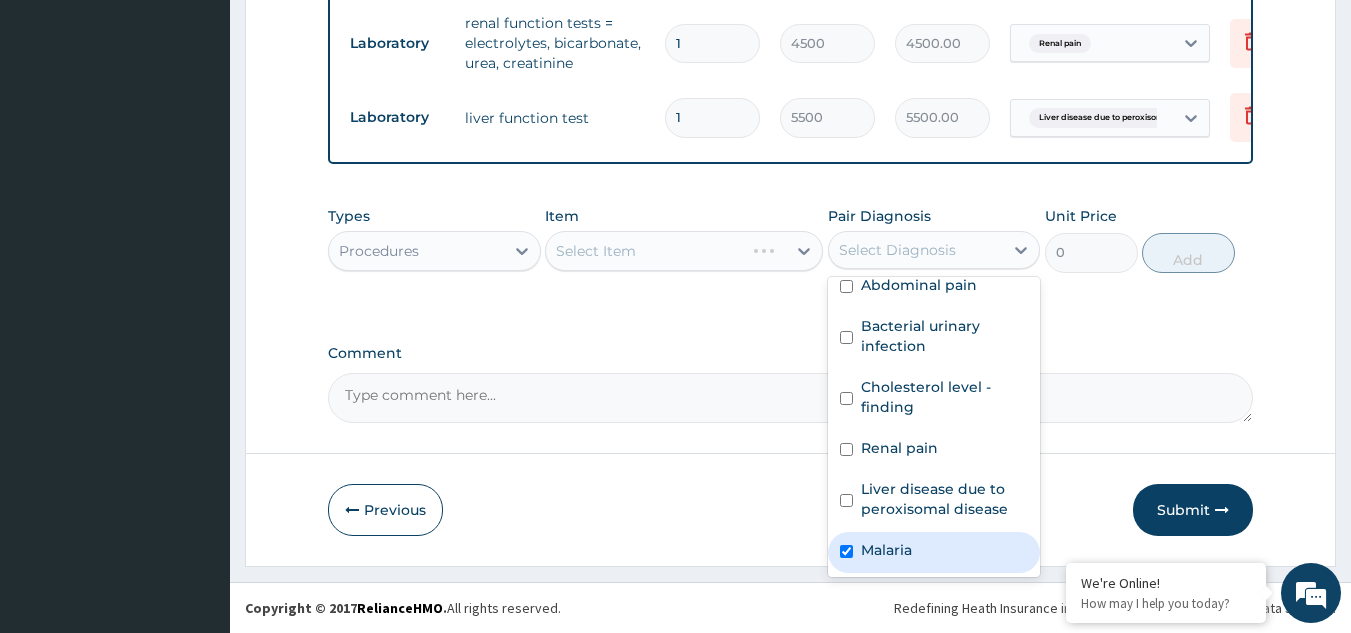 checkbox on "true" 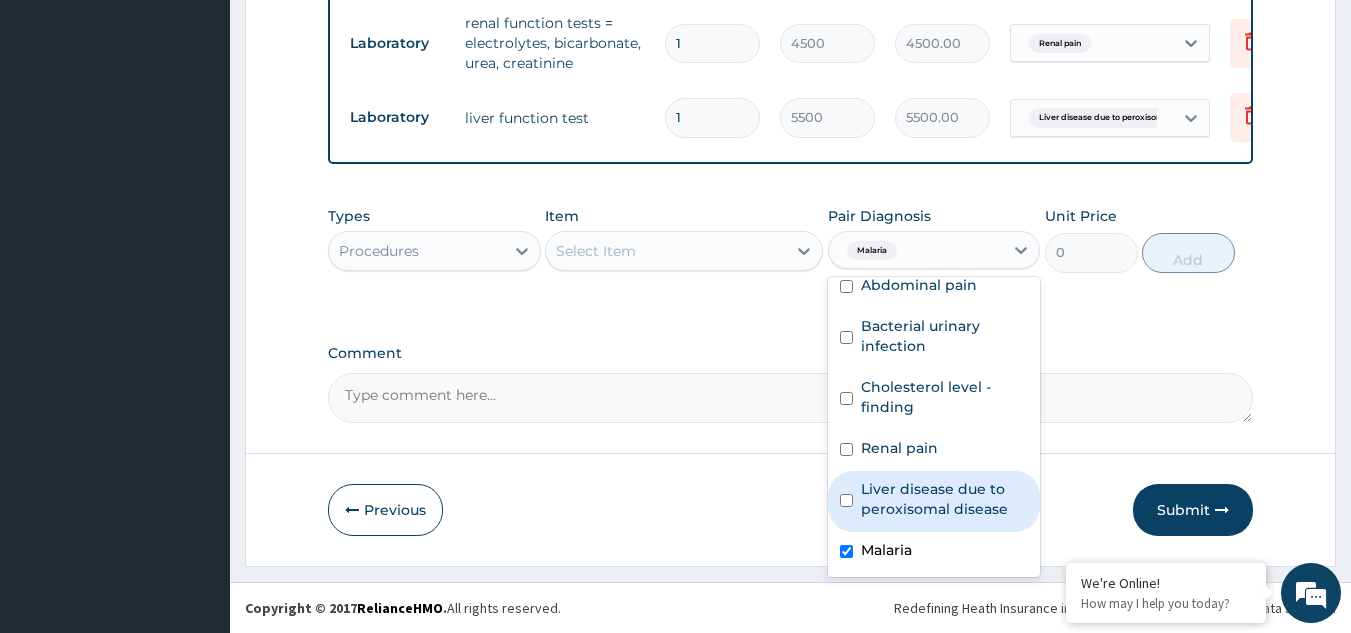 click on "Select Item" at bounding box center (666, 251) 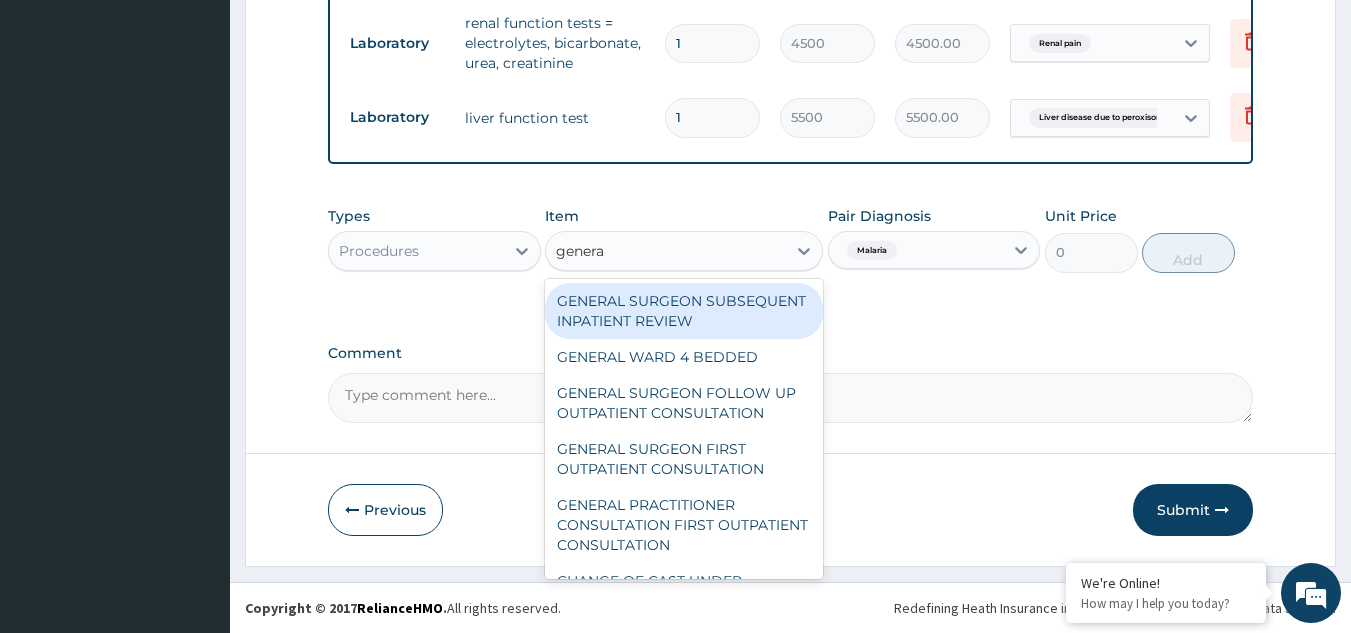 type on "general" 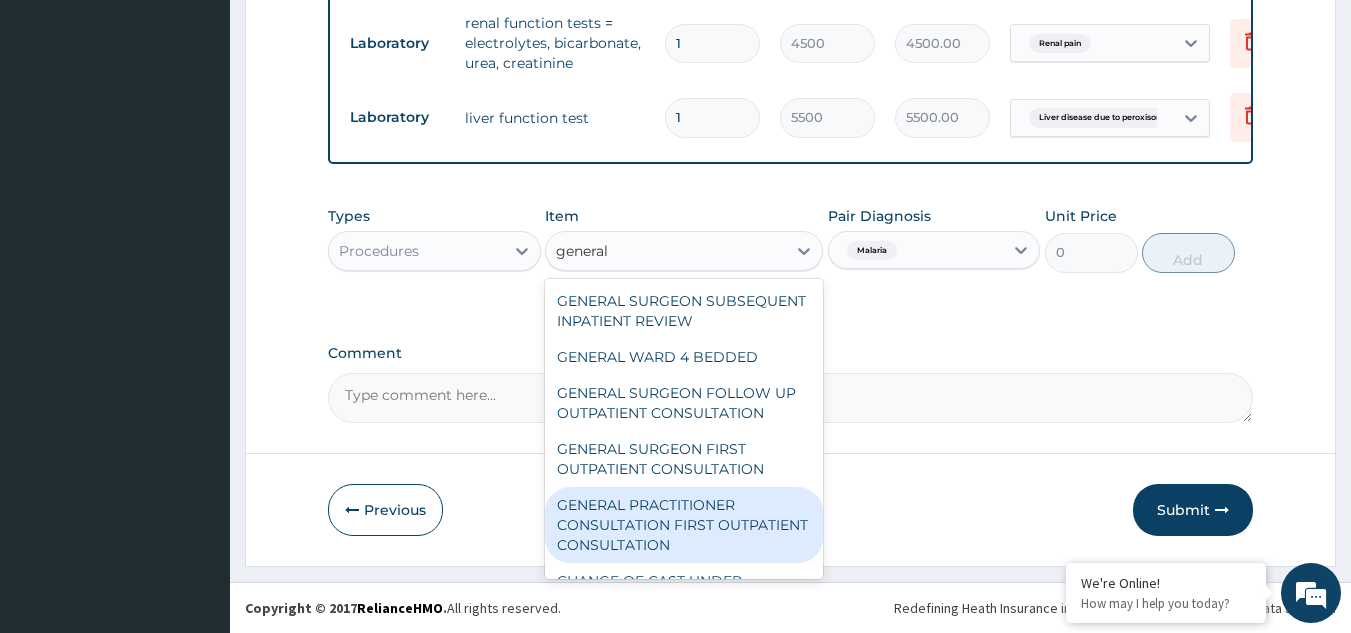 click on "GENERAL PRACTITIONER CONSULTATION FIRST OUTPATIENT CONSULTATION" at bounding box center (684, 525) 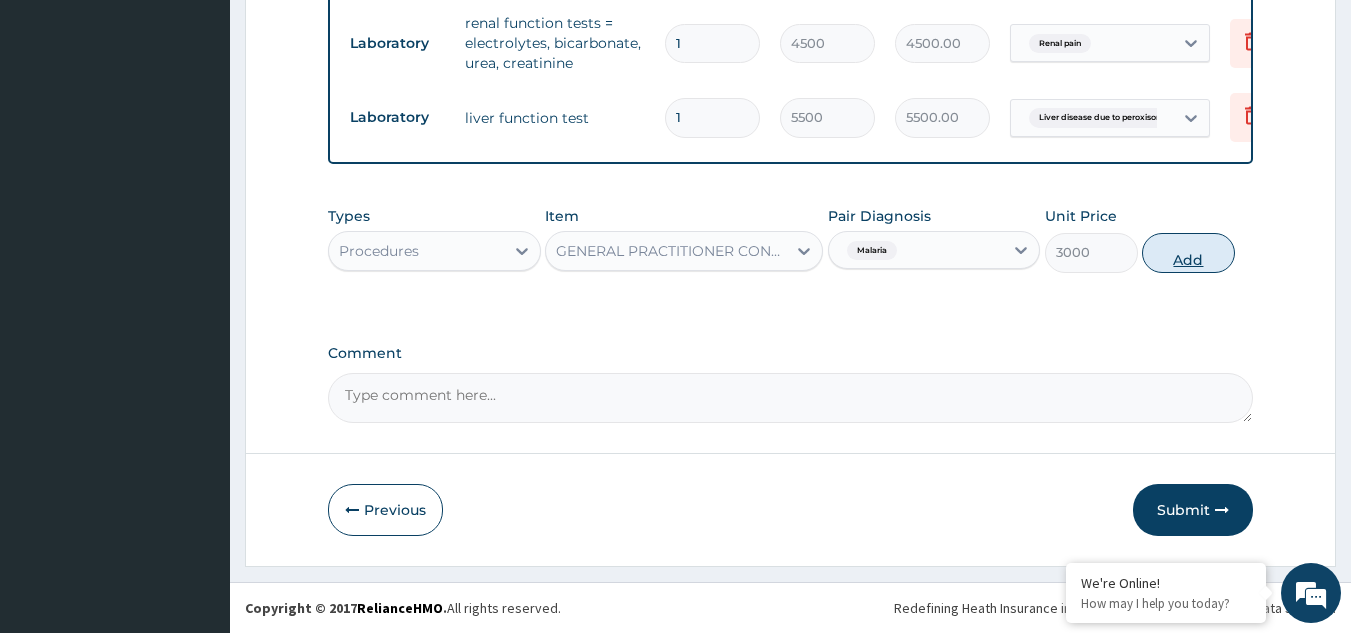 click on "Add" at bounding box center (1188, 253) 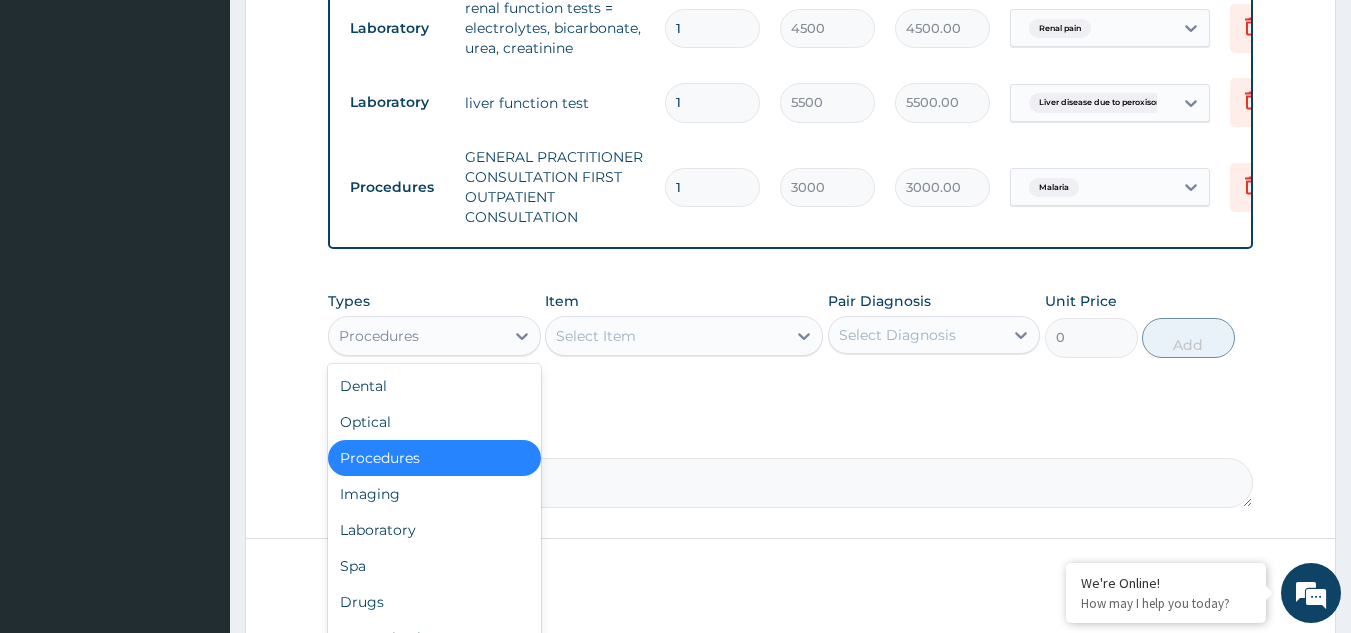 click on "Procedures" at bounding box center (416, 336) 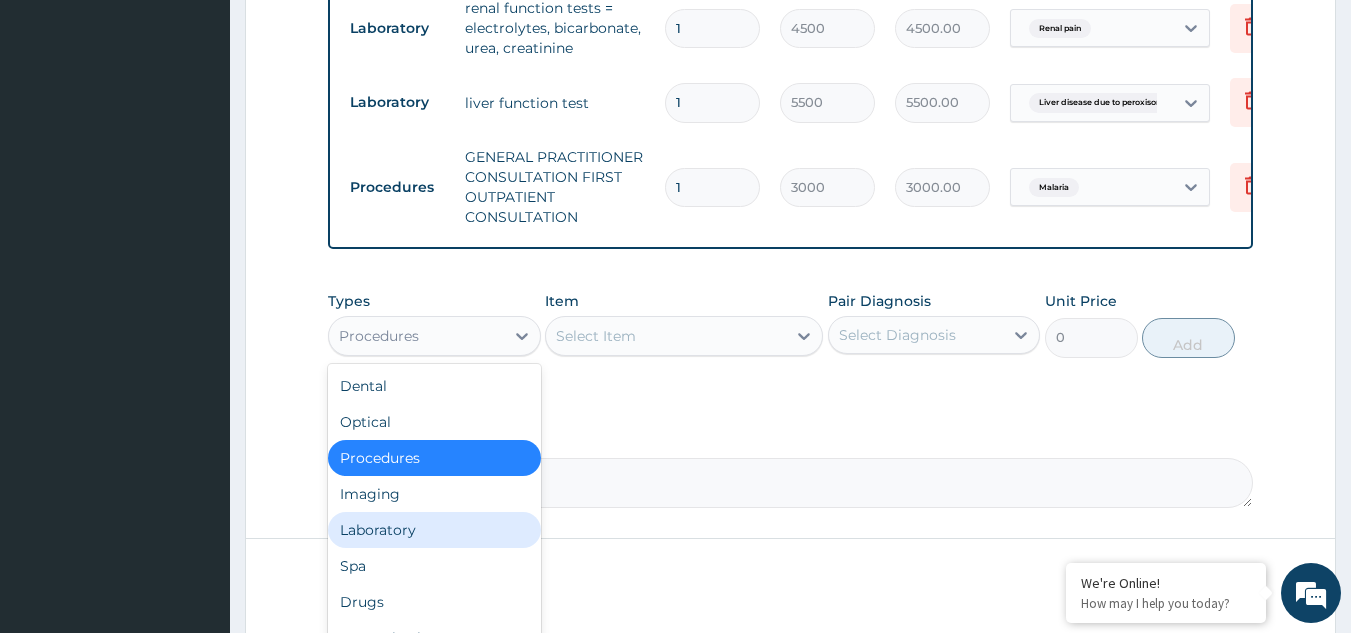 click on "Laboratory" at bounding box center [434, 530] 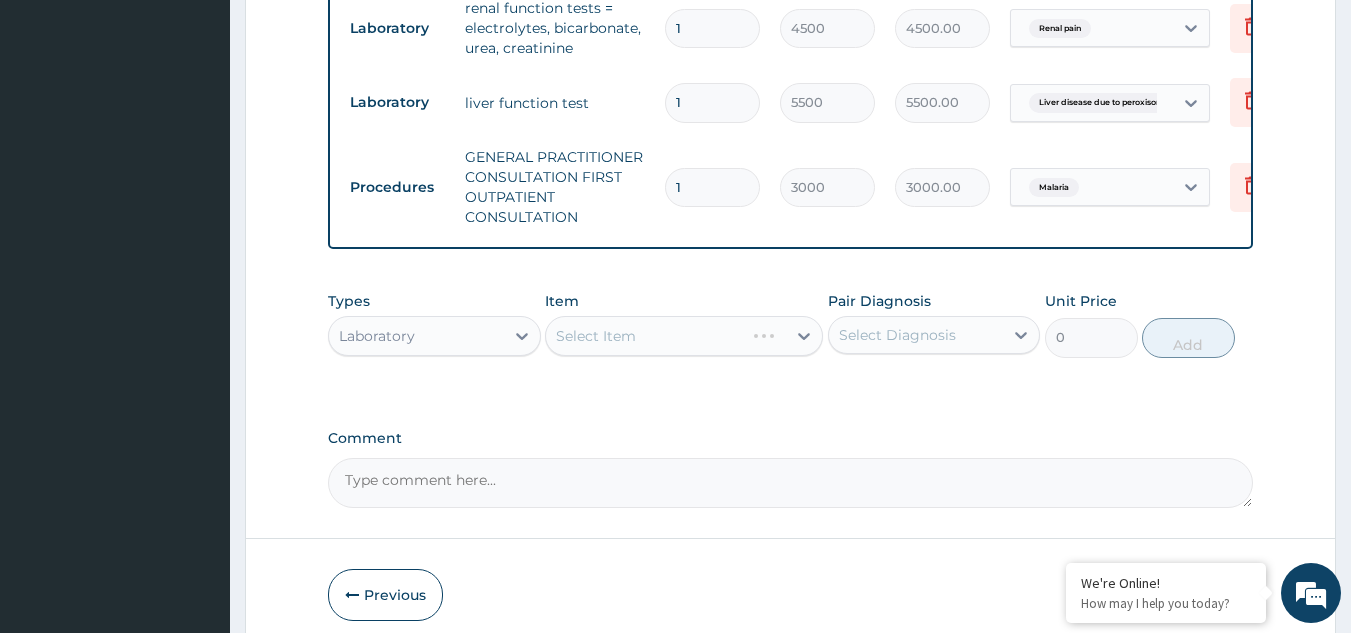 click on "Select Diagnosis" at bounding box center (897, 335) 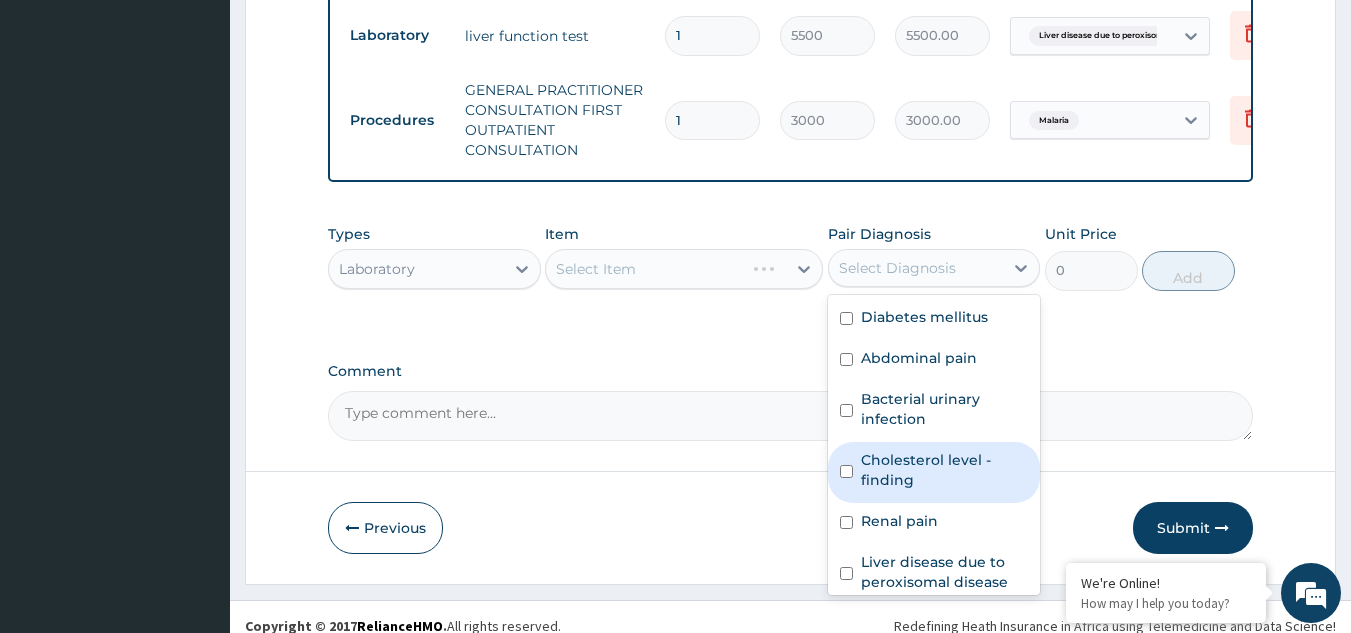 scroll, scrollTop: 1223, scrollLeft: 0, axis: vertical 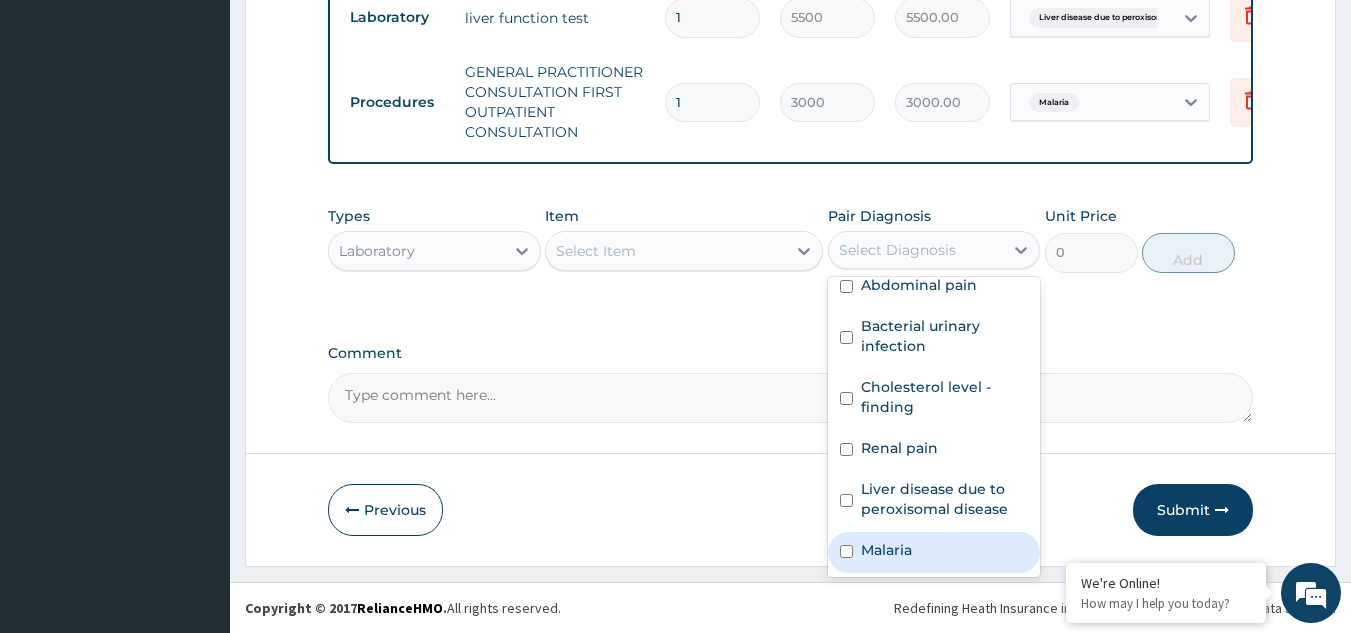 click on "Malaria" at bounding box center [886, 550] 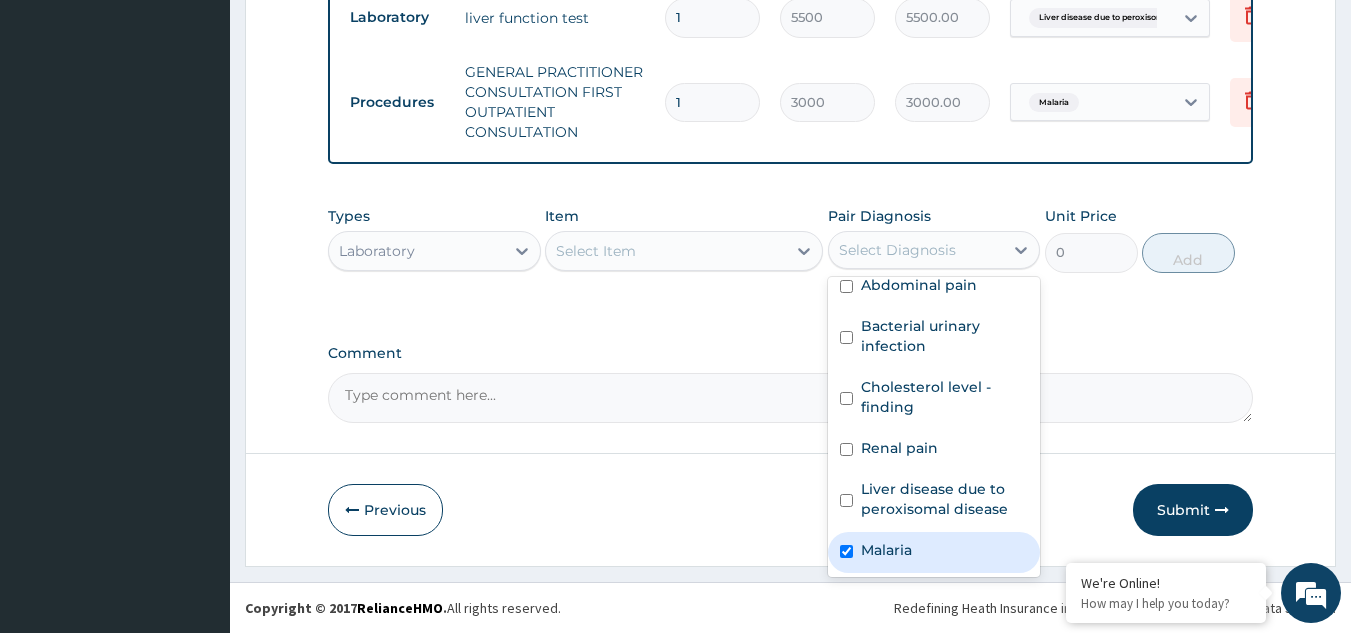 checkbox on "true" 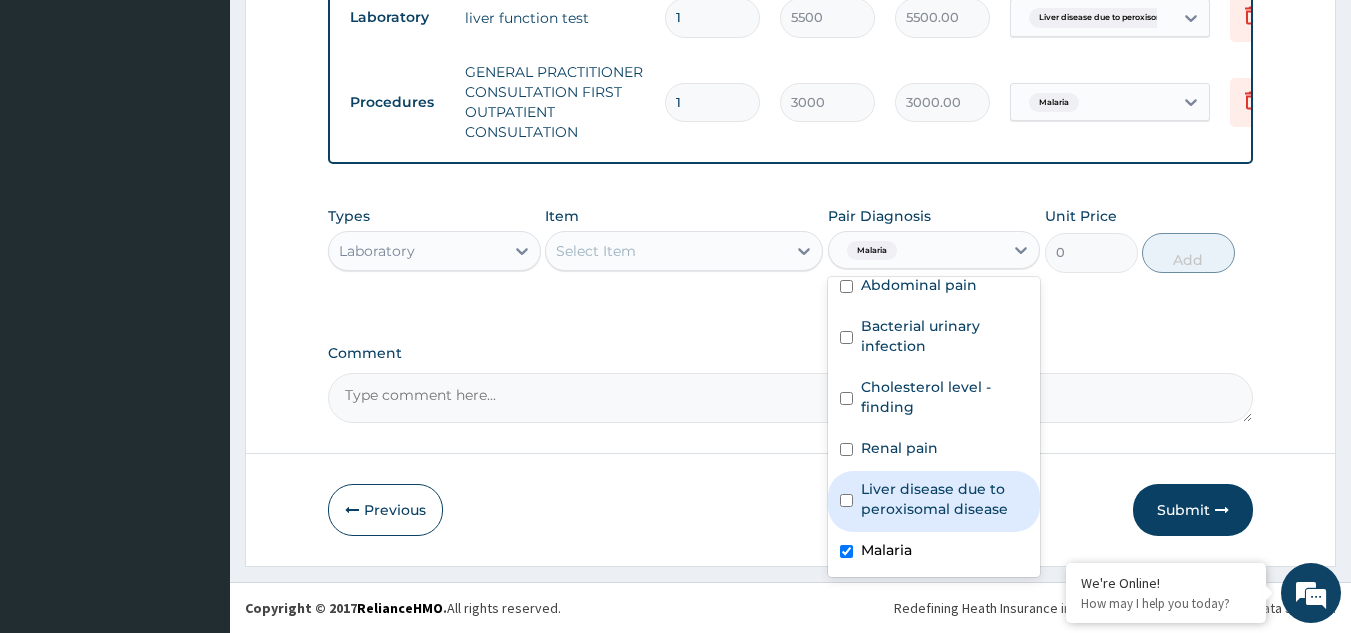 click on "Select Item" at bounding box center (596, 251) 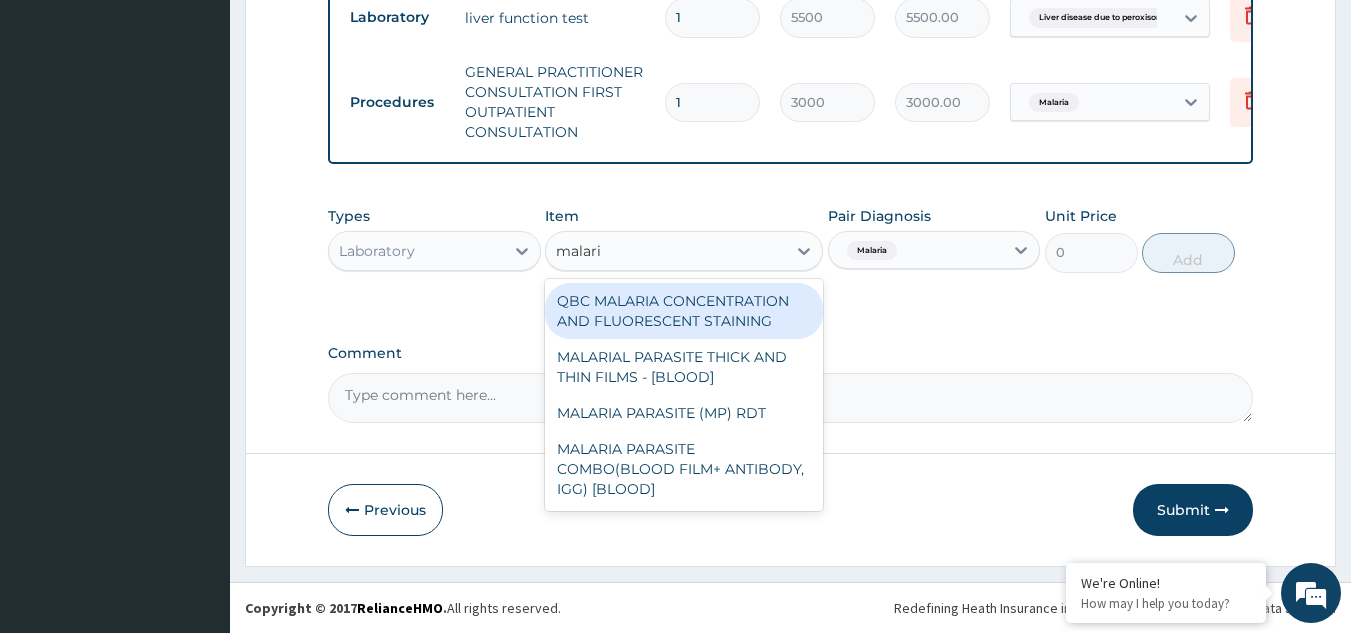 type on "malaria" 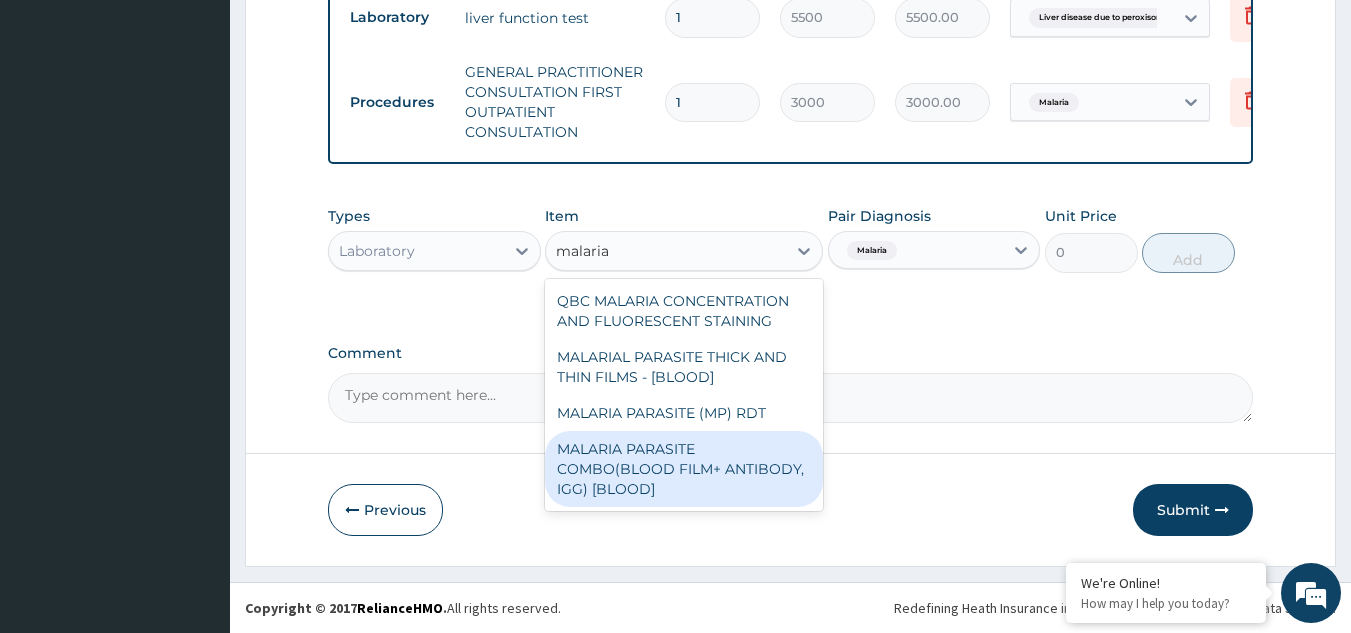 click on "MALARIA PARASITE COMBO(BLOOD FILM+ ANTIBODY, IGG) [BLOOD]" at bounding box center [684, 469] 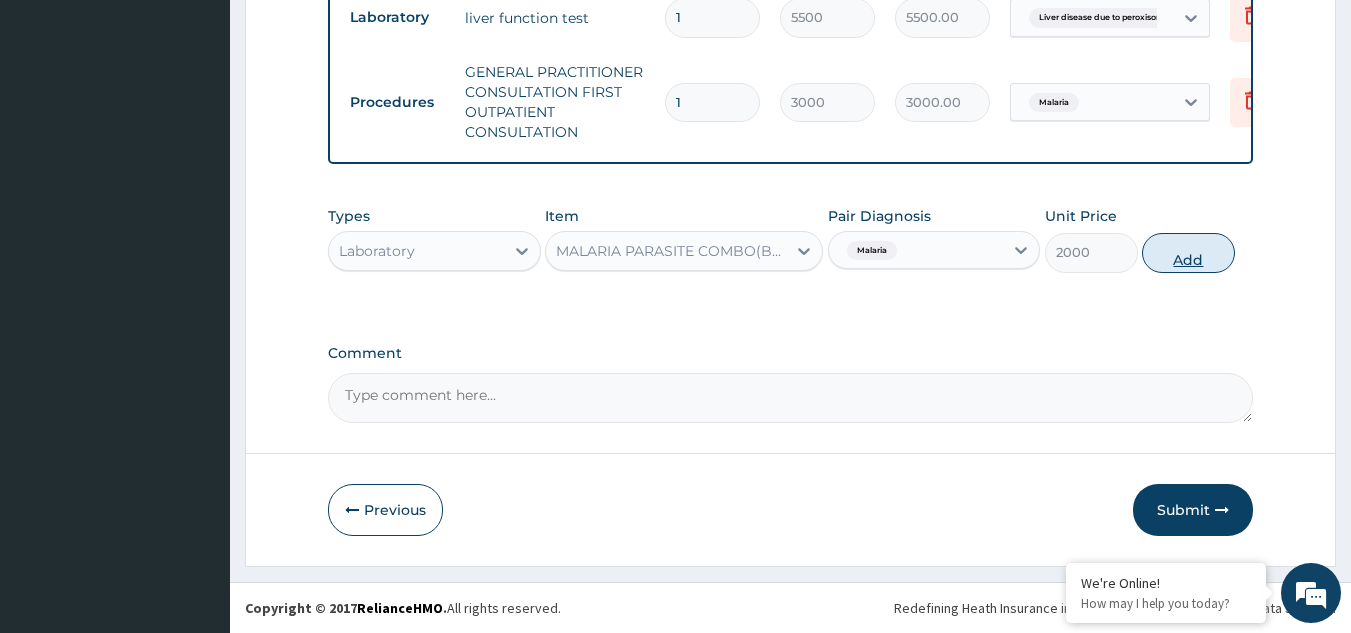 click on "Add" at bounding box center [1188, 253] 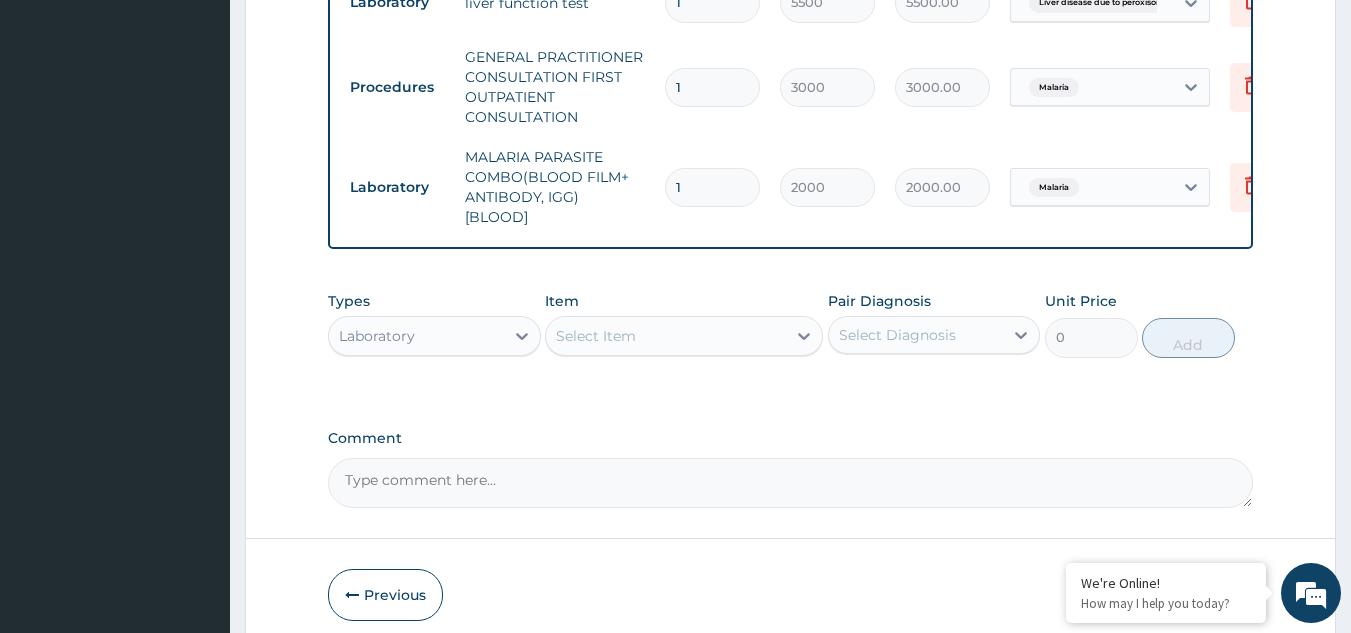 click on "Select Diagnosis" at bounding box center [897, 335] 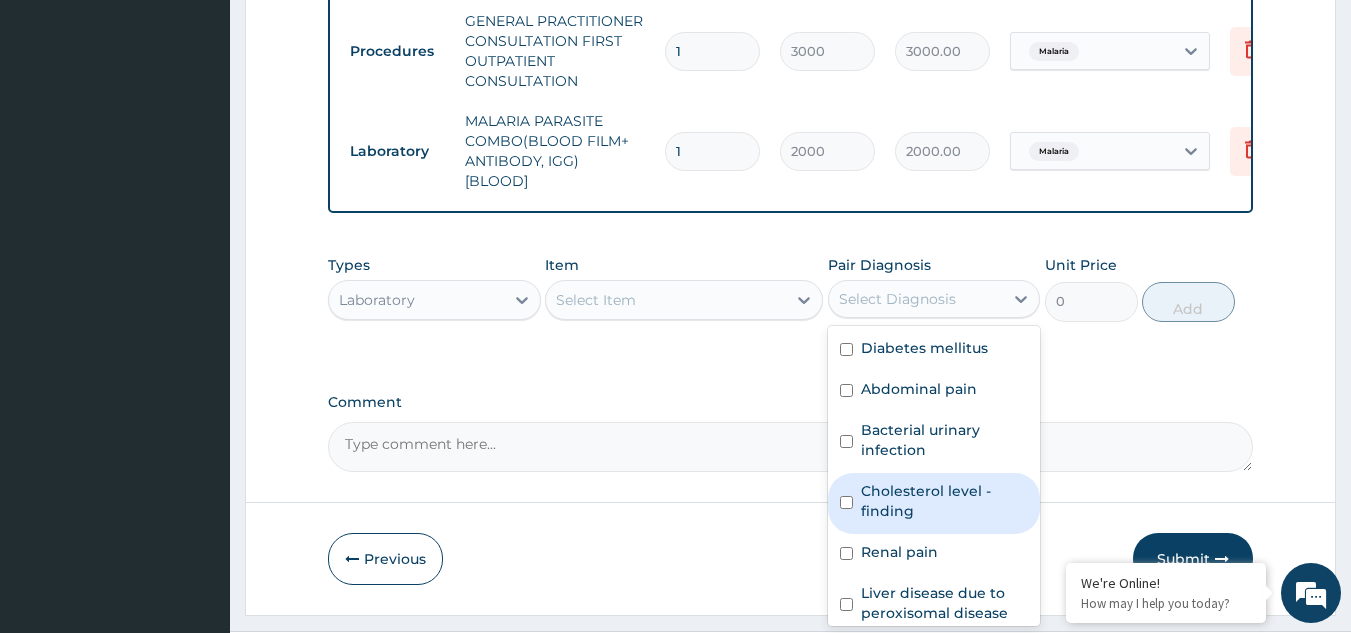scroll, scrollTop: 1303, scrollLeft: 0, axis: vertical 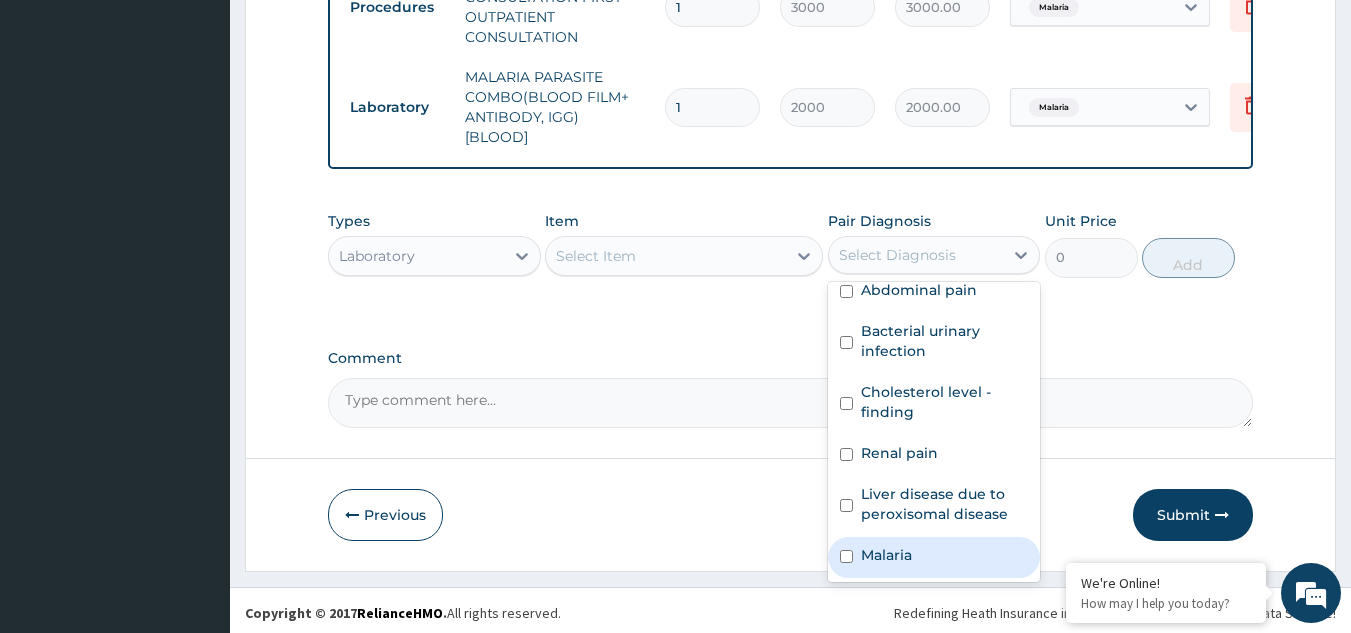 click on "Malaria" at bounding box center [886, 555] 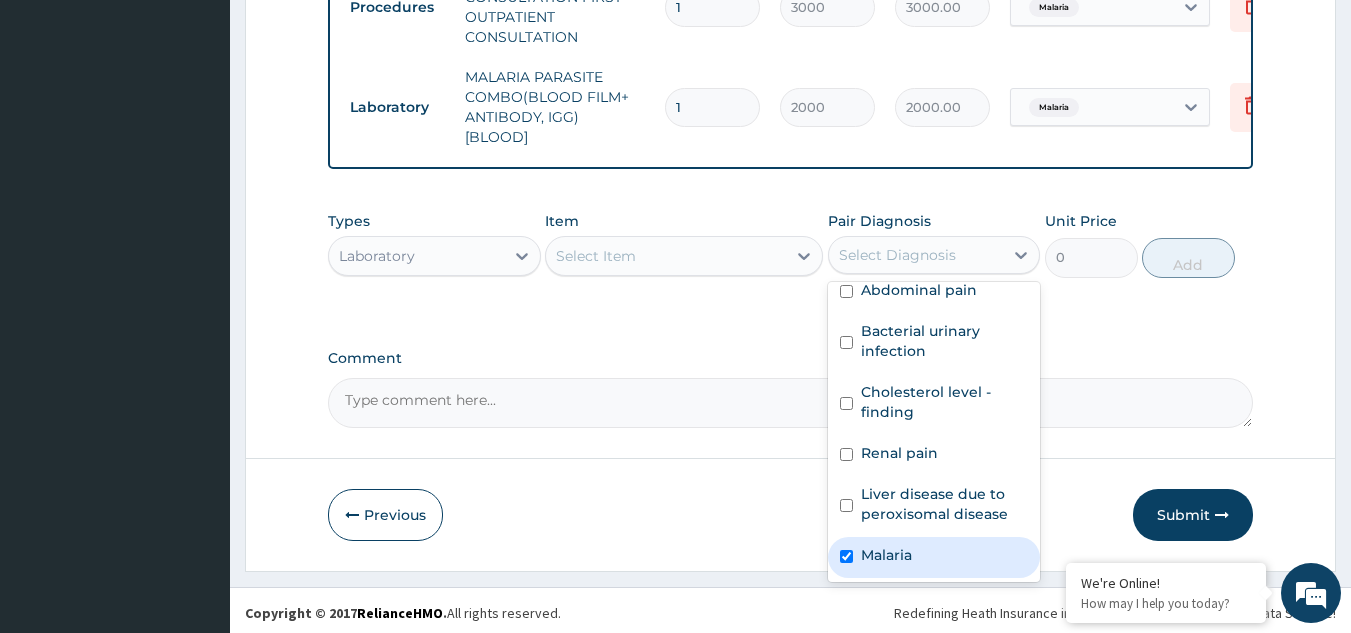 checkbox on "true" 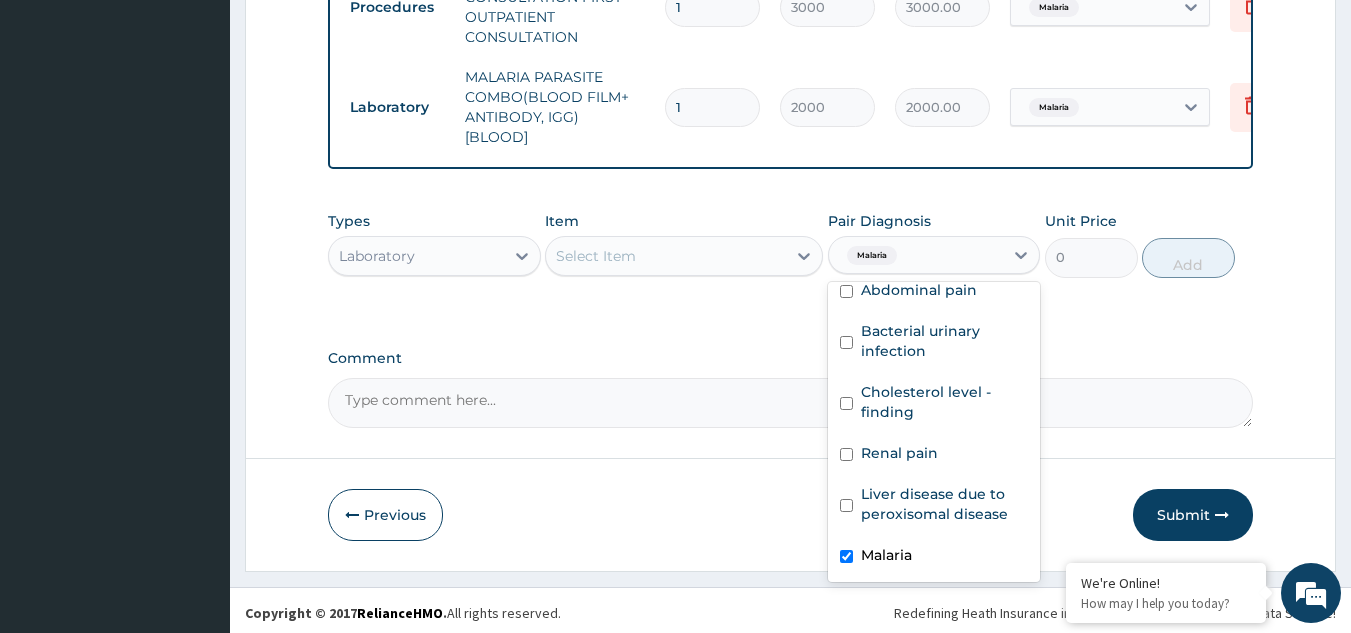 click on "Select Item" at bounding box center [596, 256] 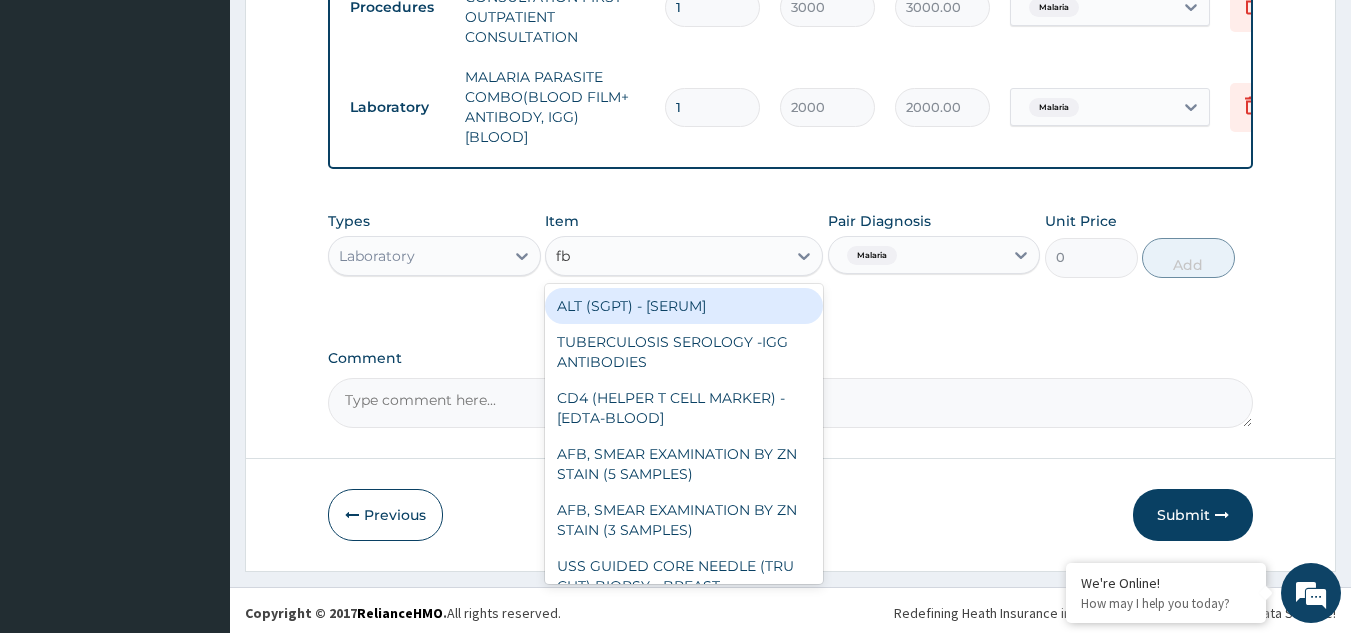 type on "fbc" 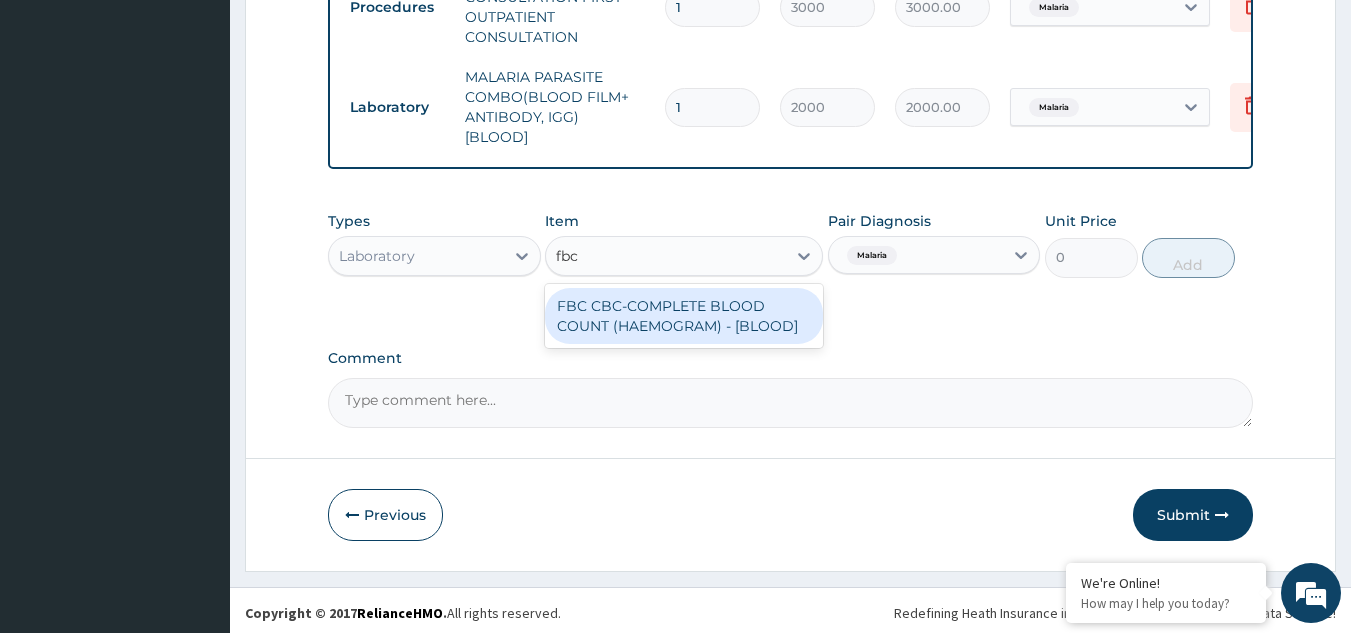 click on "FBC CBC-COMPLETE BLOOD COUNT (HAEMOGRAM) - [BLOOD]" at bounding box center [684, 316] 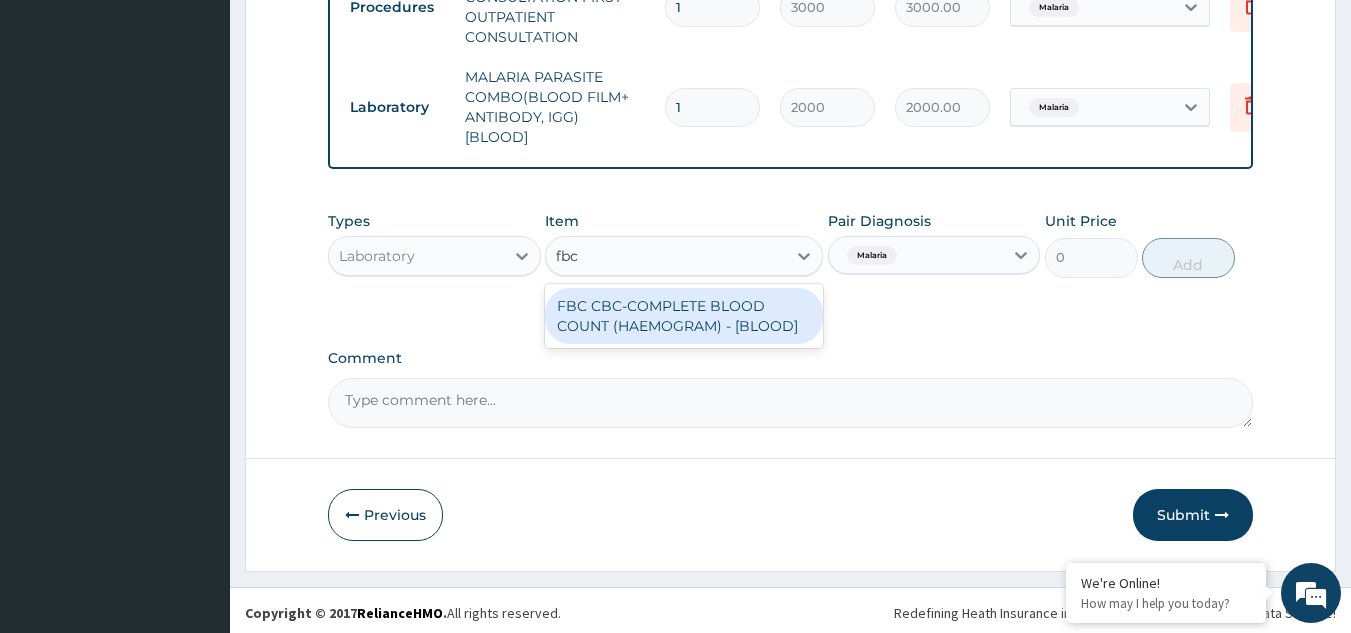 type 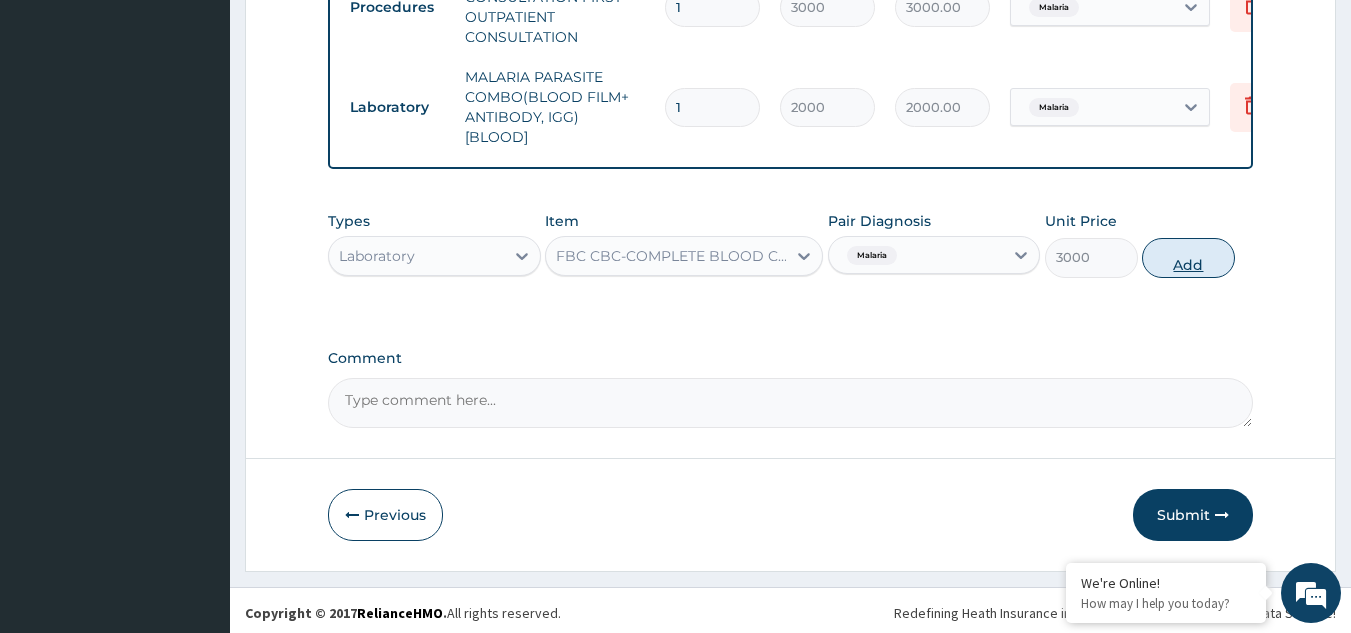 click on "Add" at bounding box center [1188, 258] 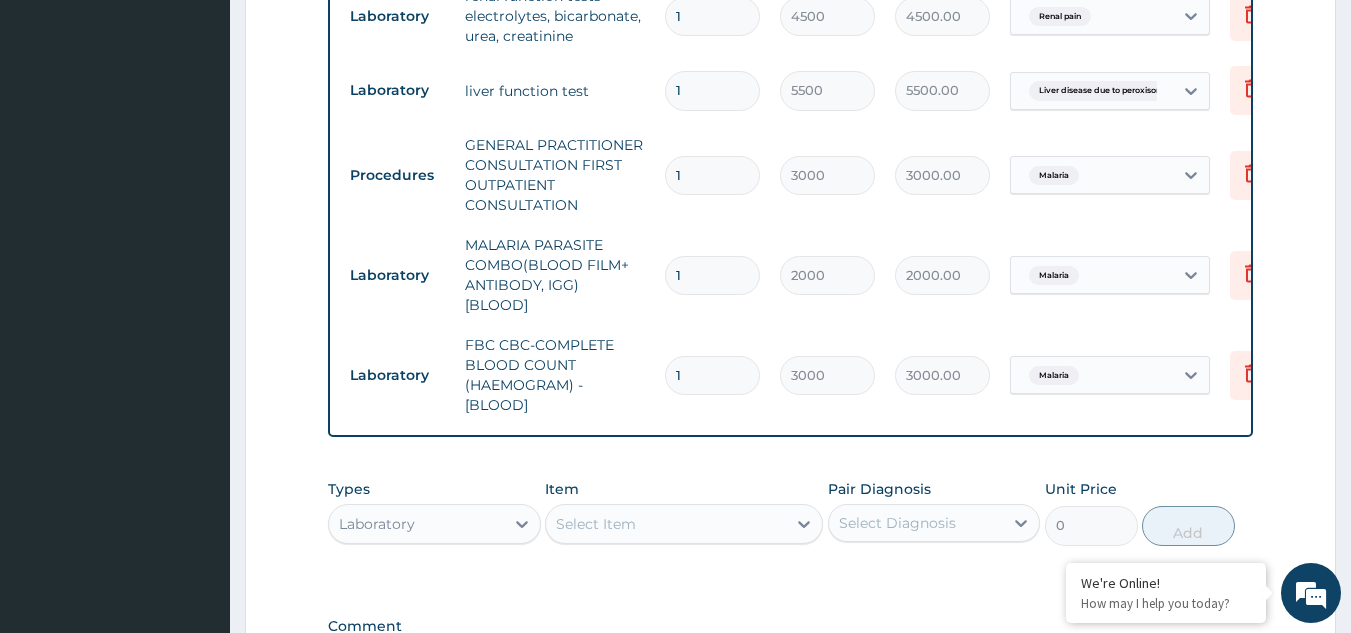 scroll, scrollTop: 1383, scrollLeft: 0, axis: vertical 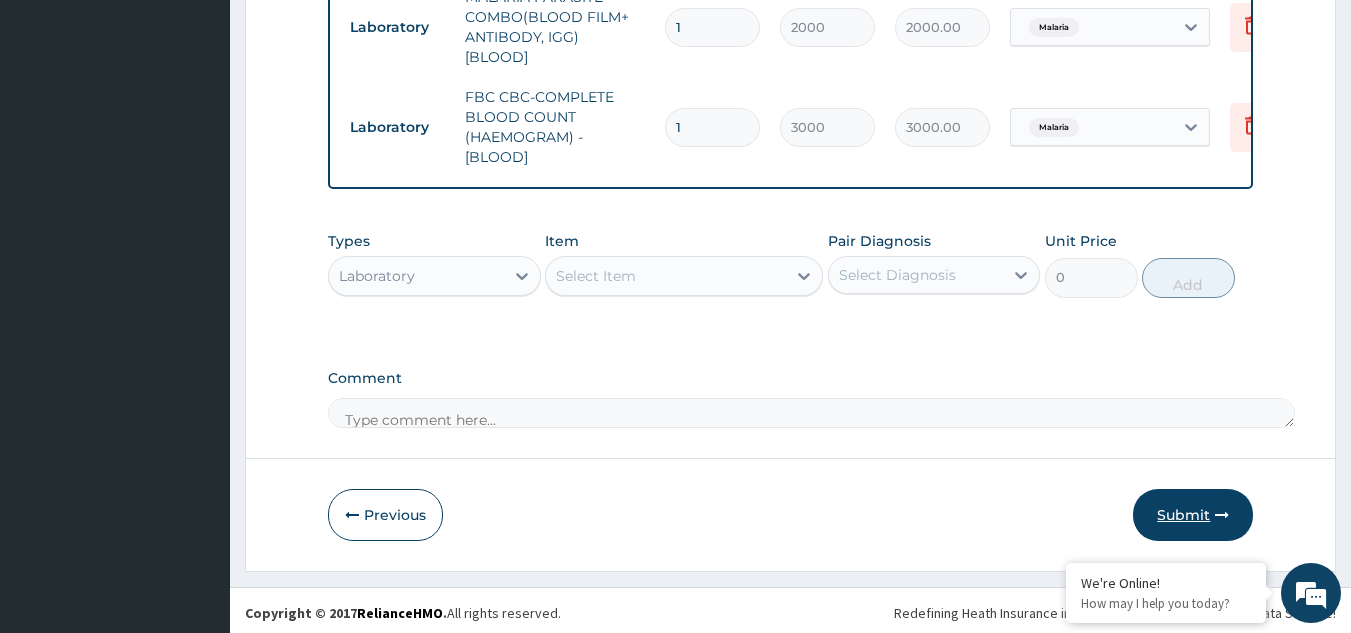 click on "Submit" at bounding box center (1193, 515) 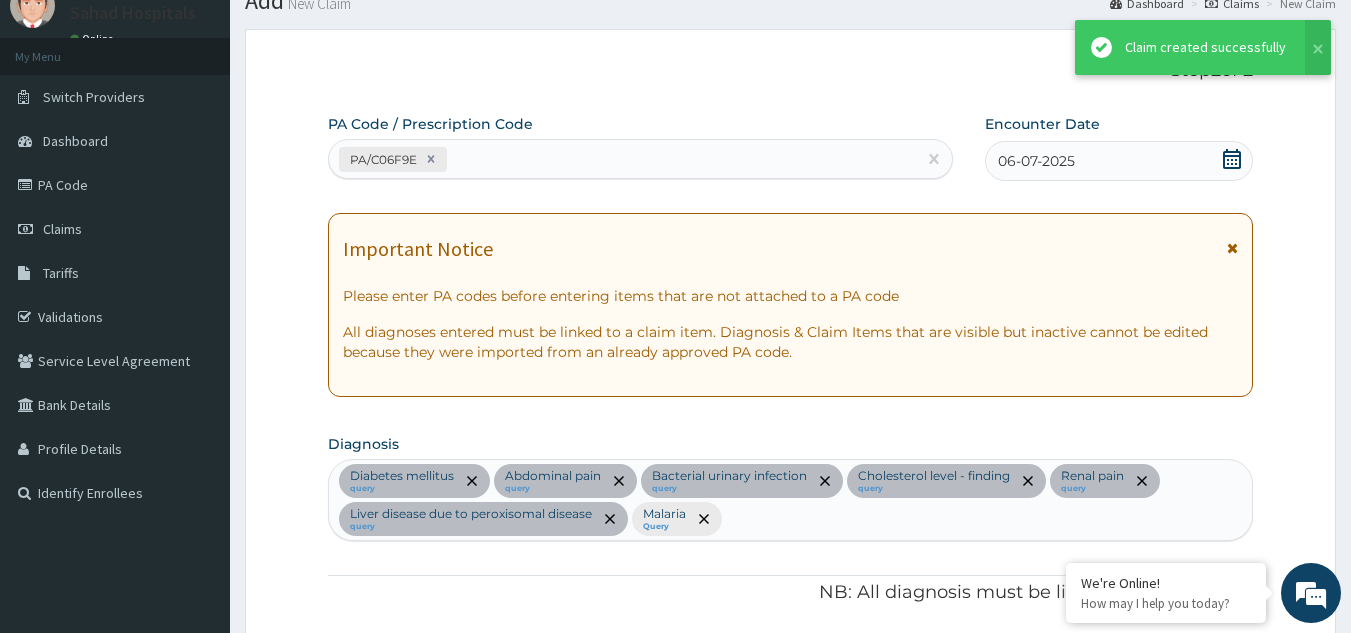 scroll, scrollTop: 1383, scrollLeft: 0, axis: vertical 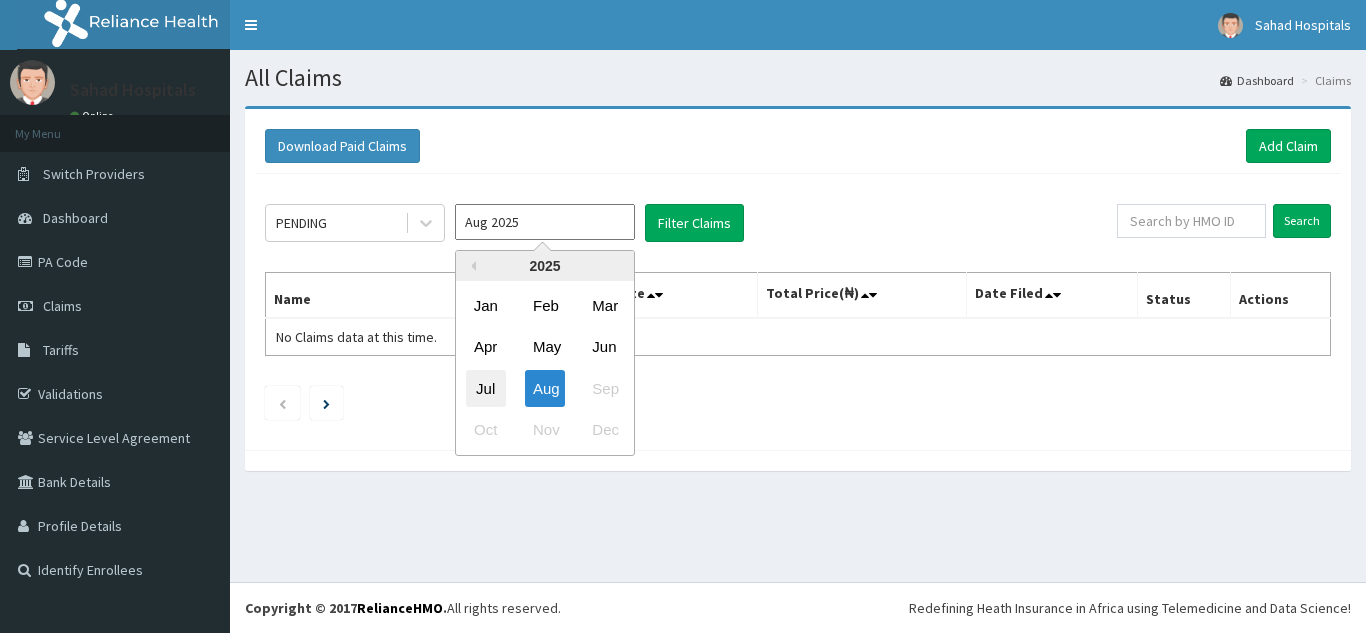 click on "Jul" at bounding box center (486, 388) 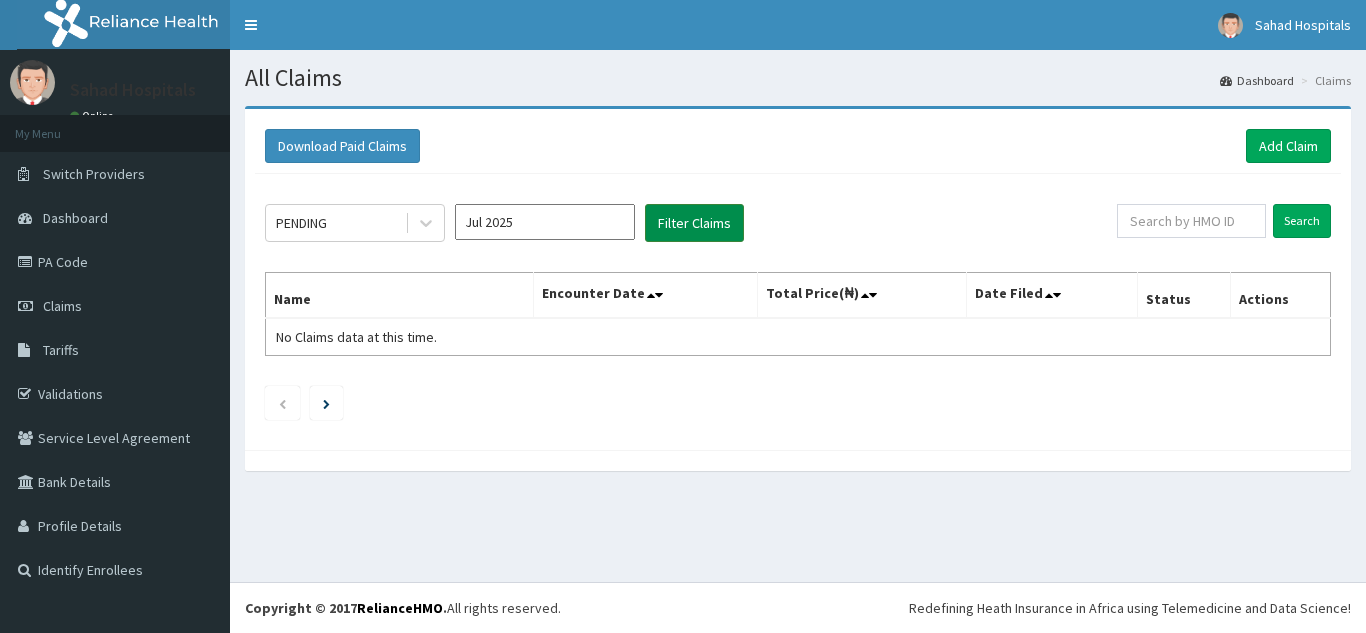 click on "Filter Claims" at bounding box center [694, 223] 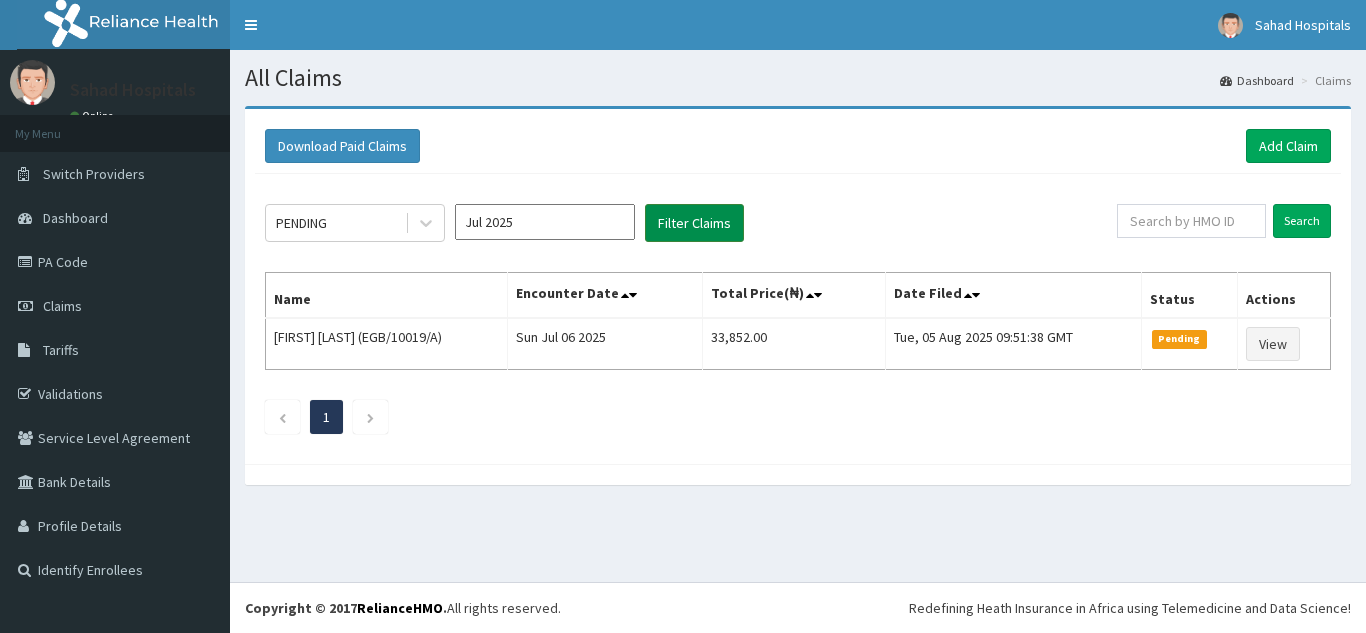 click on "Filter Claims" at bounding box center [694, 223] 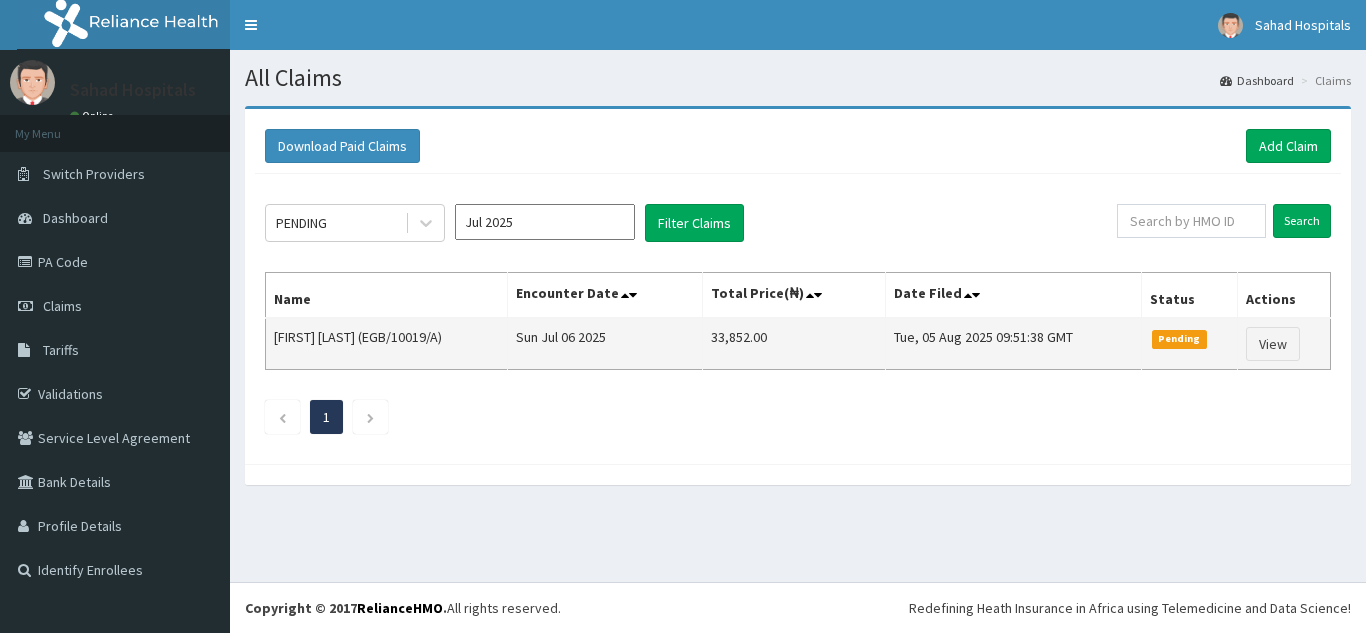 click on "33,852.00" at bounding box center (794, 344) 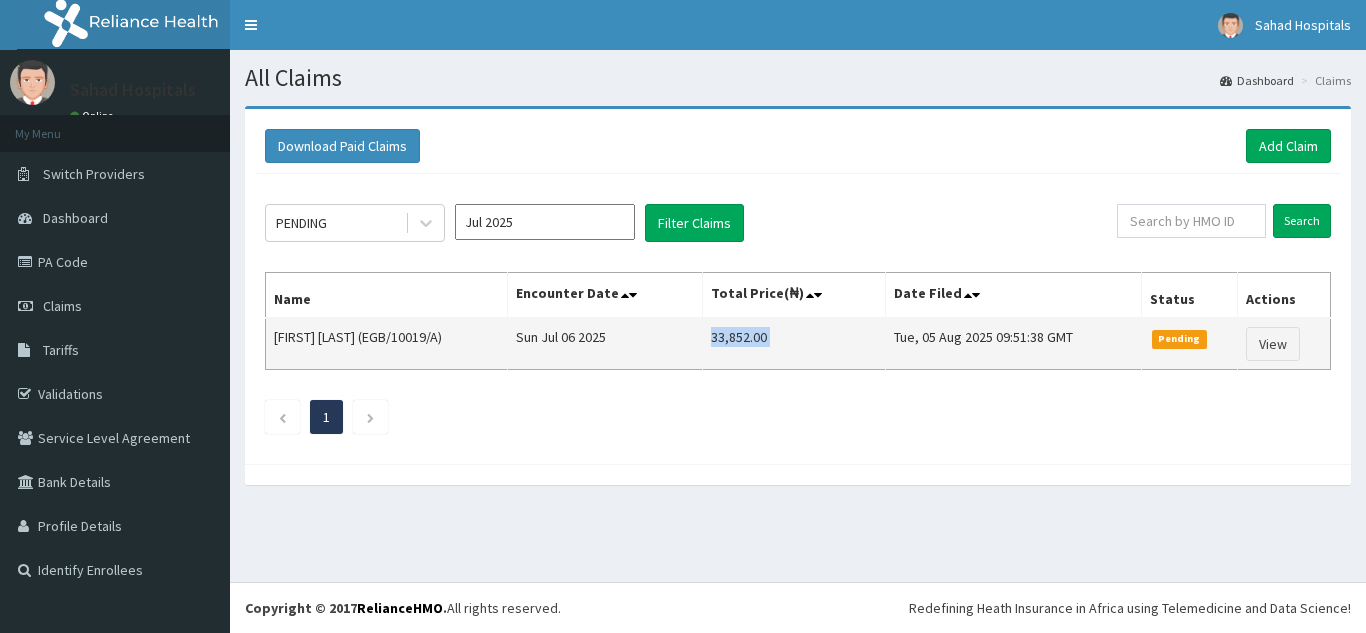 click on "33,852.00" at bounding box center [794, 344] 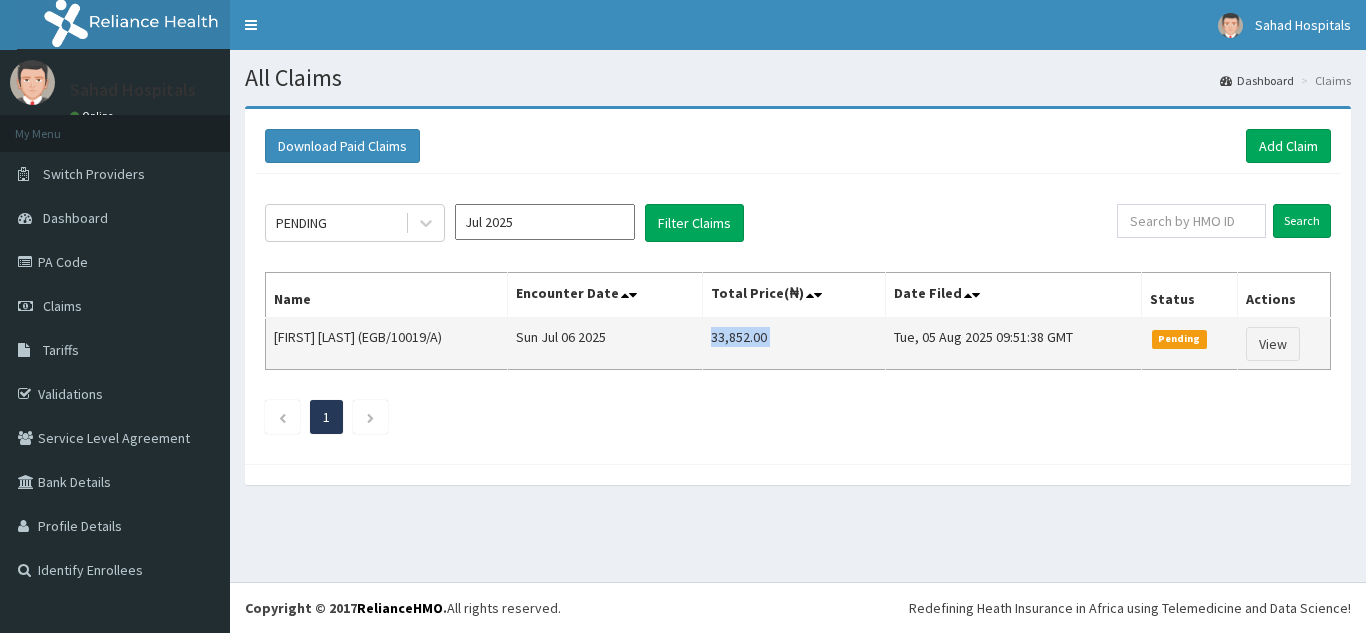 copy on "33,852.00" 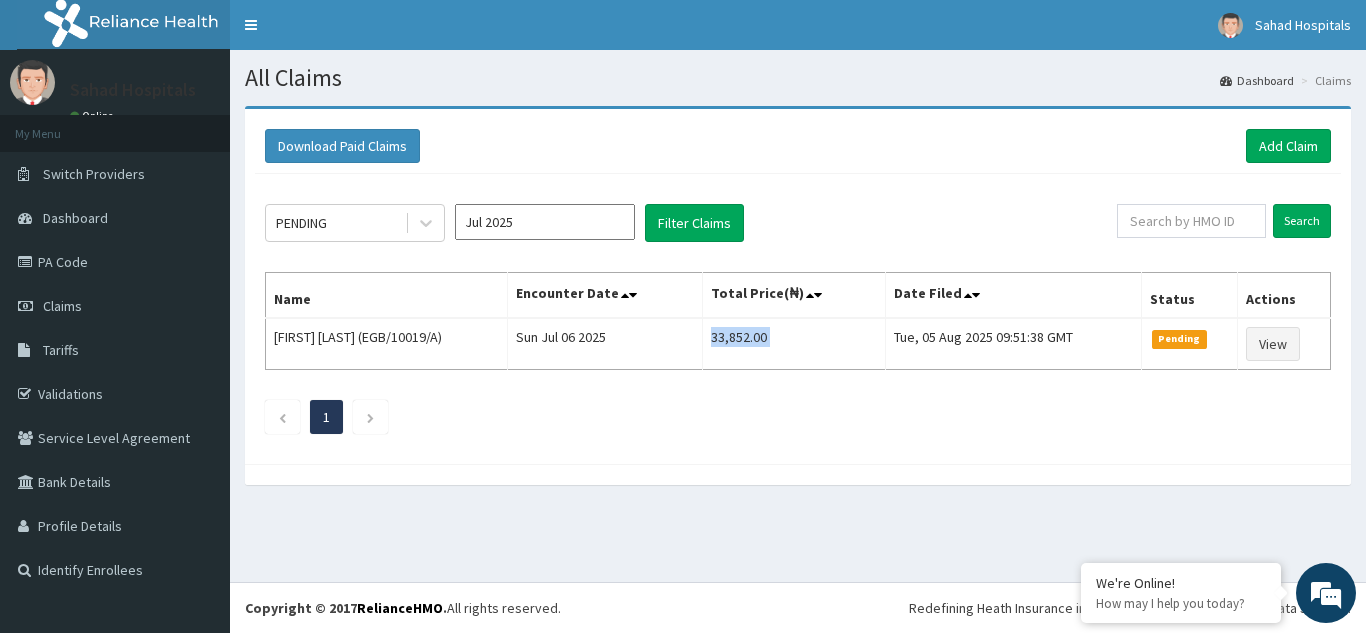 scroll, scrollTop: 0, scrollLeft: 0, axis: both 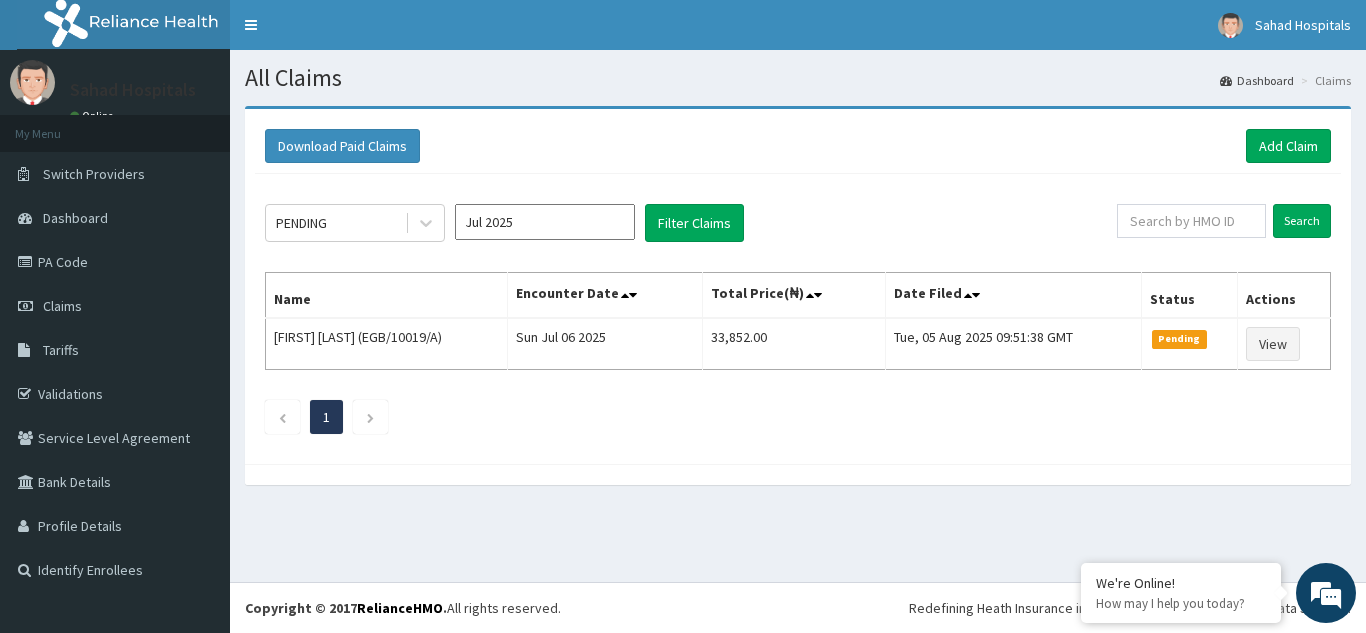 click on "Download Paid Claims Add Claim" at bounding box center [798, 146] 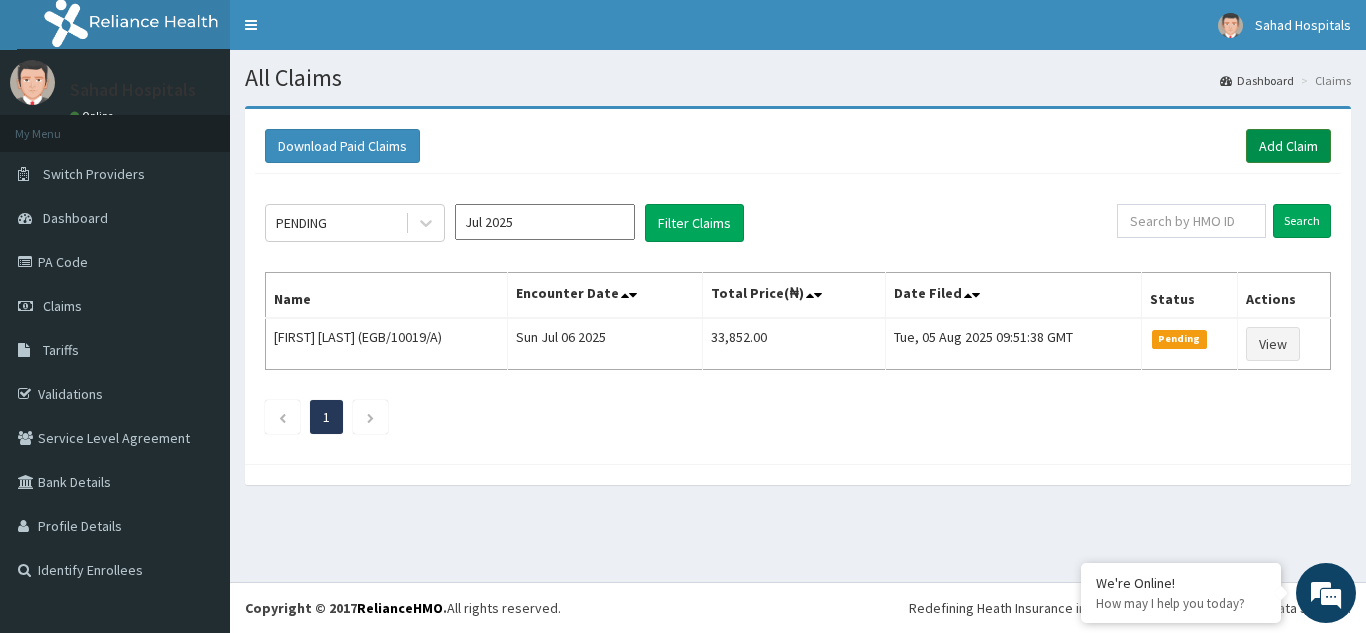click on "Add Claim" at bounding box center [1288, 146] 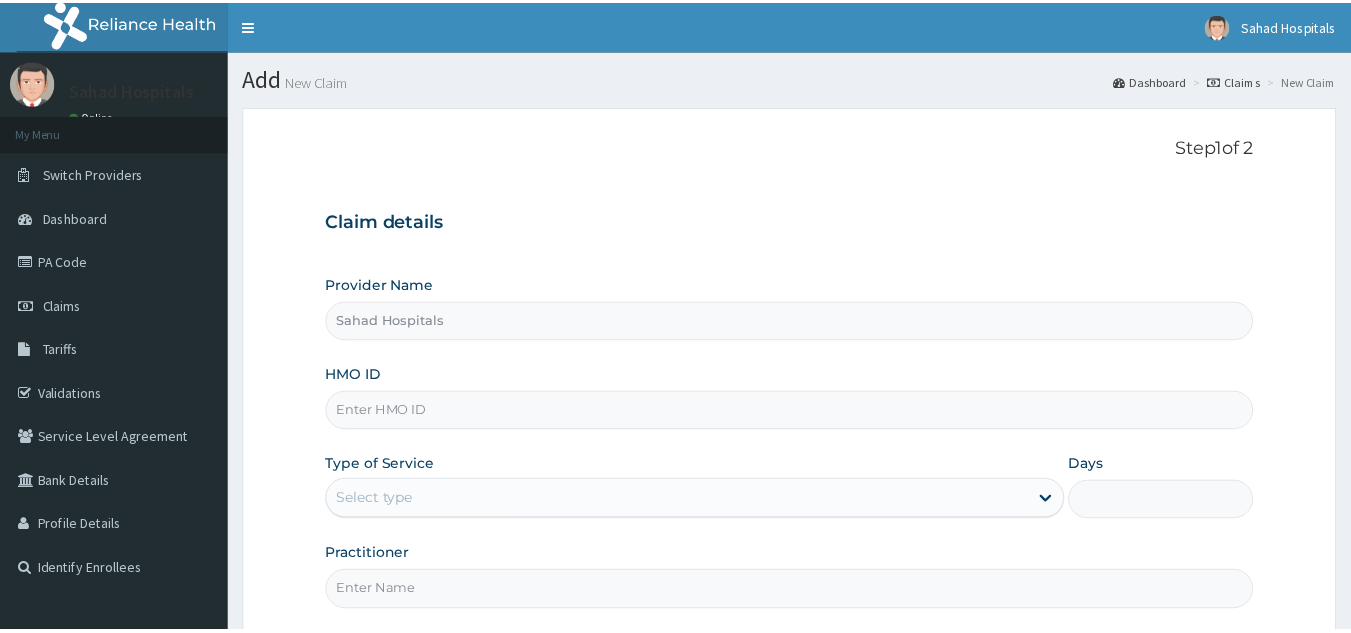 scroll, scrollTop: 0, scrollLeft: 0, axis: both 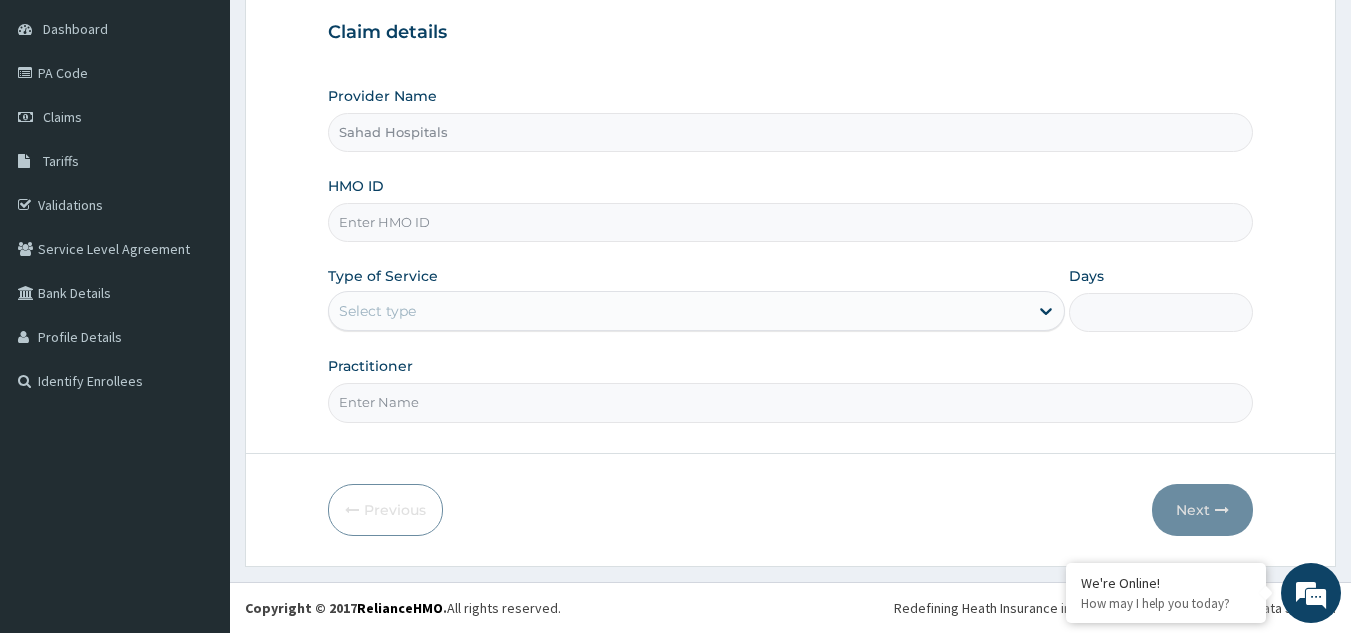 click on "HMO ID" at bounding box center [791, 222] 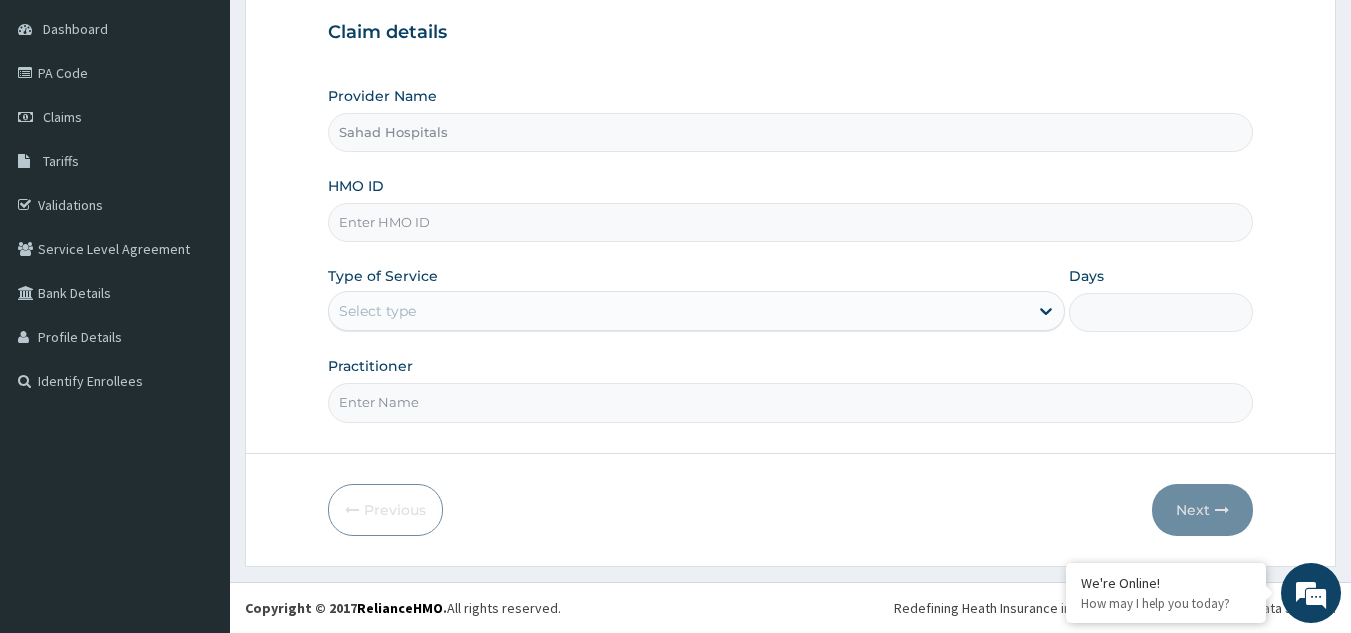 paste on "RELIANCE HMO (KSB/11446/C)" 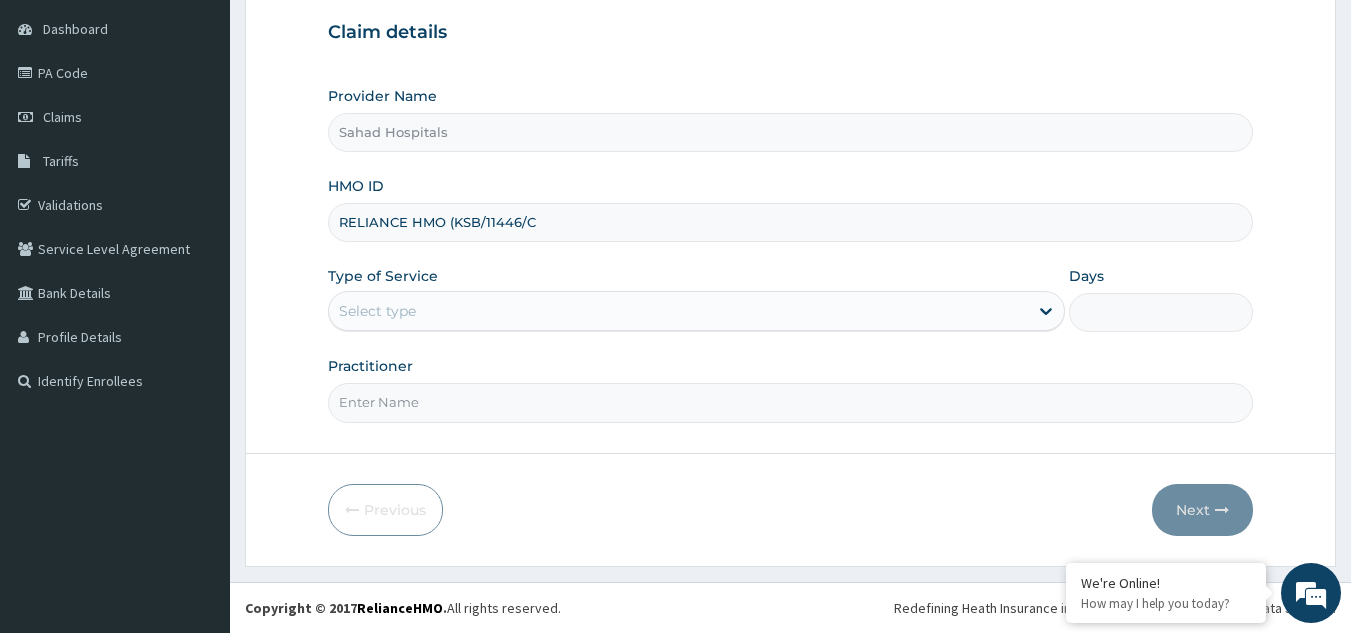 click on "RELIANCE HMO (KSB/11446/C" at bounding box center (791, 222) 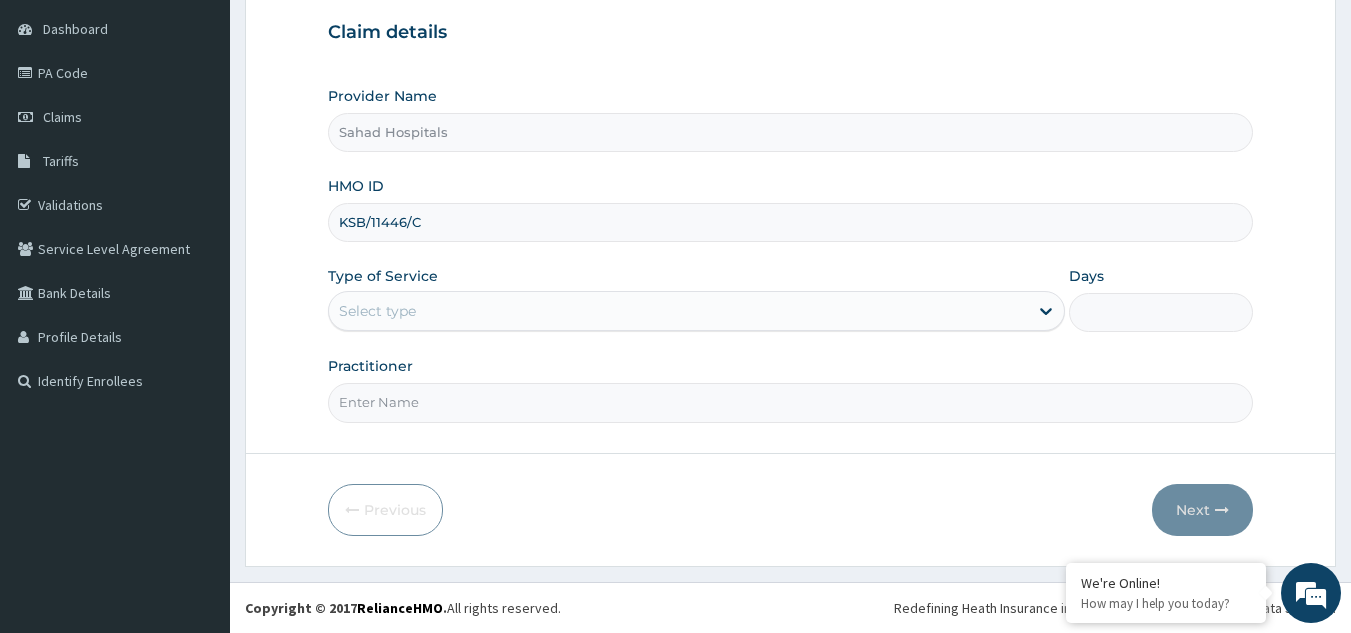 type on "KSB/11446/C" 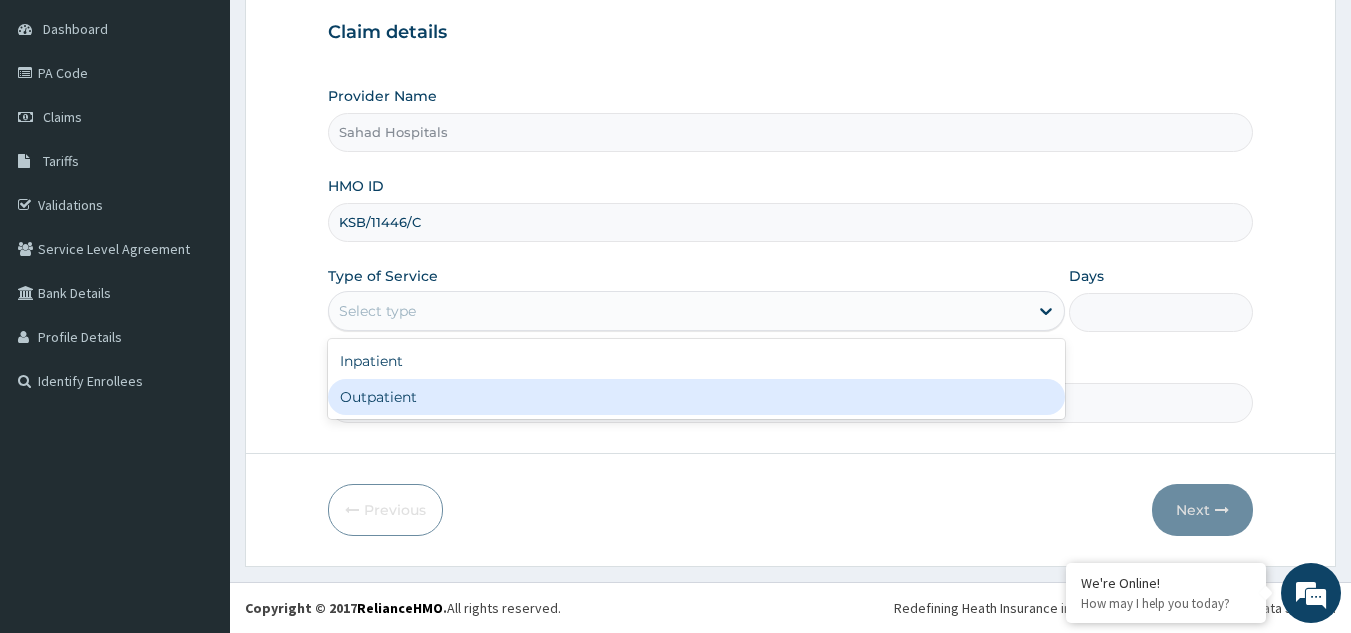 click on "Outpatient" at bounding box center (696, 397) 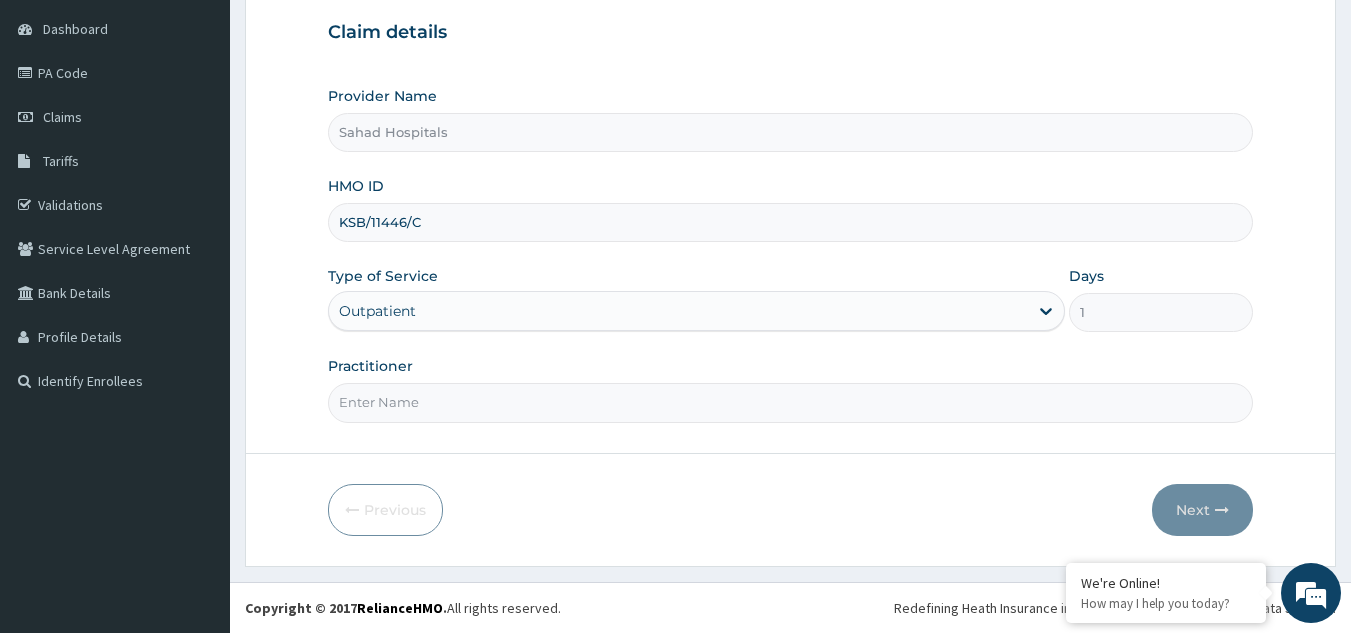 click on "Practitioner" at bounding box center [791, 402] 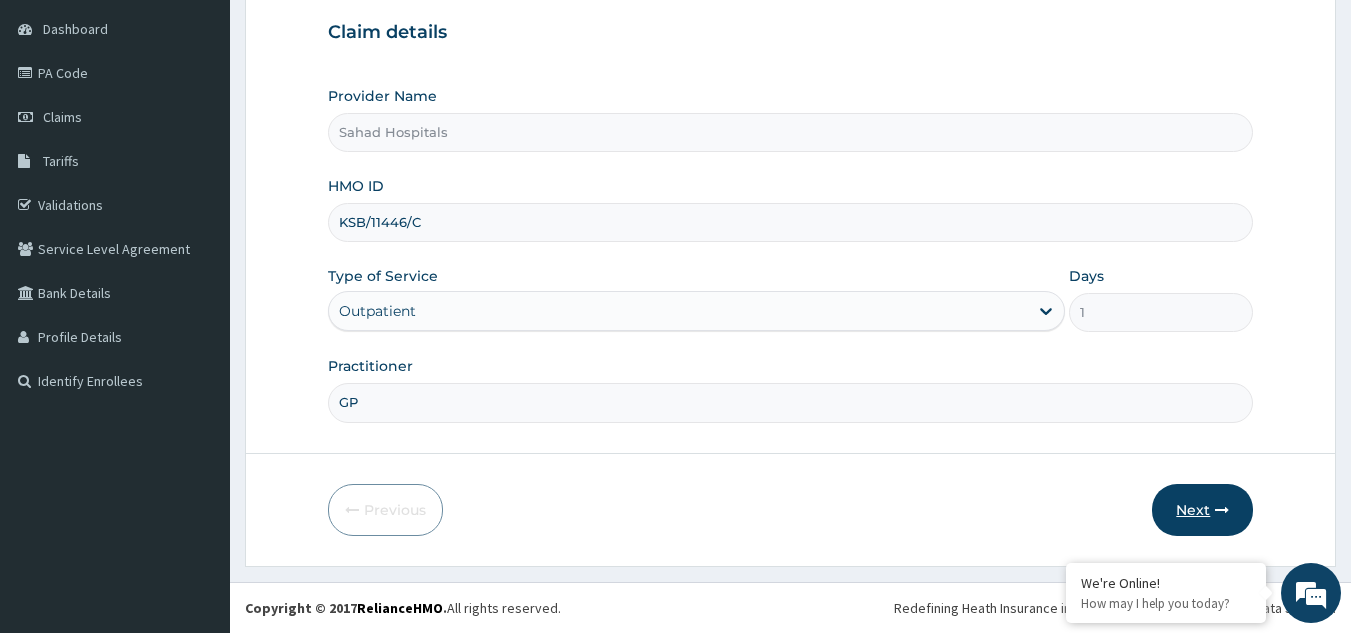 type on "GP" 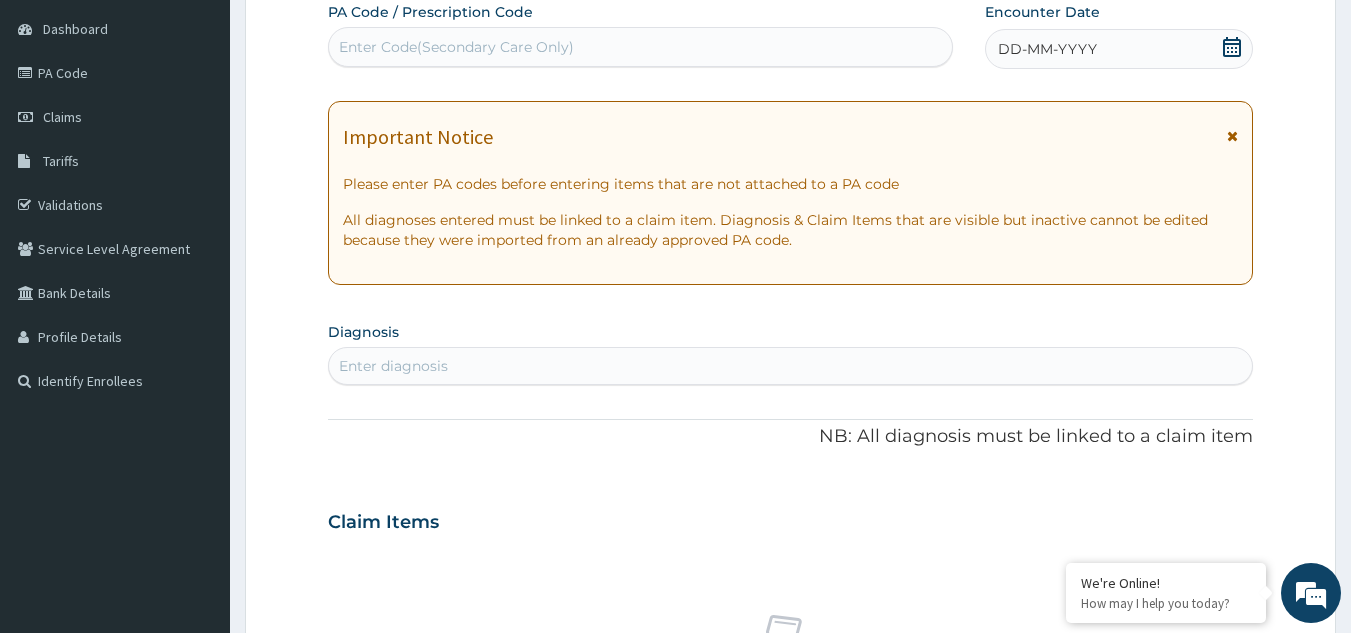 click 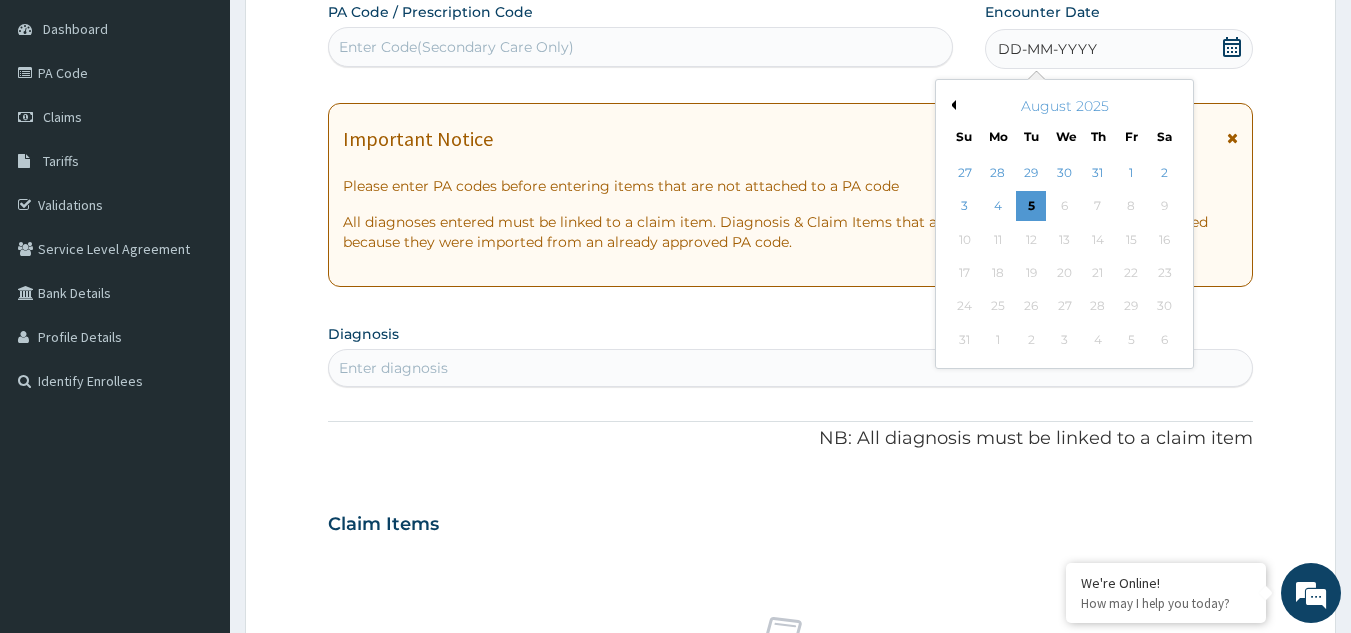 click on "August 2025" at bounding box center (1064, 106) 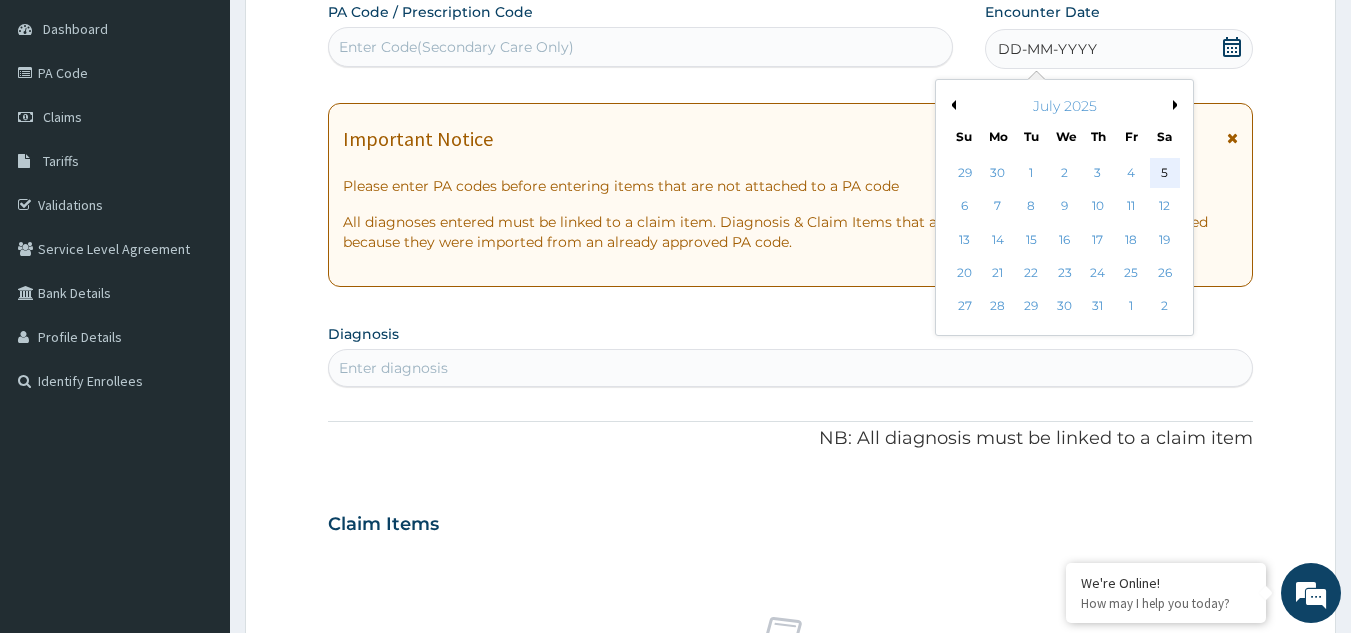 click on "5" at bounding box center (1165, 173) 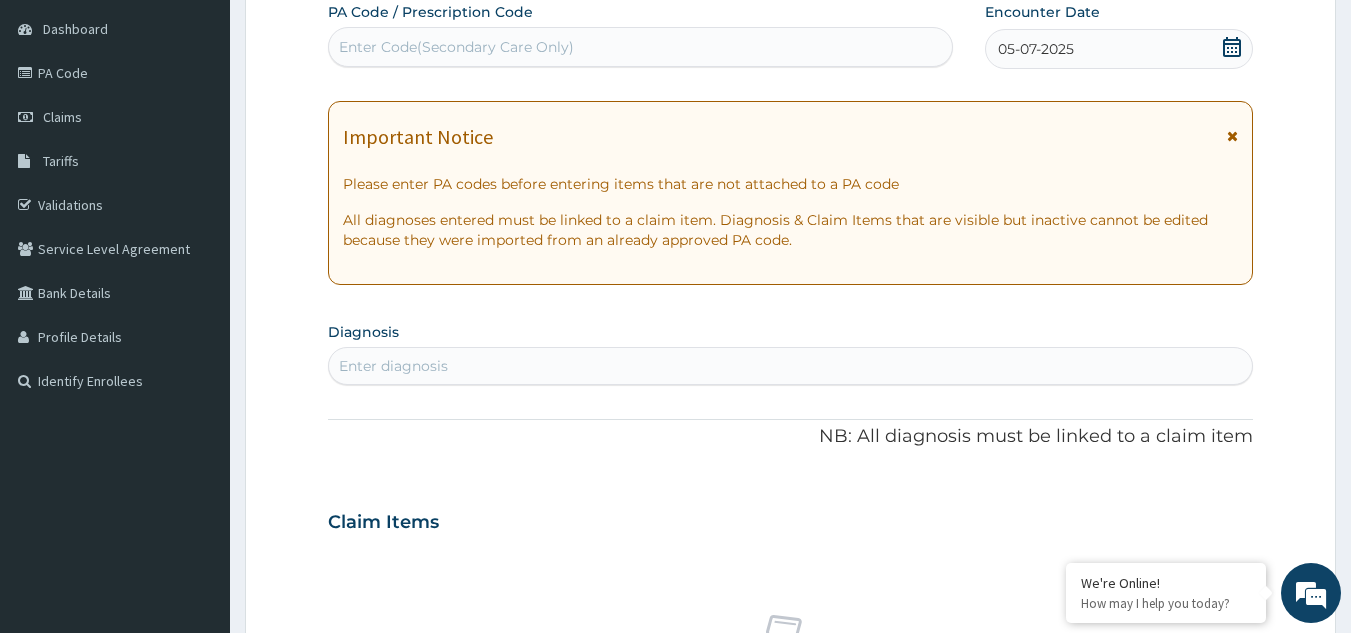click on "Enter diagnosis" at bounding box center [393, 366] 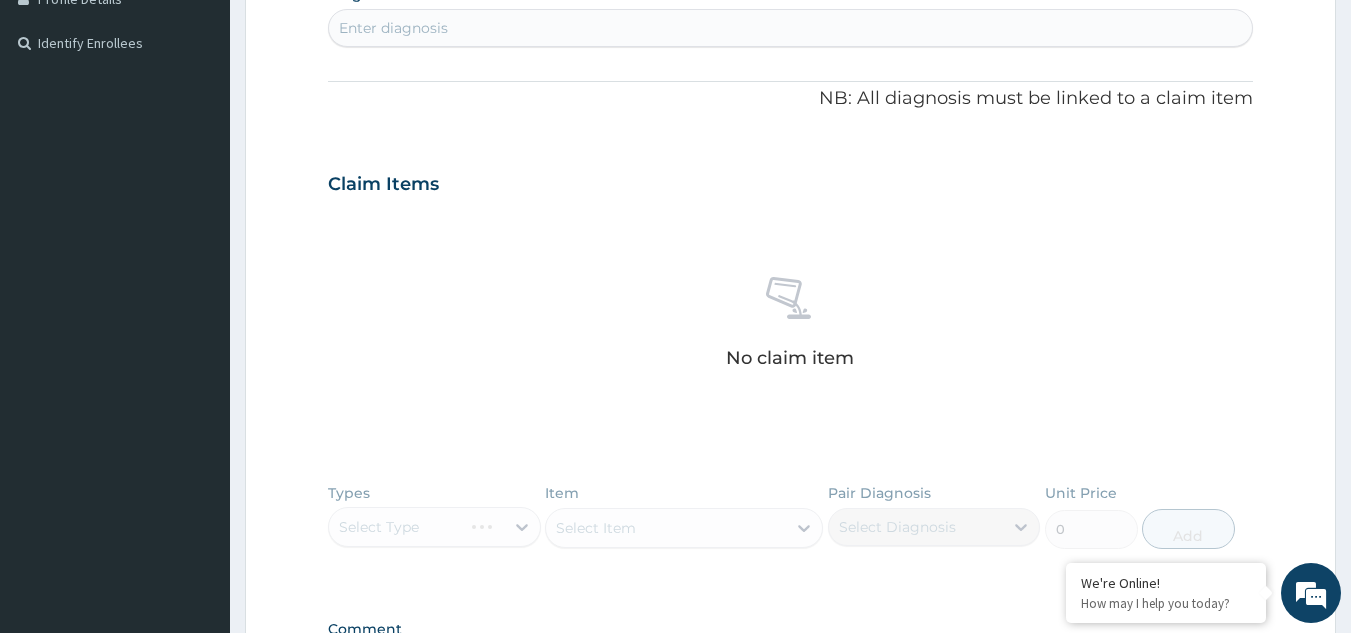scroll, scrollTop: 540, scrollLeft: 0, axis: vertical 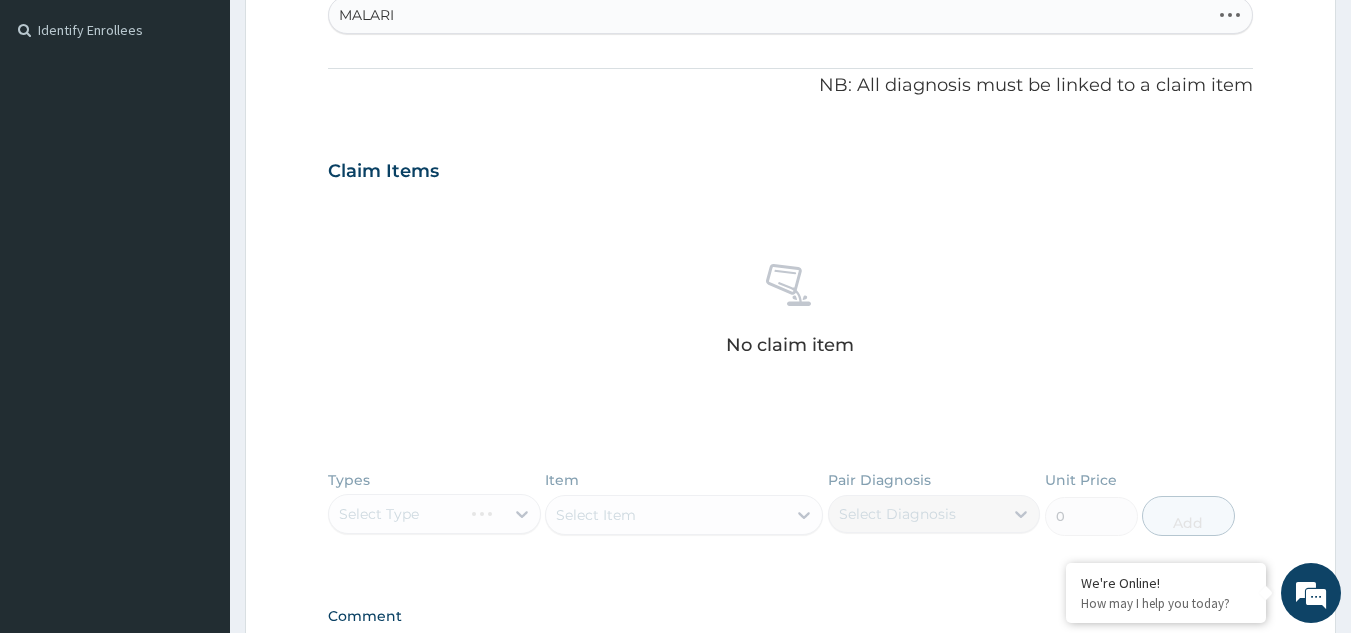 type on "MALARIA" 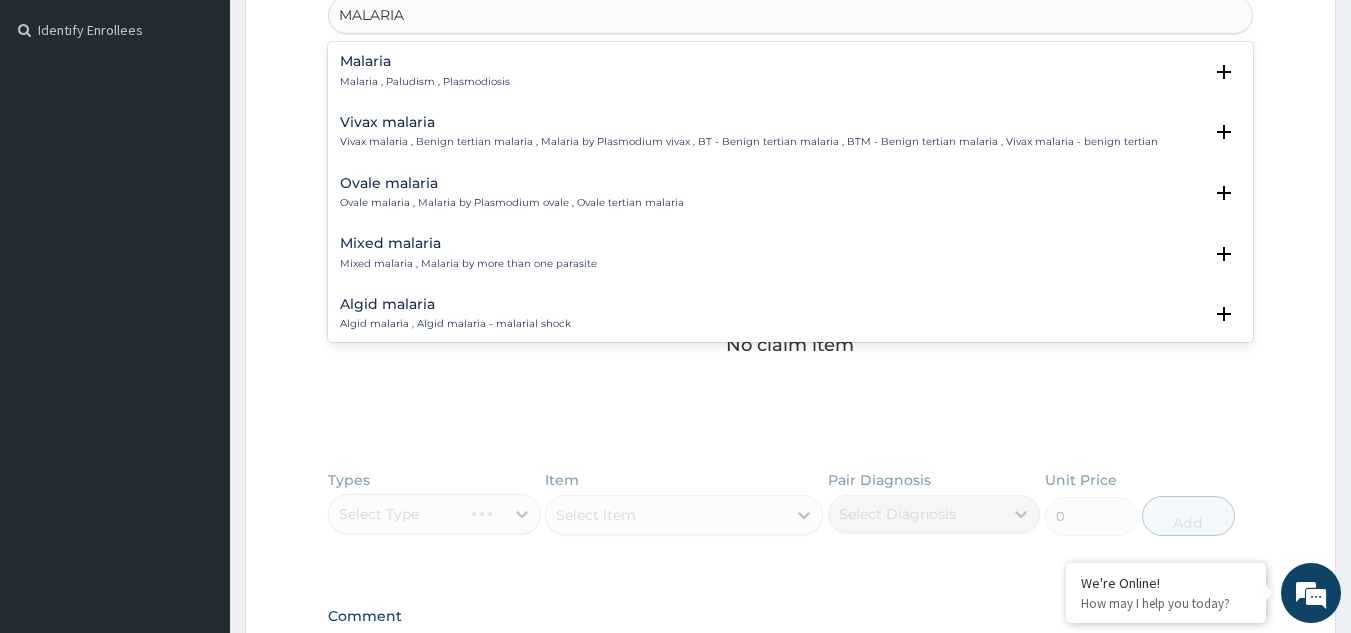 click on "Malaria" at bounding box center [425, 61] 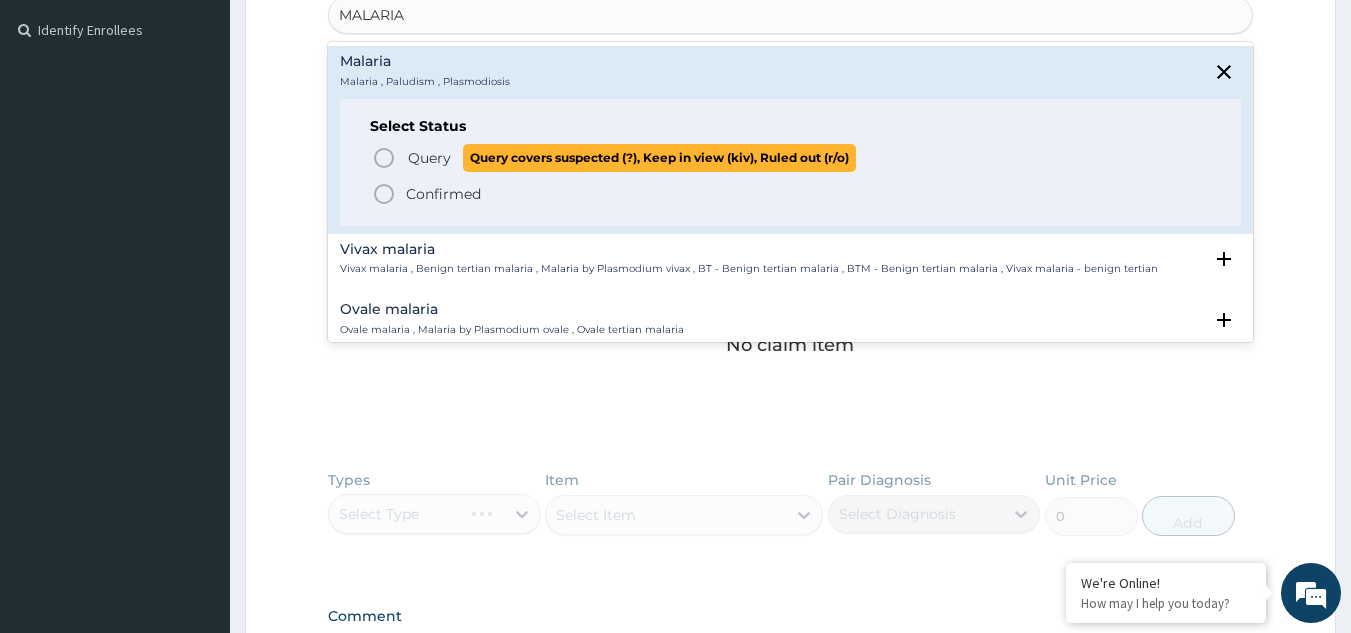 click 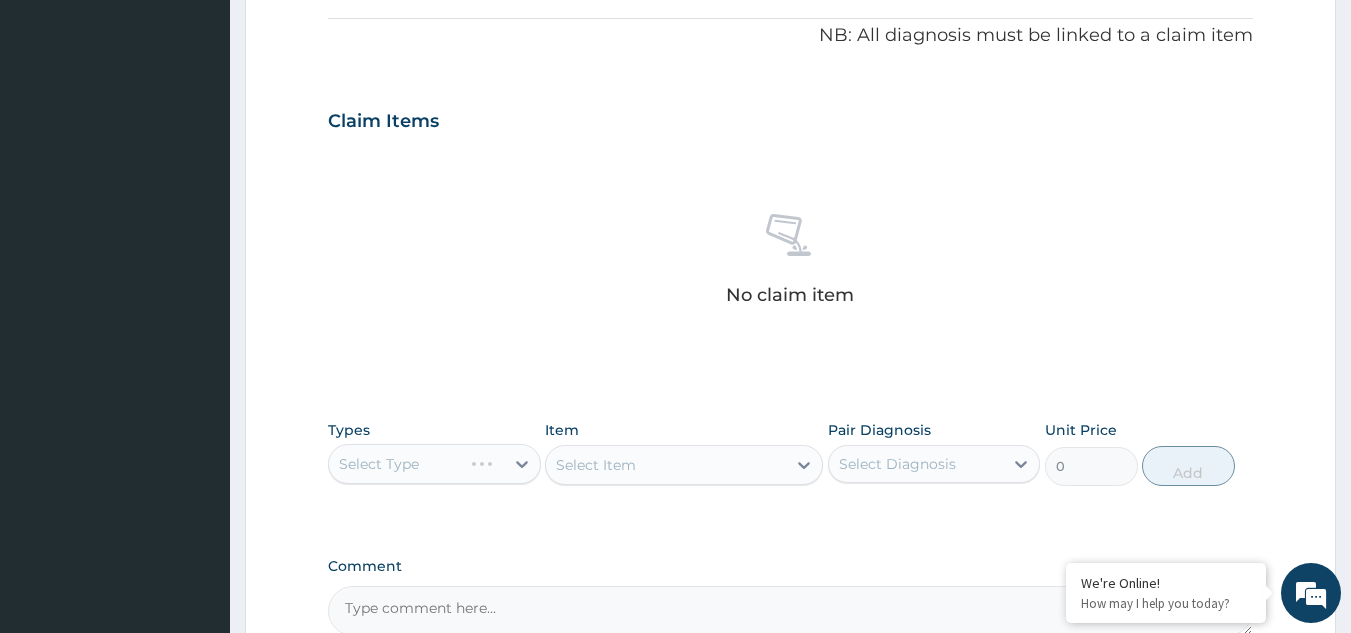 scroll, scrollTop: 809, scrollLeft: 0, axis: vertical 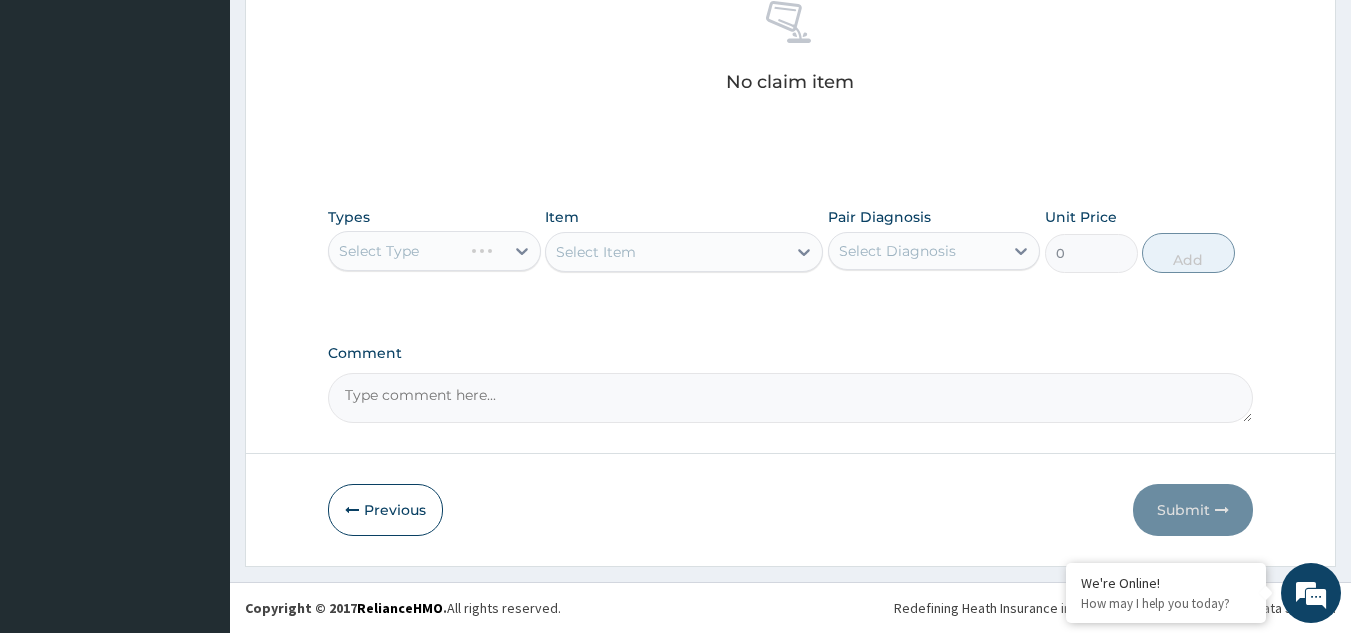 click on "Select Type" at bounding box center (434, 251) 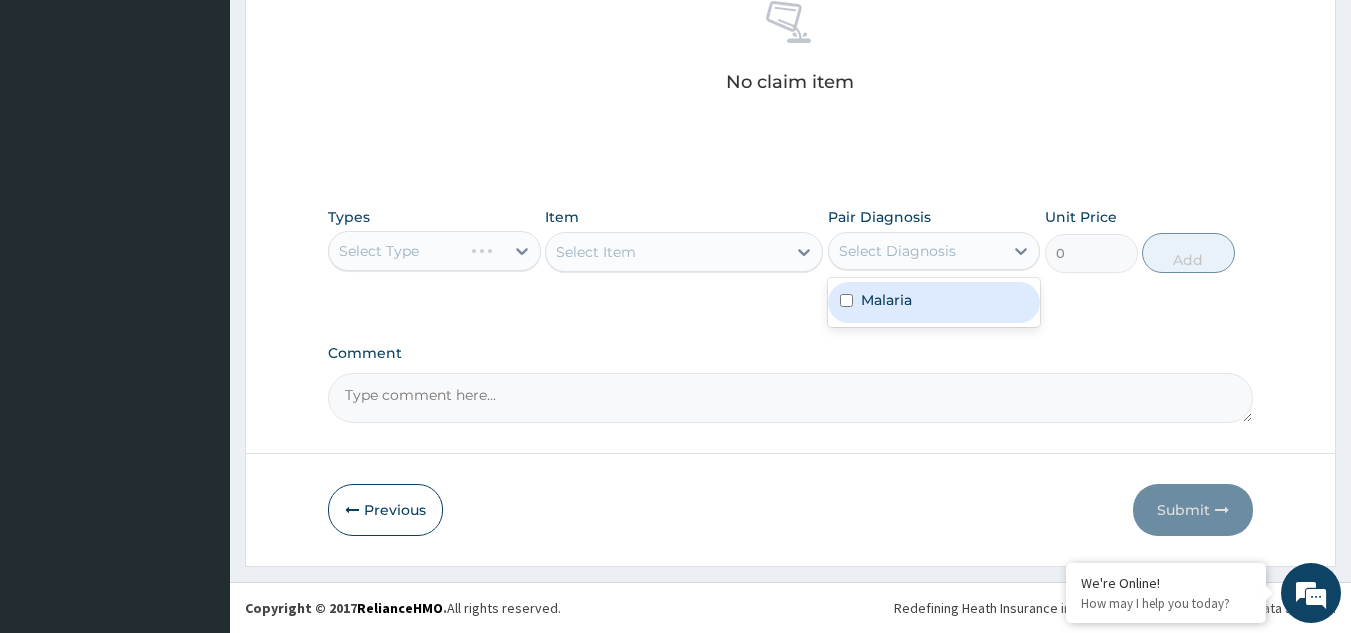 click on "Select Diagnosis" at bounding box center (897, 251) 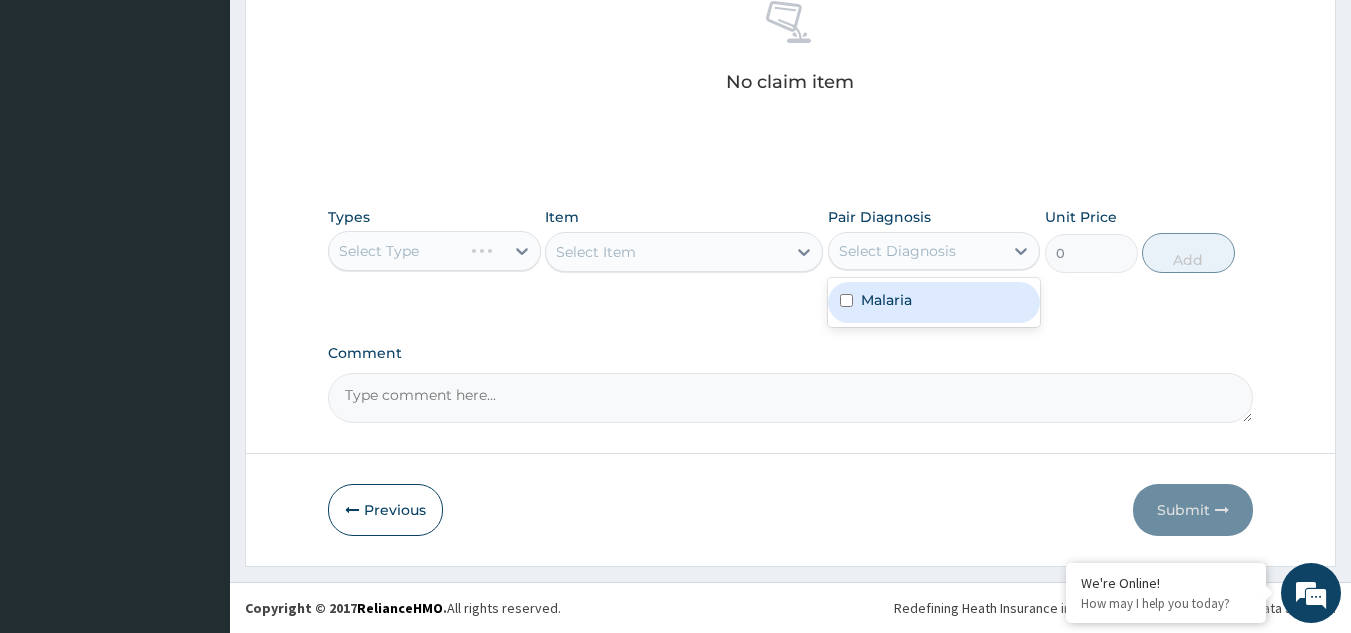 click on "Malaria" at bounding box center (934, 302) 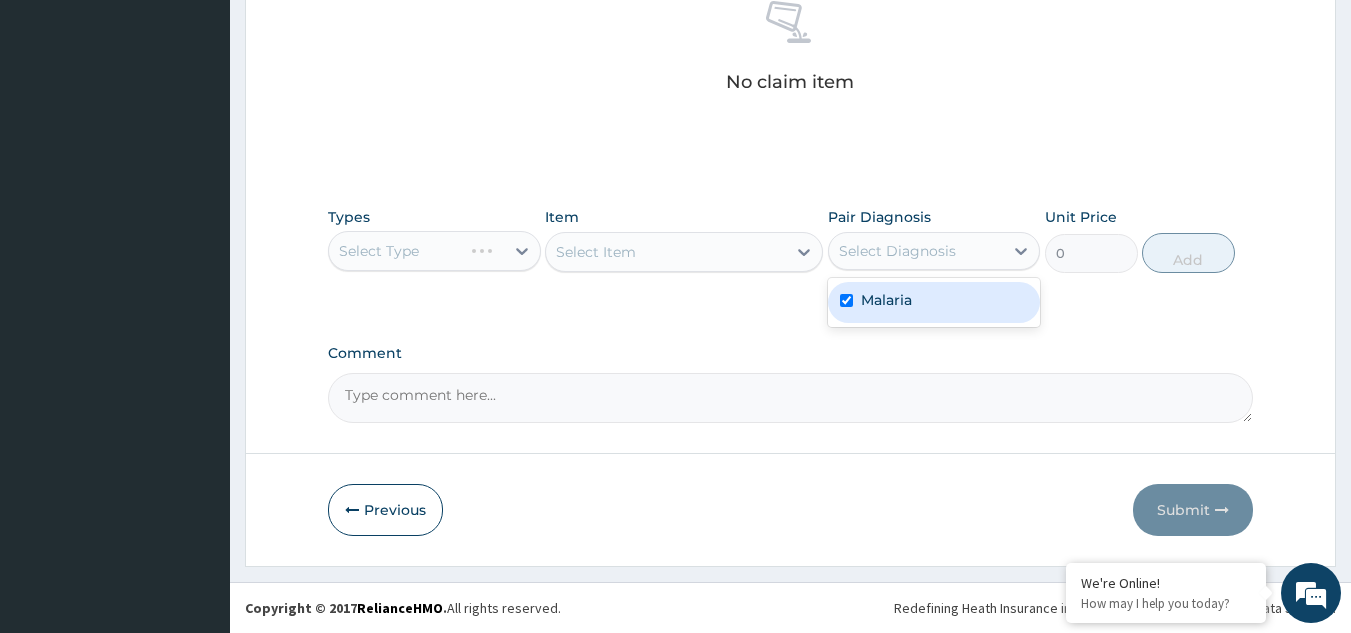 checkbox on "true" 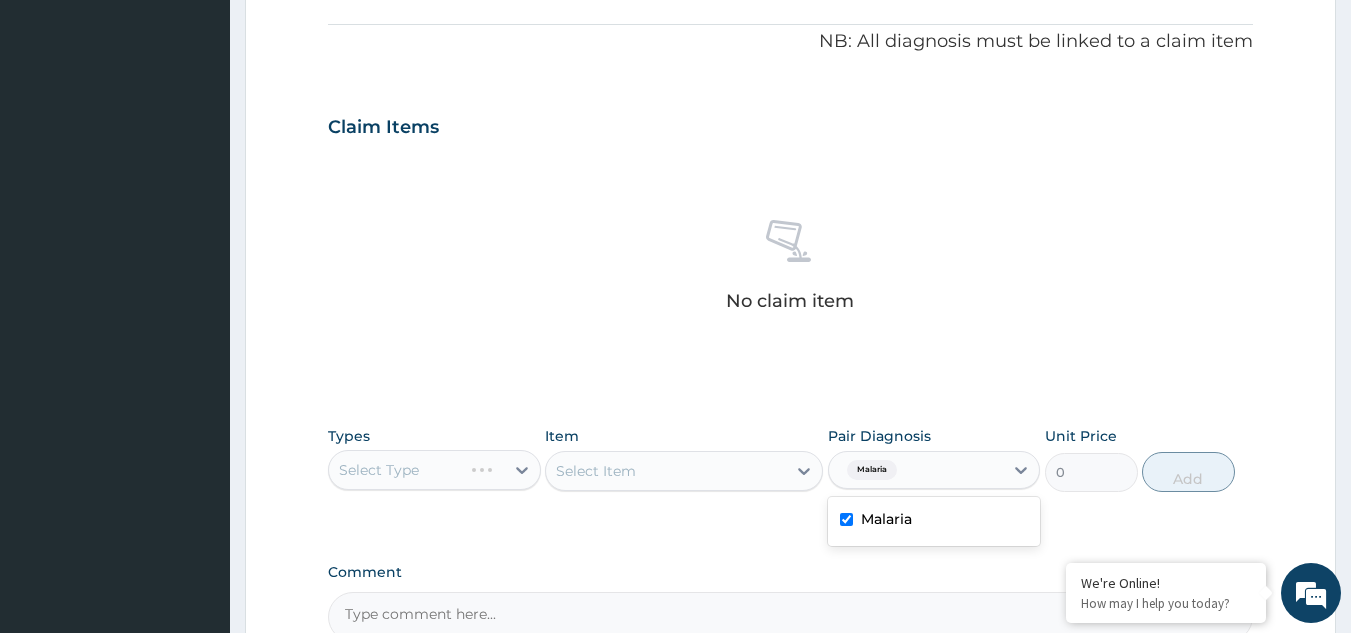 scroll, scrollTop: 809, scrollLeft: 0, axis: vertical 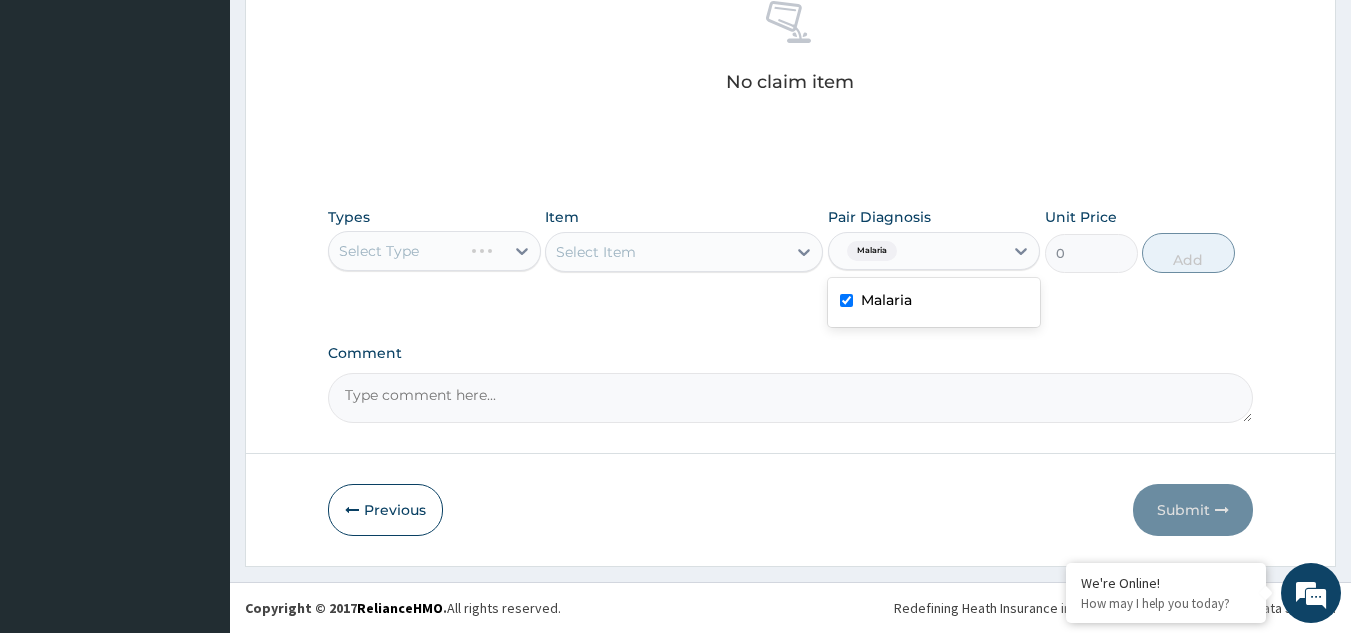 click on "Select Type" at bounding box center [434, 251] 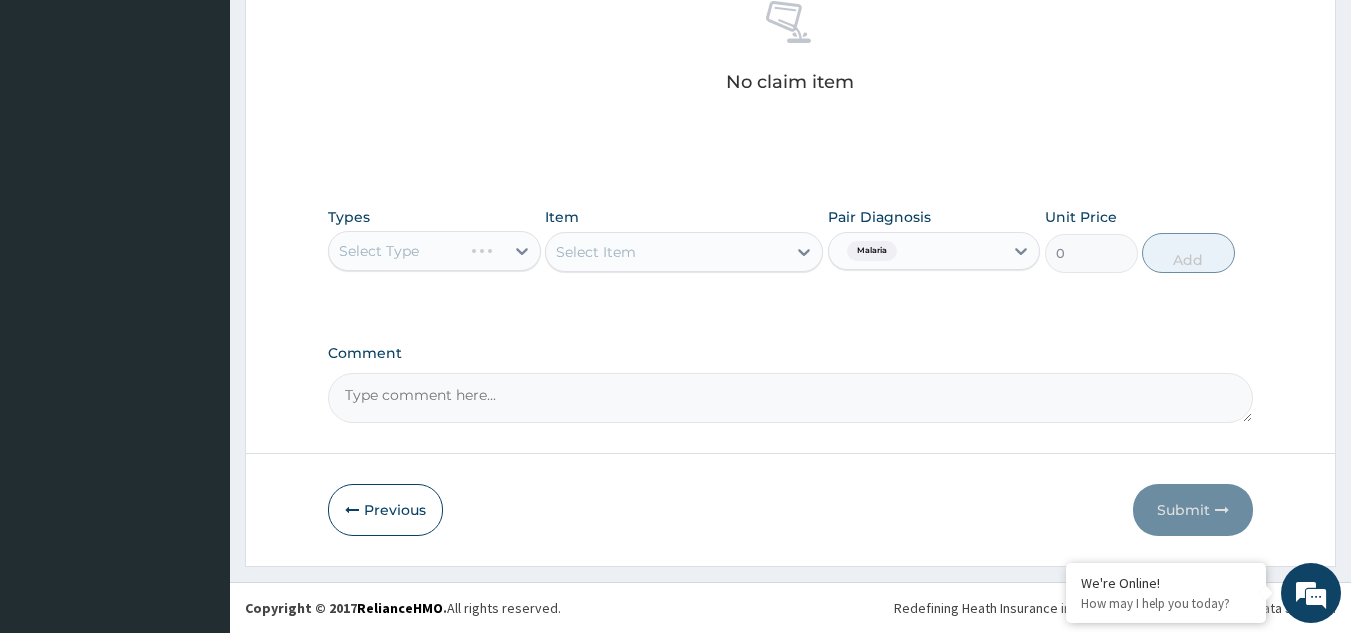 click on "Select Type" at bounding box center (434, 251) 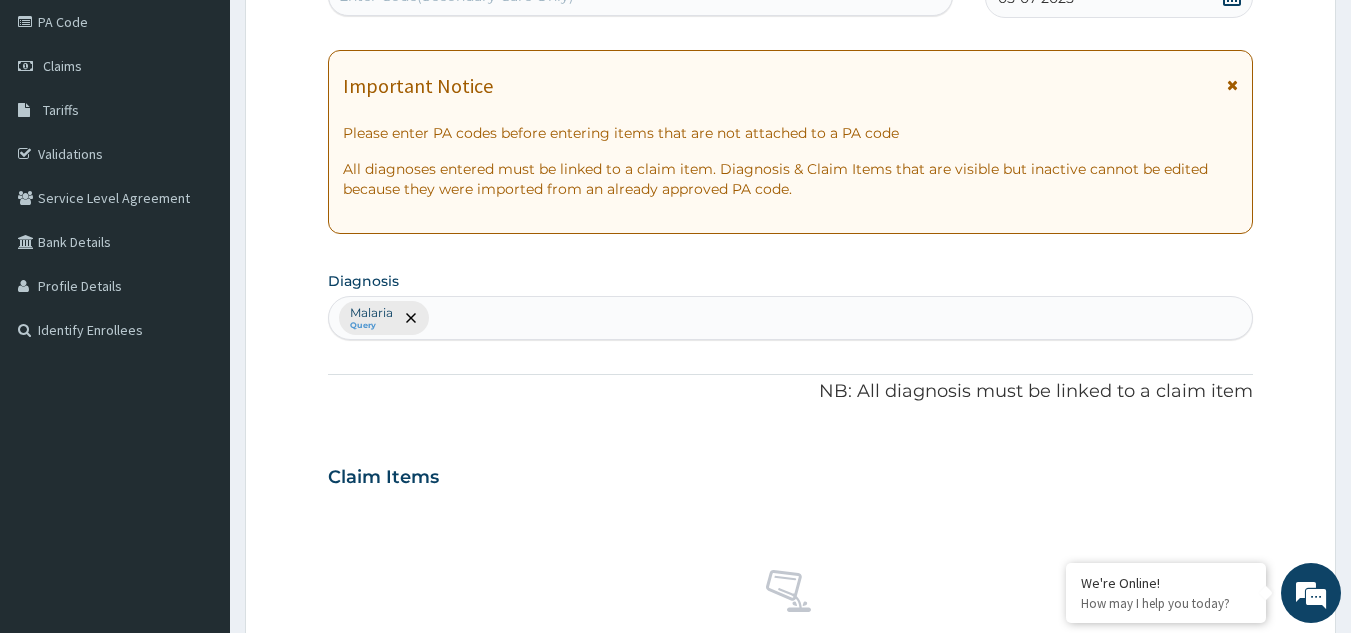 scroll, scrollTop: 809, scrollLeft: 0, axis: vertical 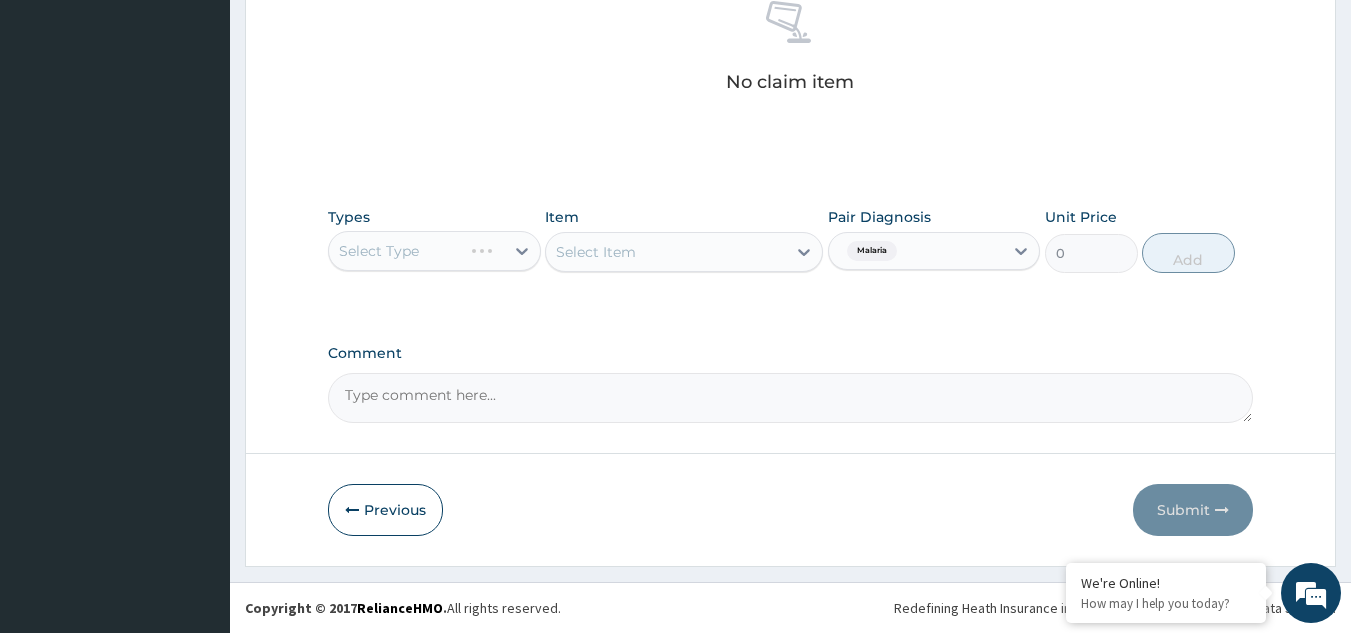 click on "Select Type" at bounding box center [434, 251] 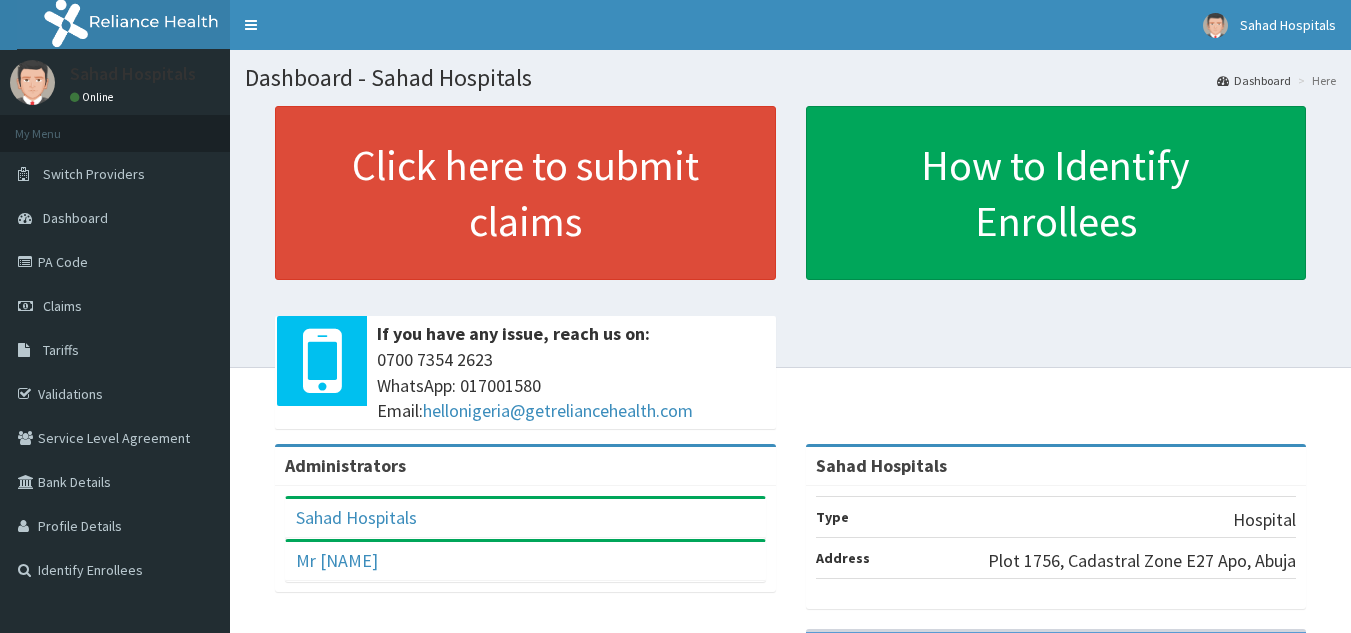 scroll, scrollTop: 0, scrollLeft: 0, axis: both 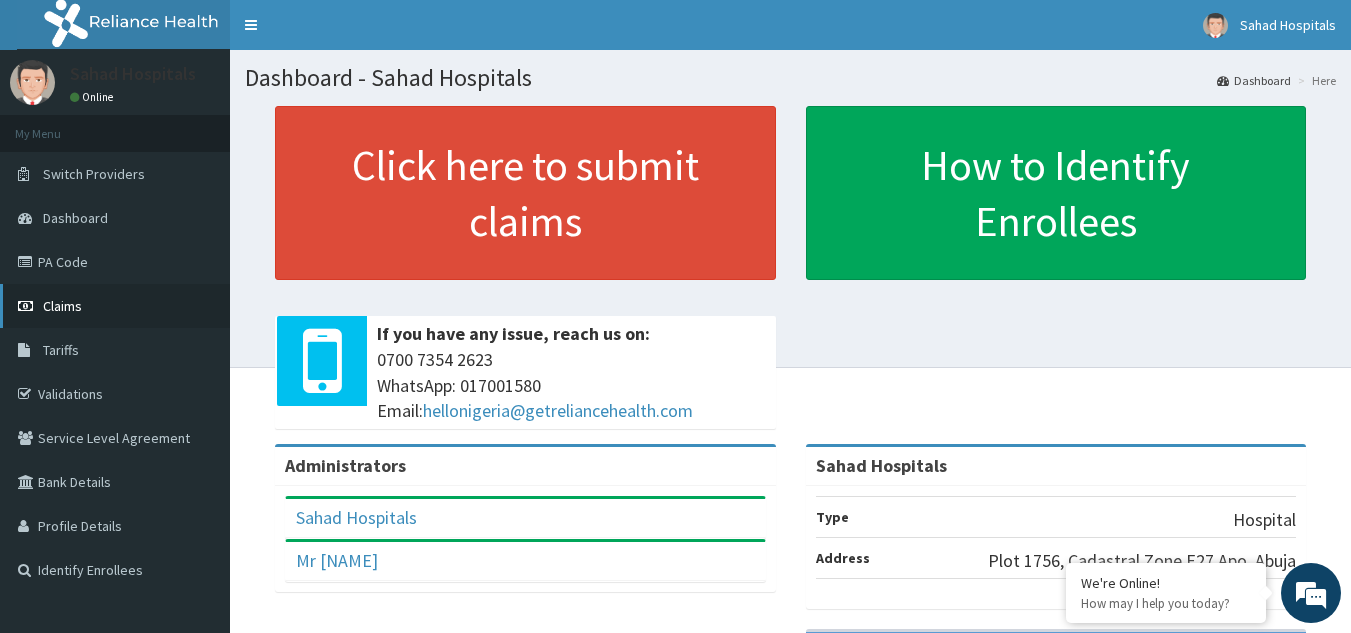click on "Claims" at bounding box center [62, 306] 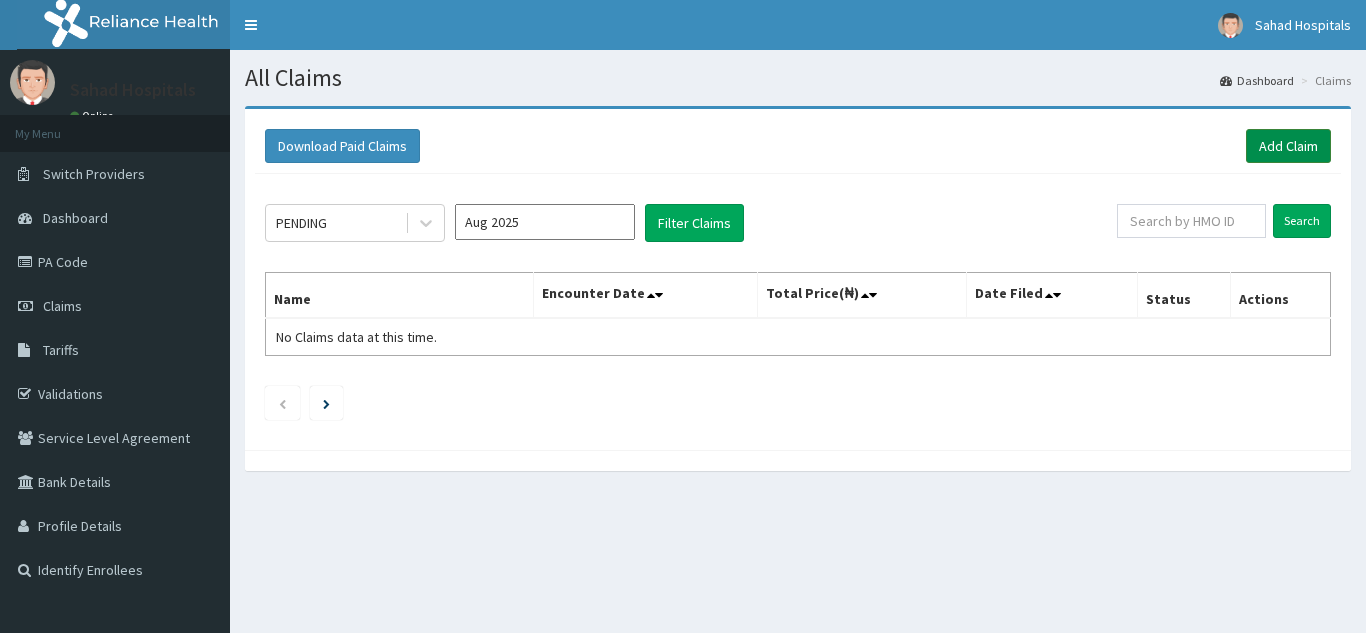 scroll, scrollTop: 0, scrollLeft: 0, axis: both 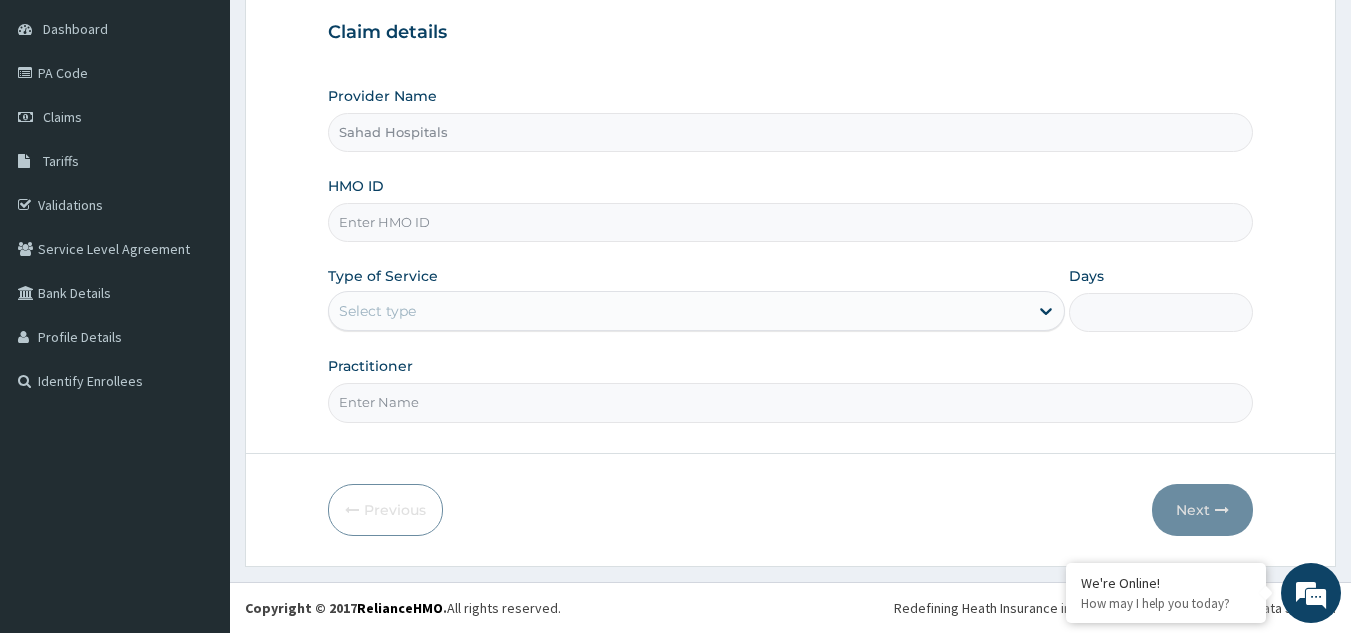 click on "HMO ID" at bounding box center [791, 222] 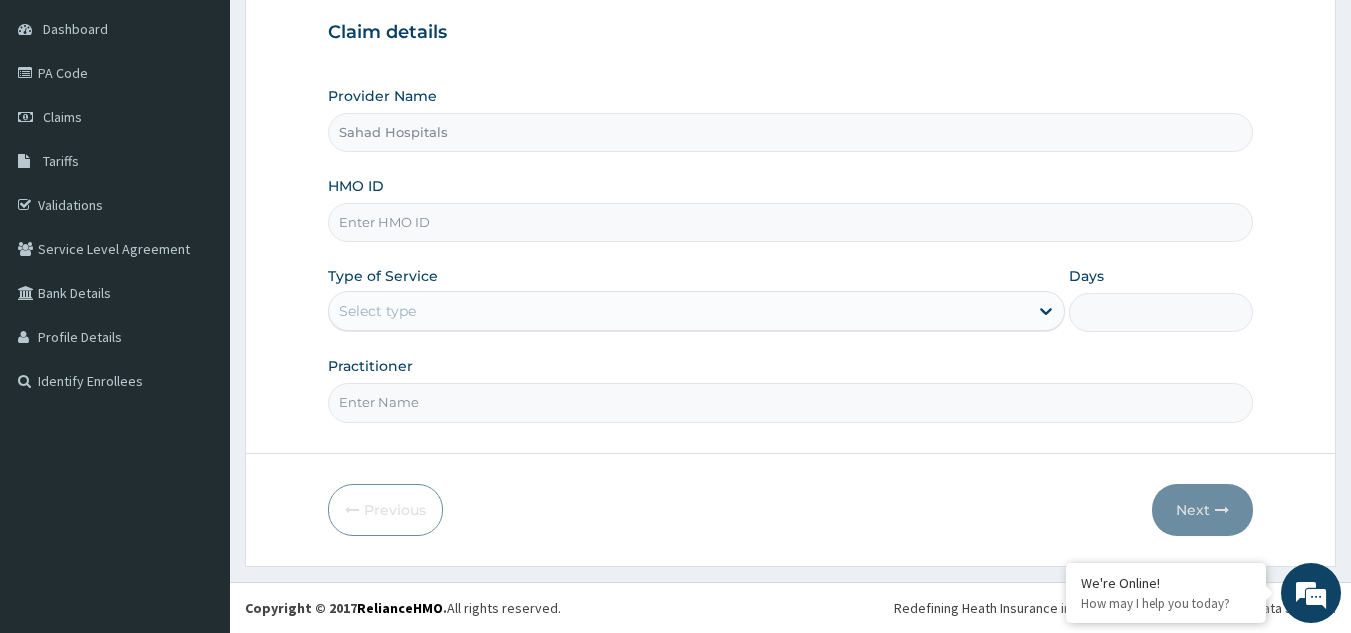paste on "RELIANCE HMO (KSB/11446/C)" 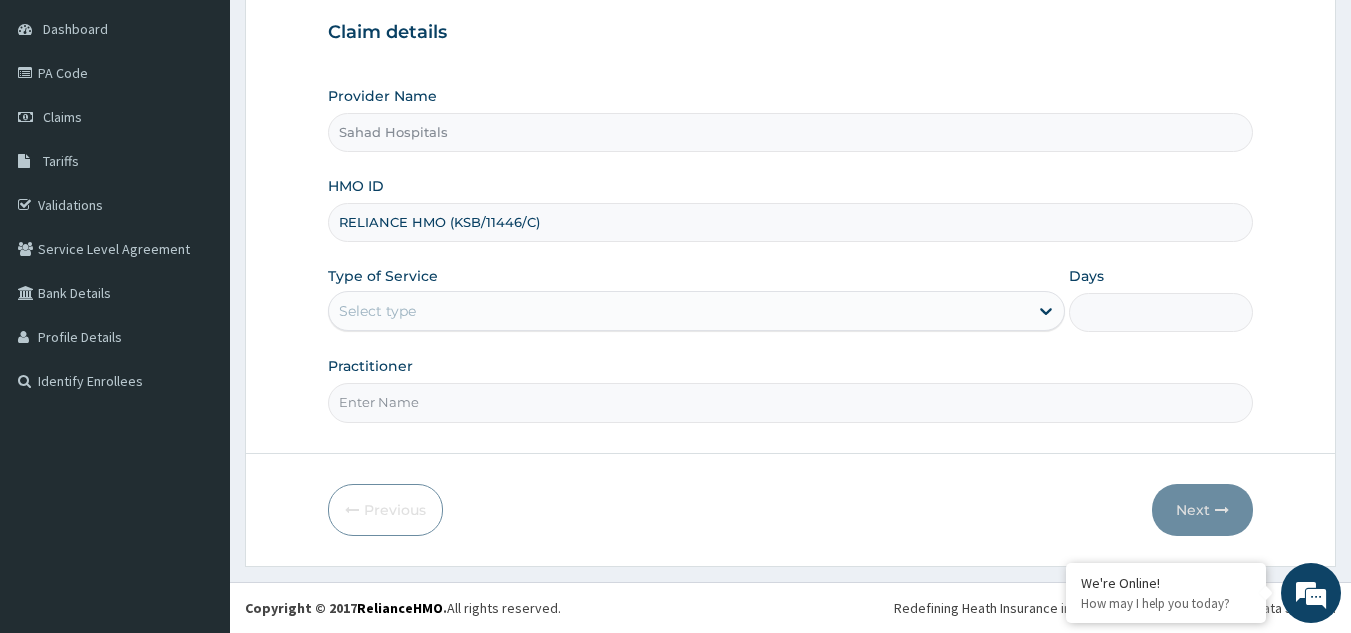 click on "RELIANCE HMO (KSB/11446/C)" at bounding box center [791, 222] 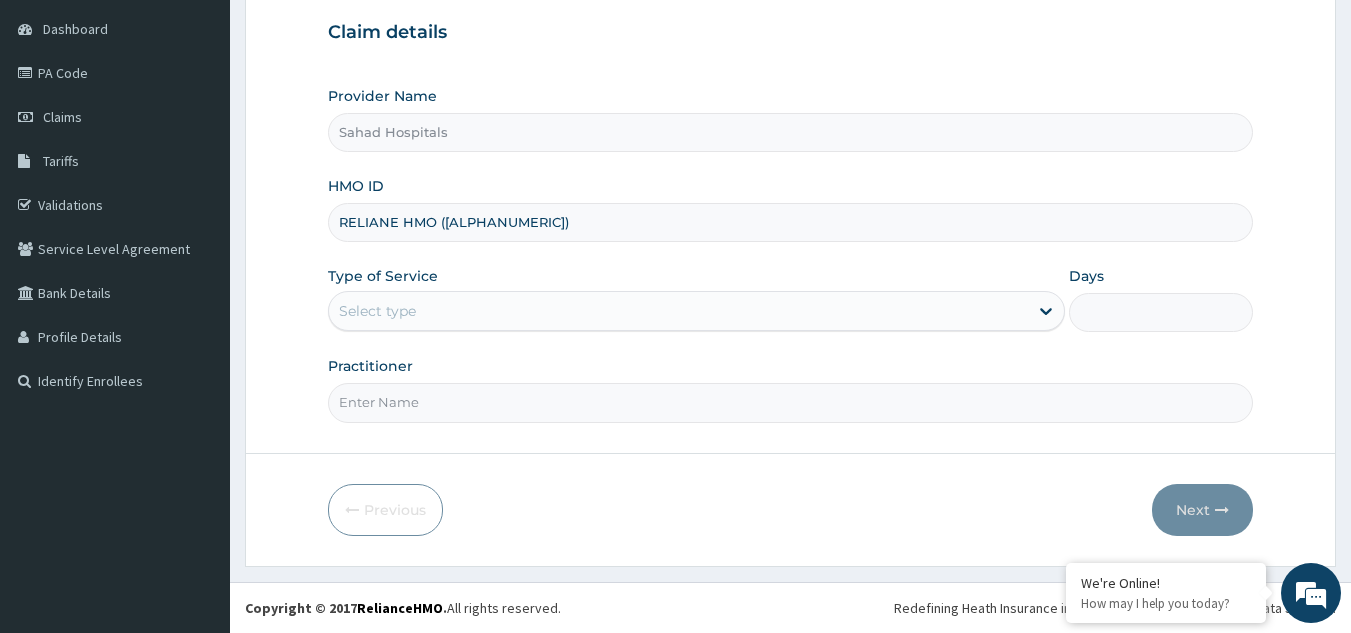 click on "RELIANE HMO (KSB/11446/C)" at bounding box center (791, 222) 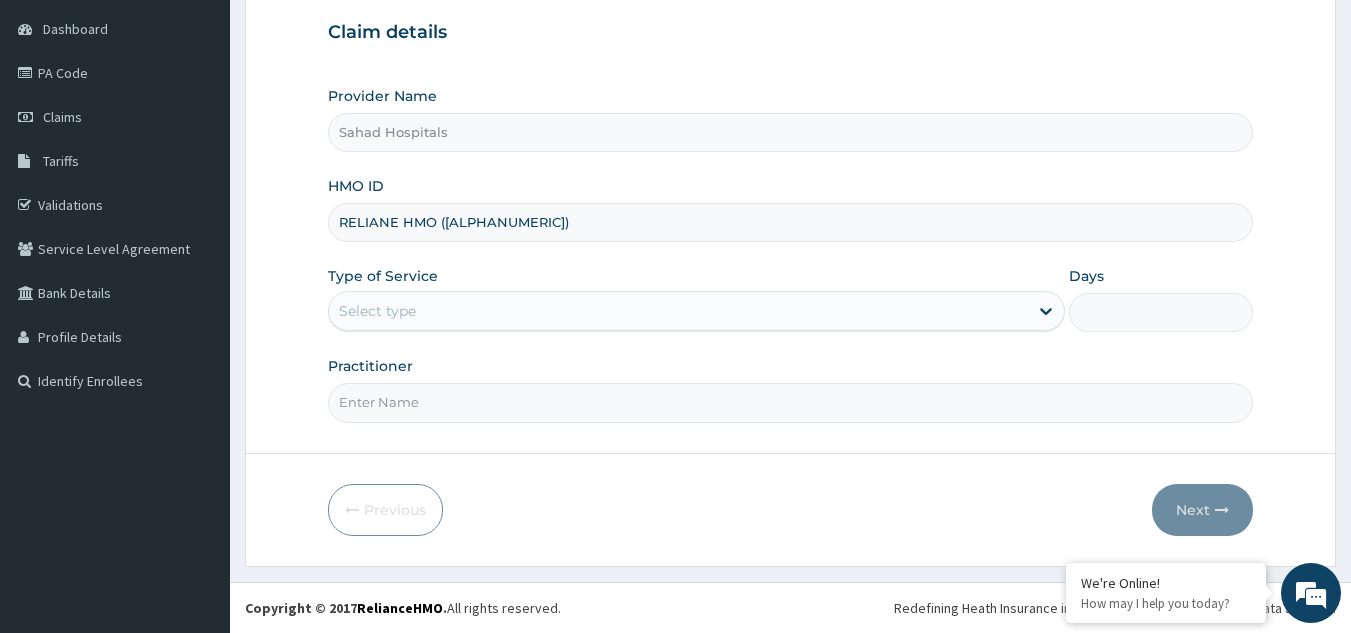 scroll, scrollTop: 0, scrollLeft: 0, axis: both 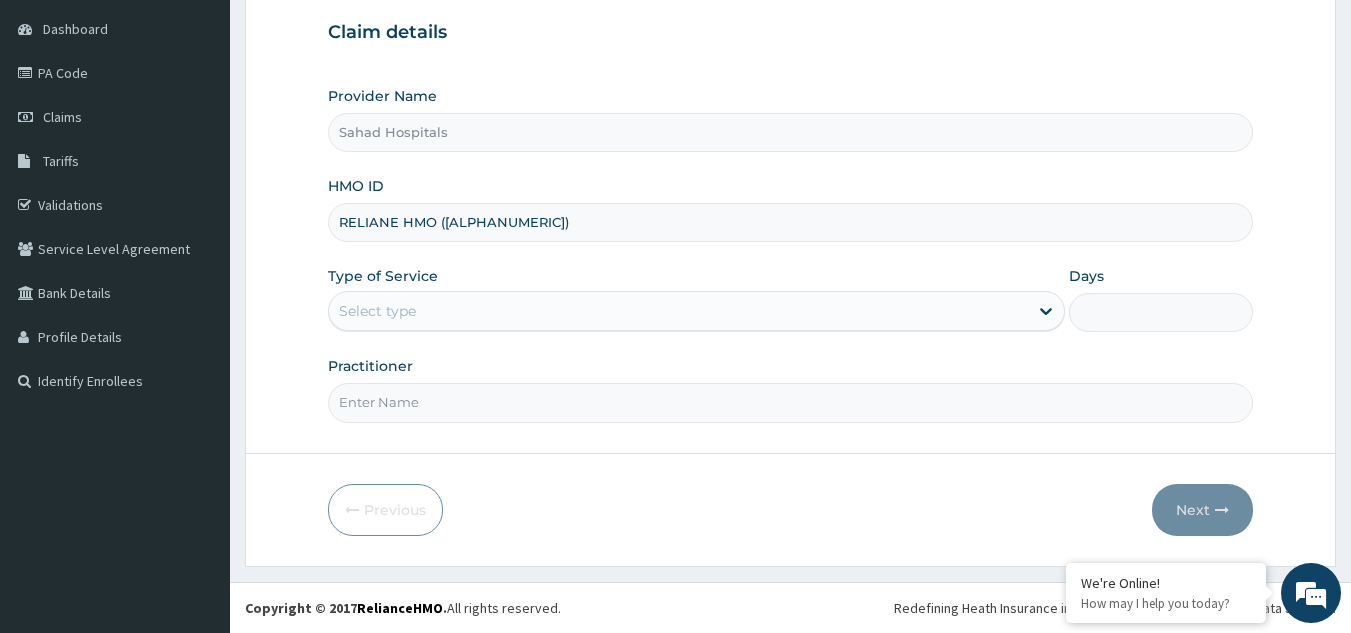 click on "RELIANE HMO (KSB/11446/C" at bounding box center (791, 222) 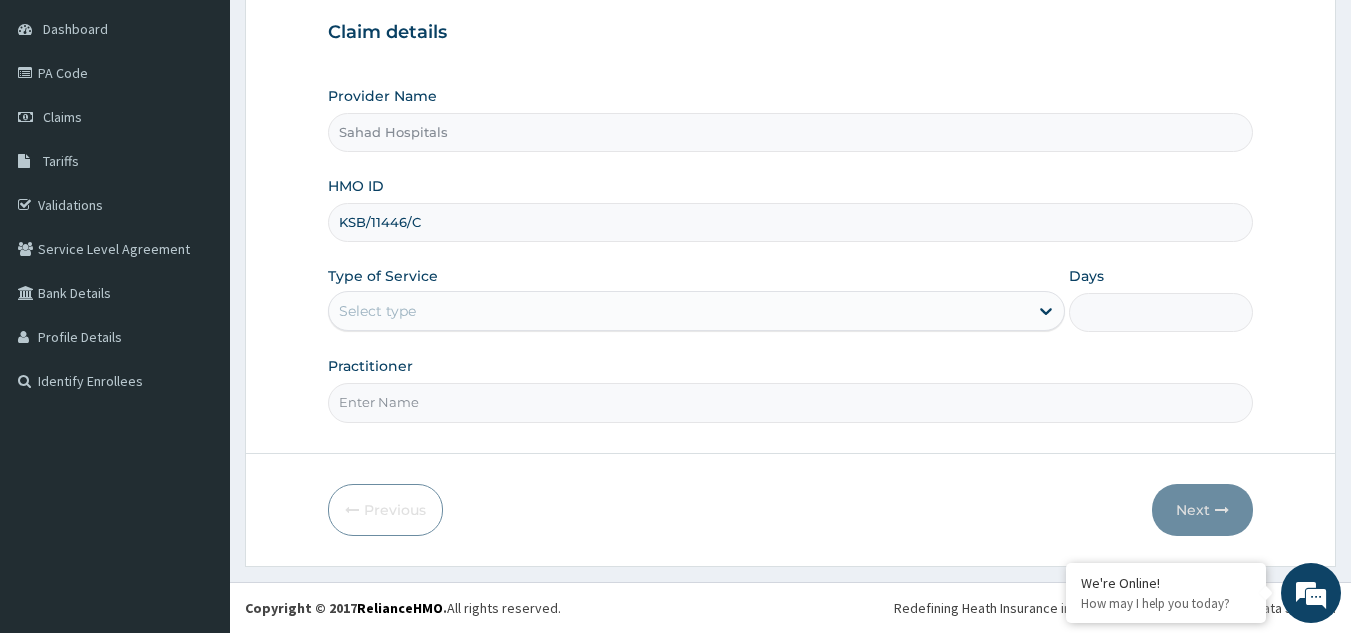 type on "KSB/11446/C" 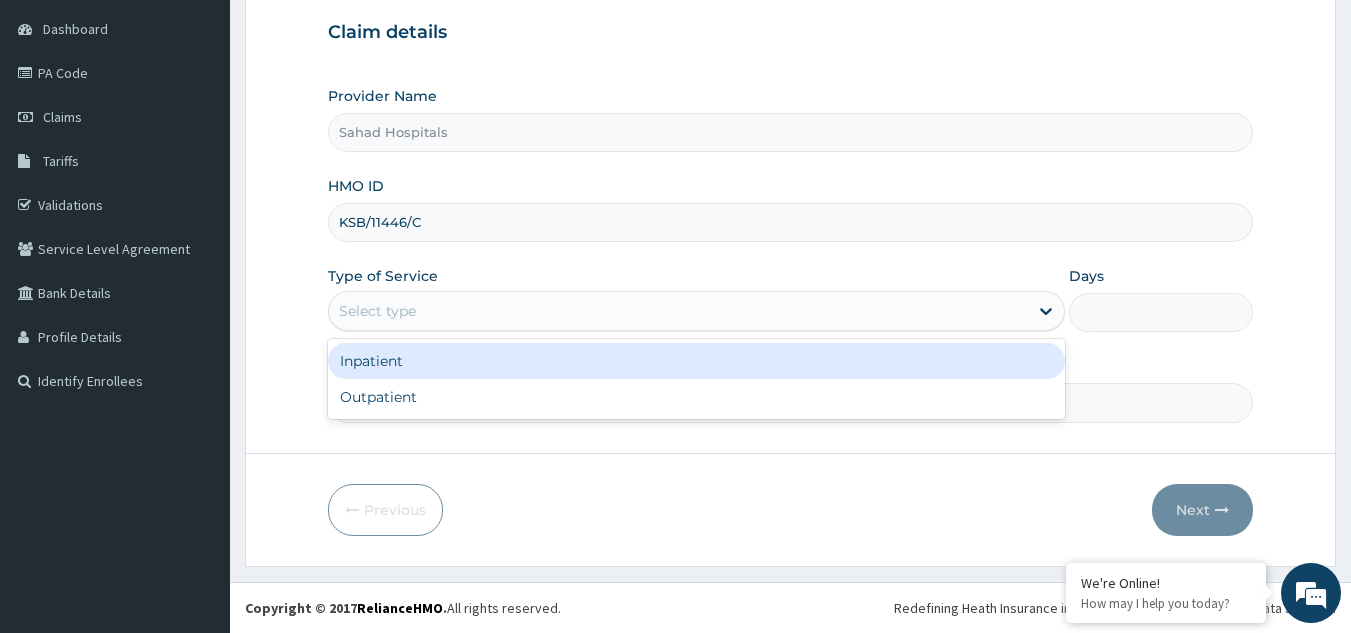 click on "Select type" at bounding box center (678, 311) 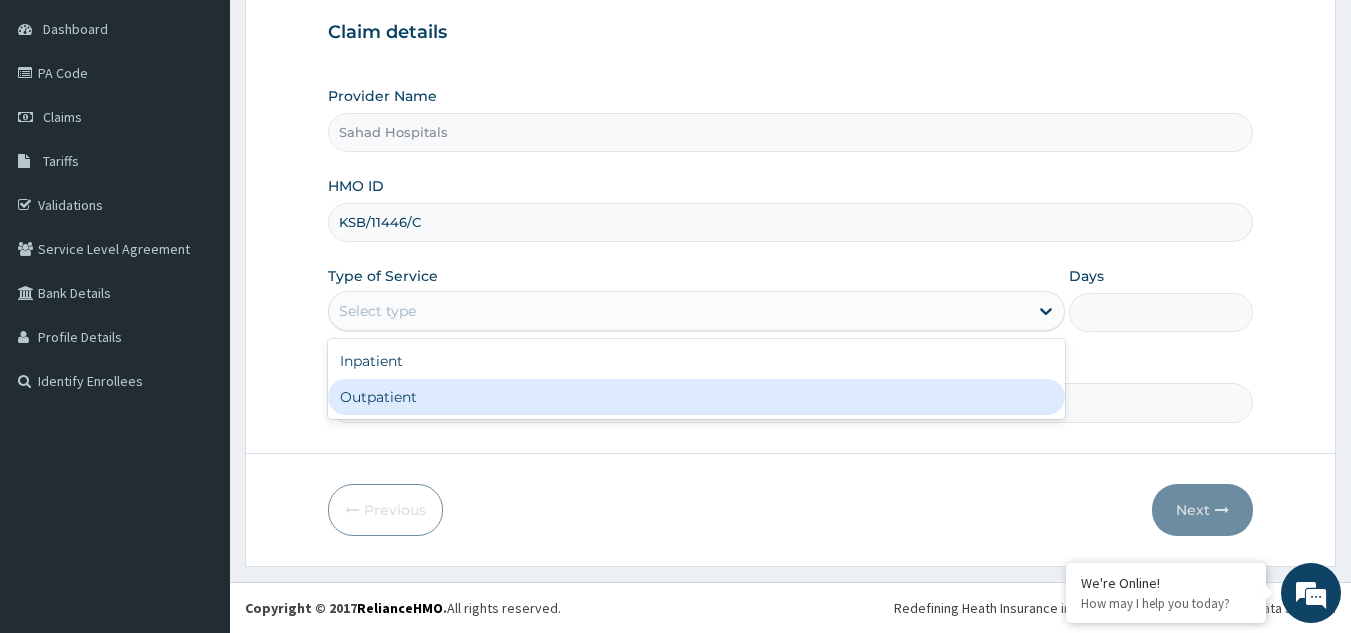 click on "Outpatient" at bounding box center (696, 397) 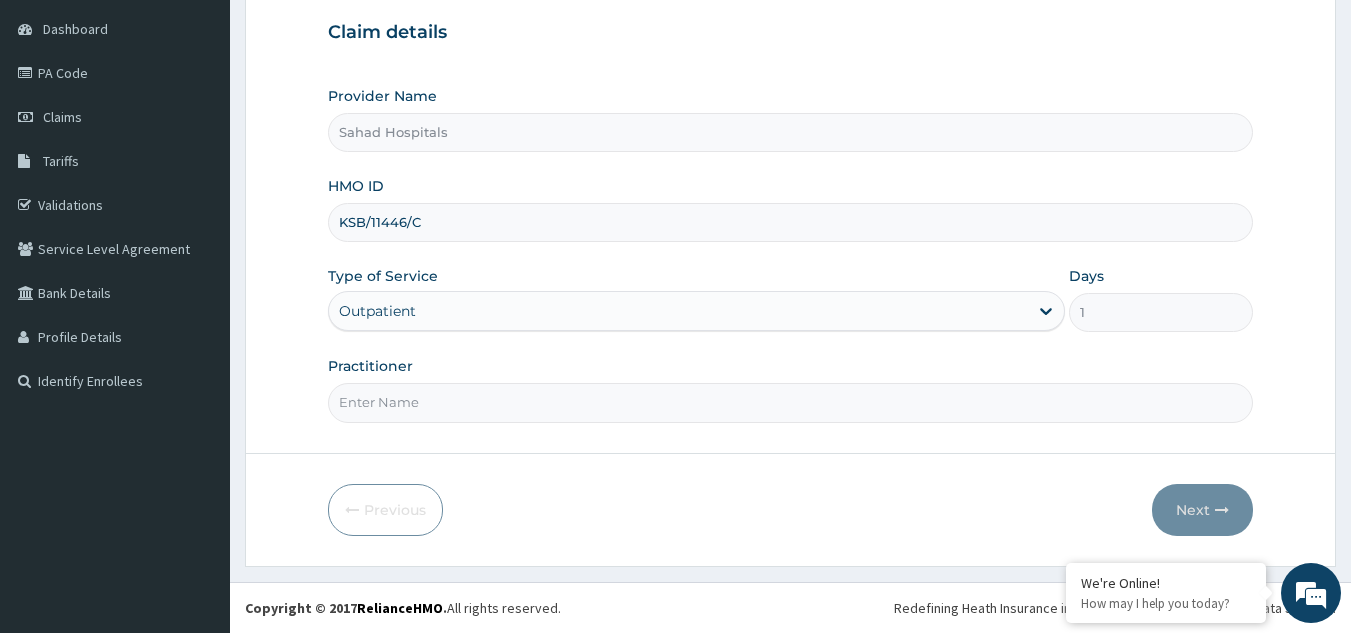 click on "Practitioner" at bounding box center [791, 402] 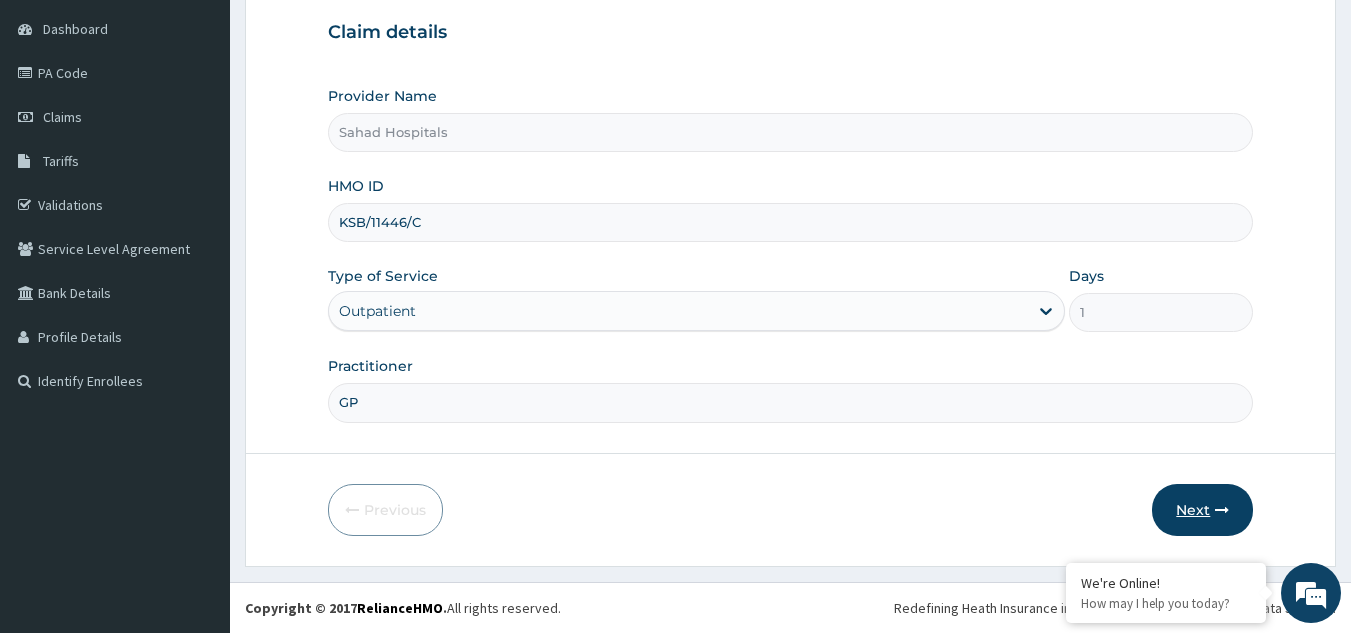 type on "GP" 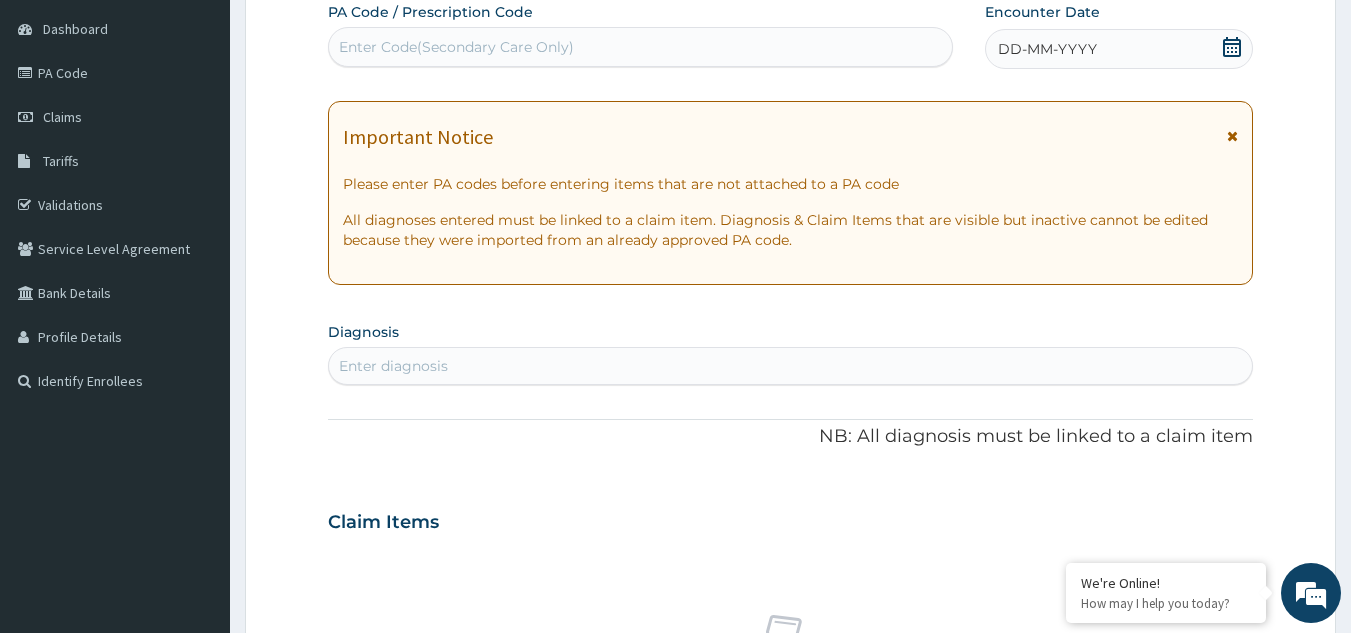 click 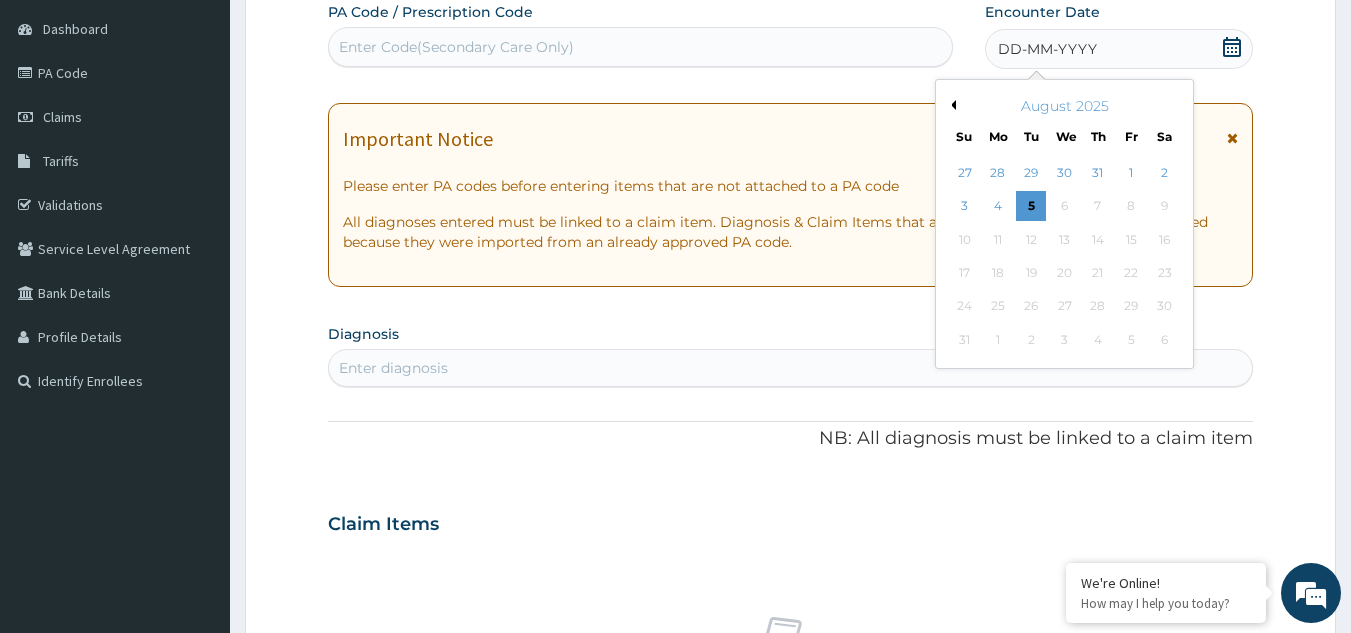 click on "Previous Month" at bounding box center (951, 105) 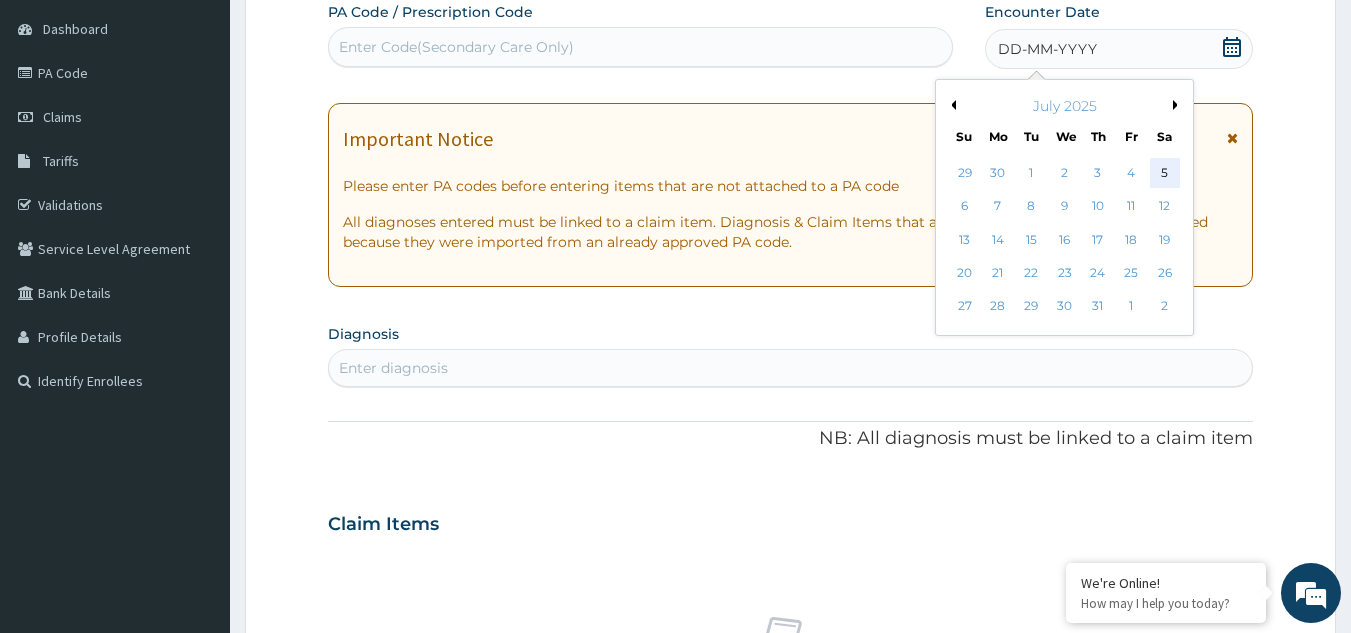 click on "5" at bounding box center (1165, 173) 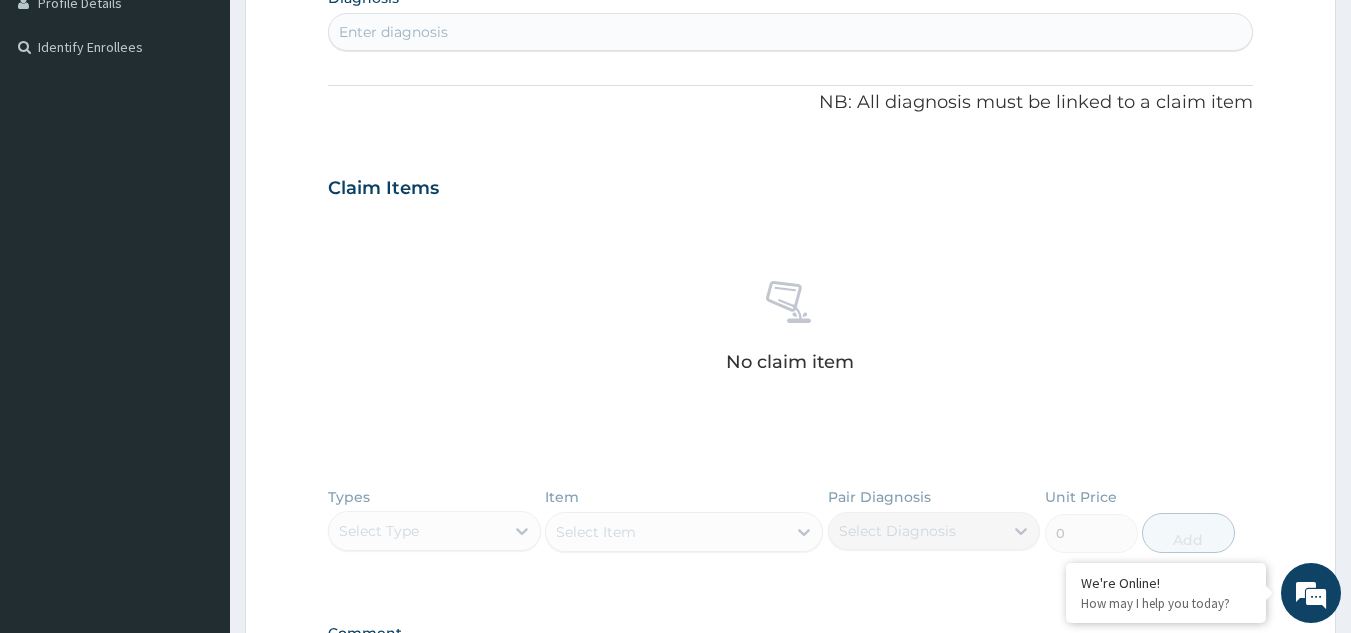 scroll, scrollTop: 507, scrollLeft: 0, axis: vertical 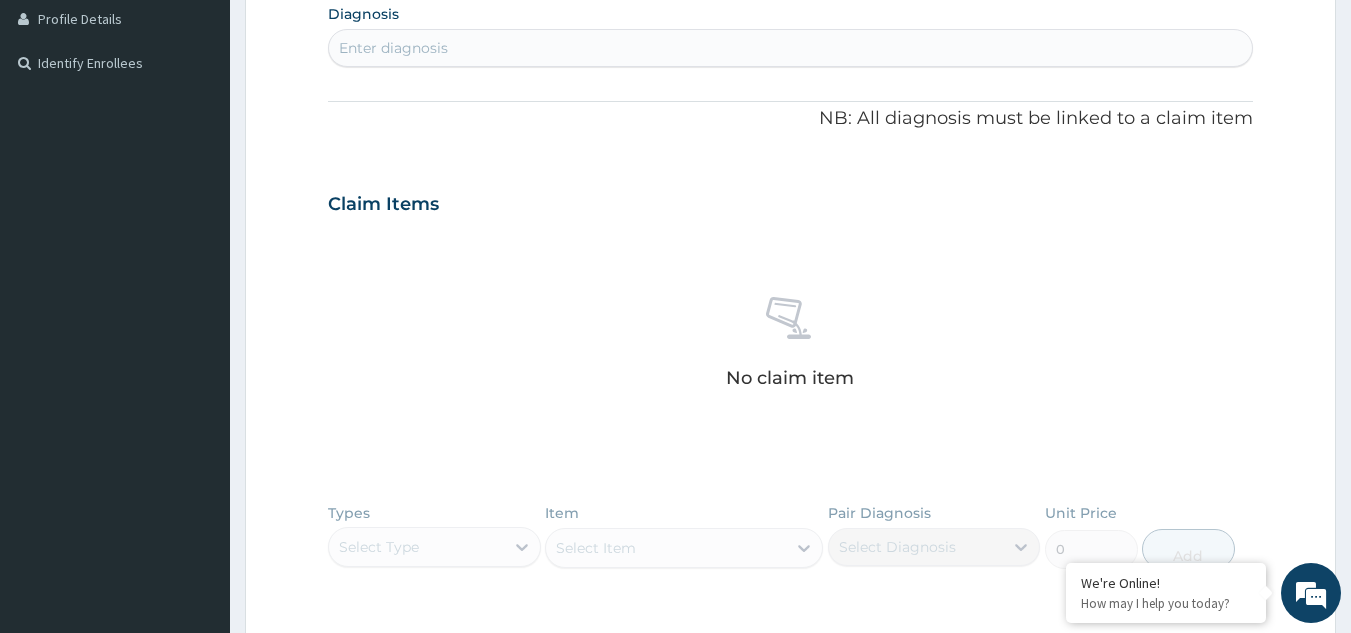 click on "Enter diagnosis" at bounding box center (393, 48) 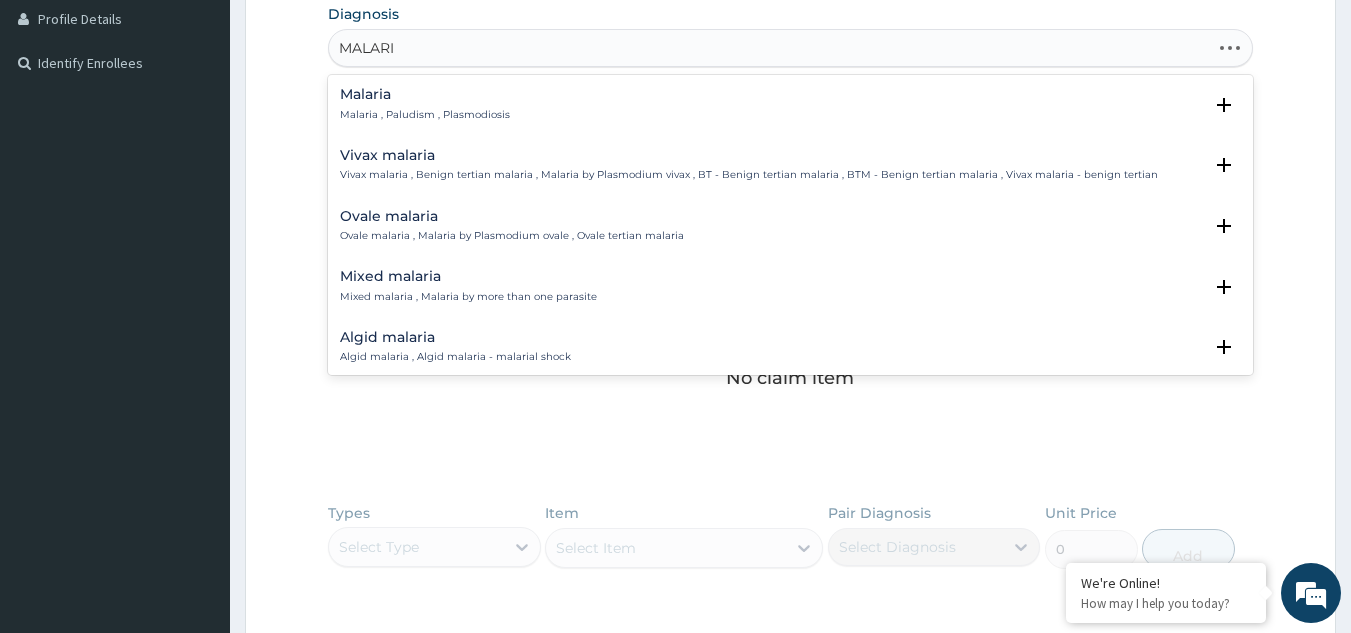 type on "MALARIA" 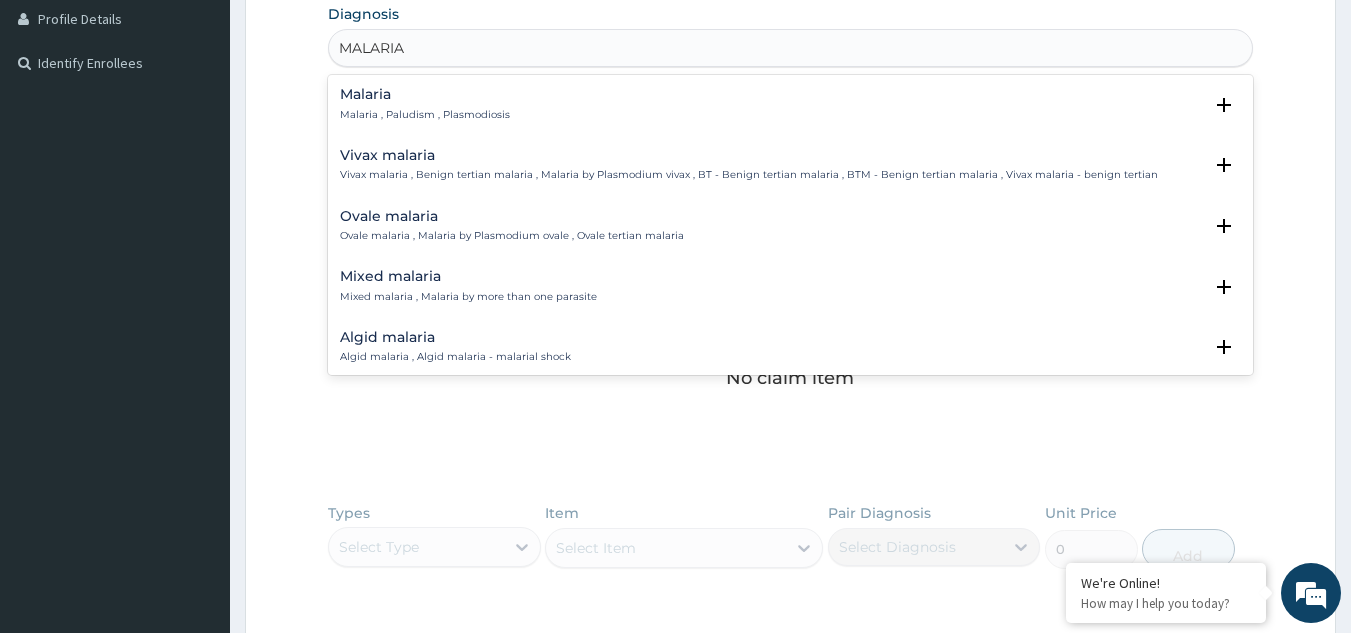 click on "Malaria , Paludism , Plasmodiosis" at bounding box center (425, 115) 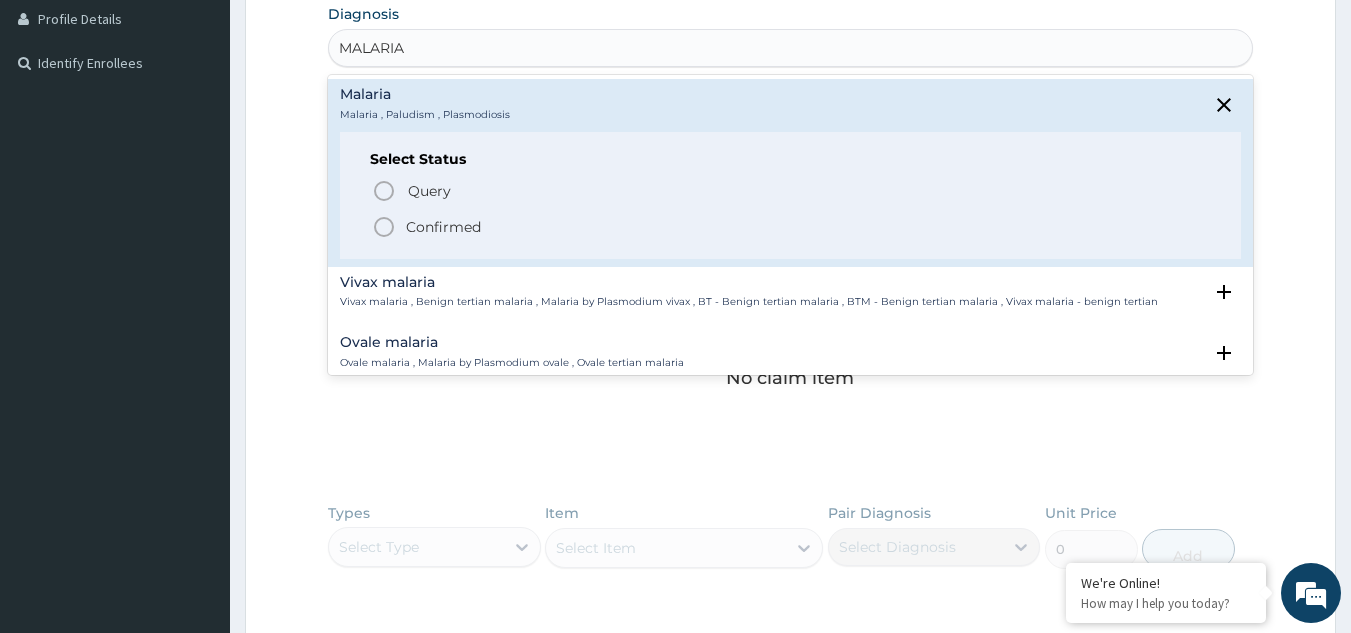 click 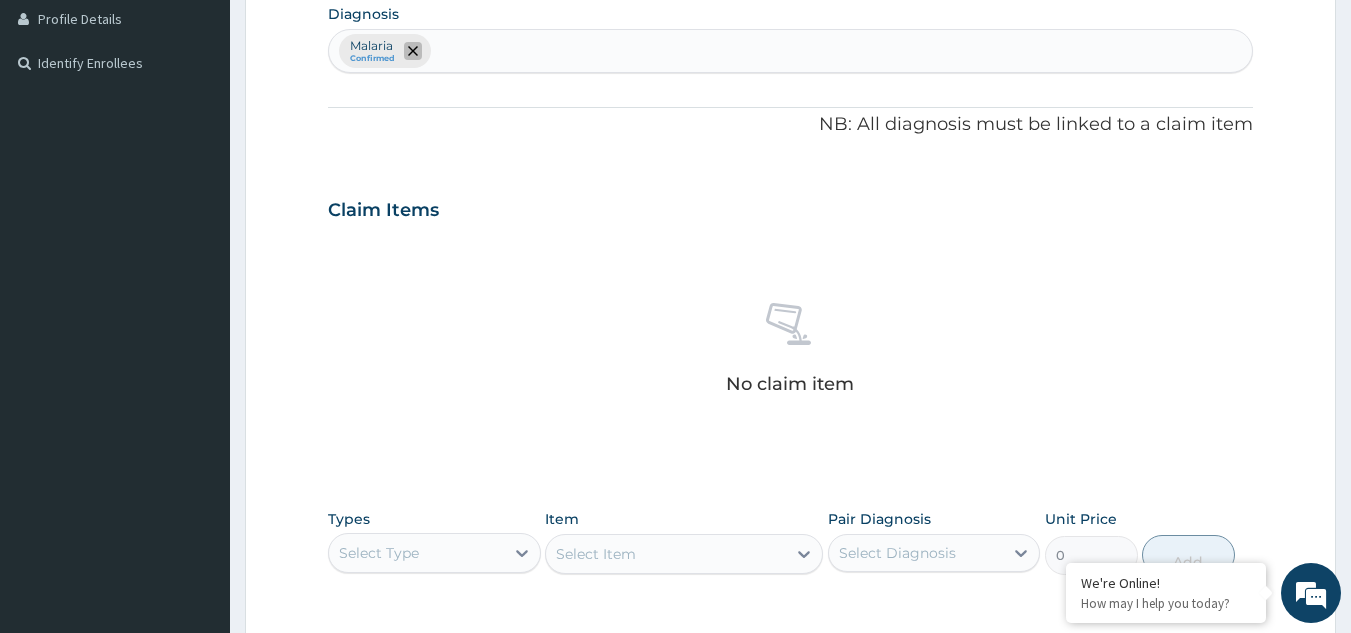 click 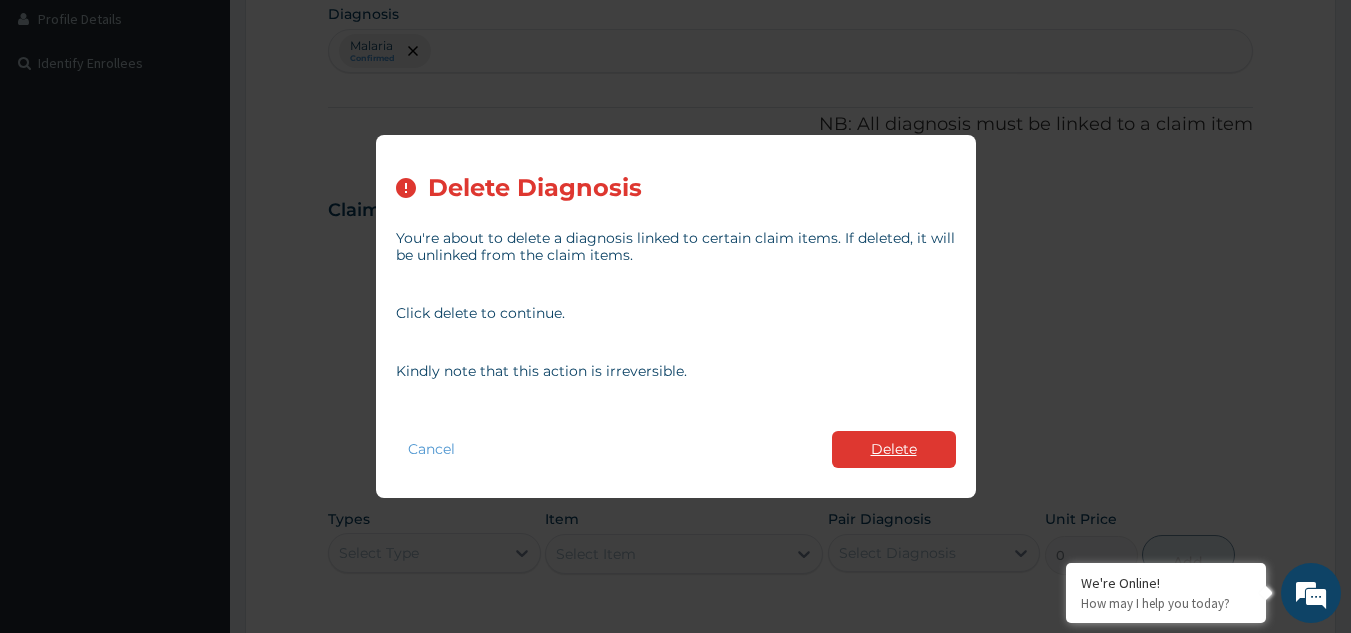 click on "Delete" at bounding box center (894, 449) 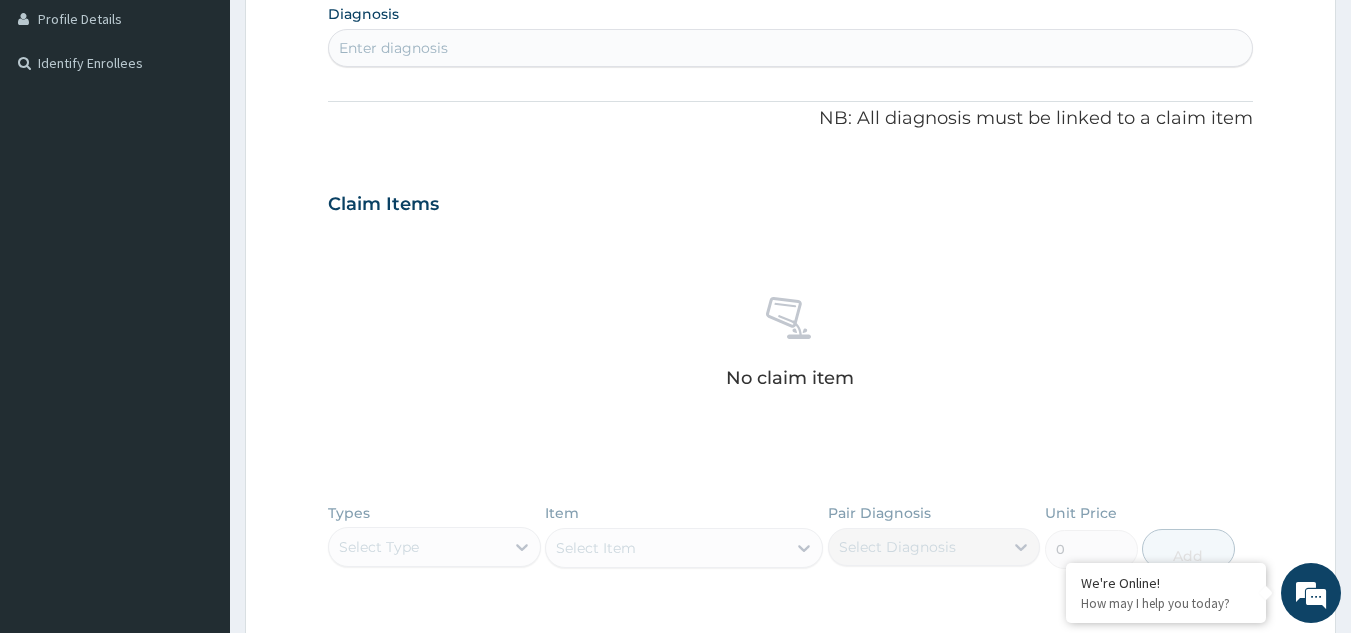 click on "Enter diagnosis" at bounding box center [393, 48] 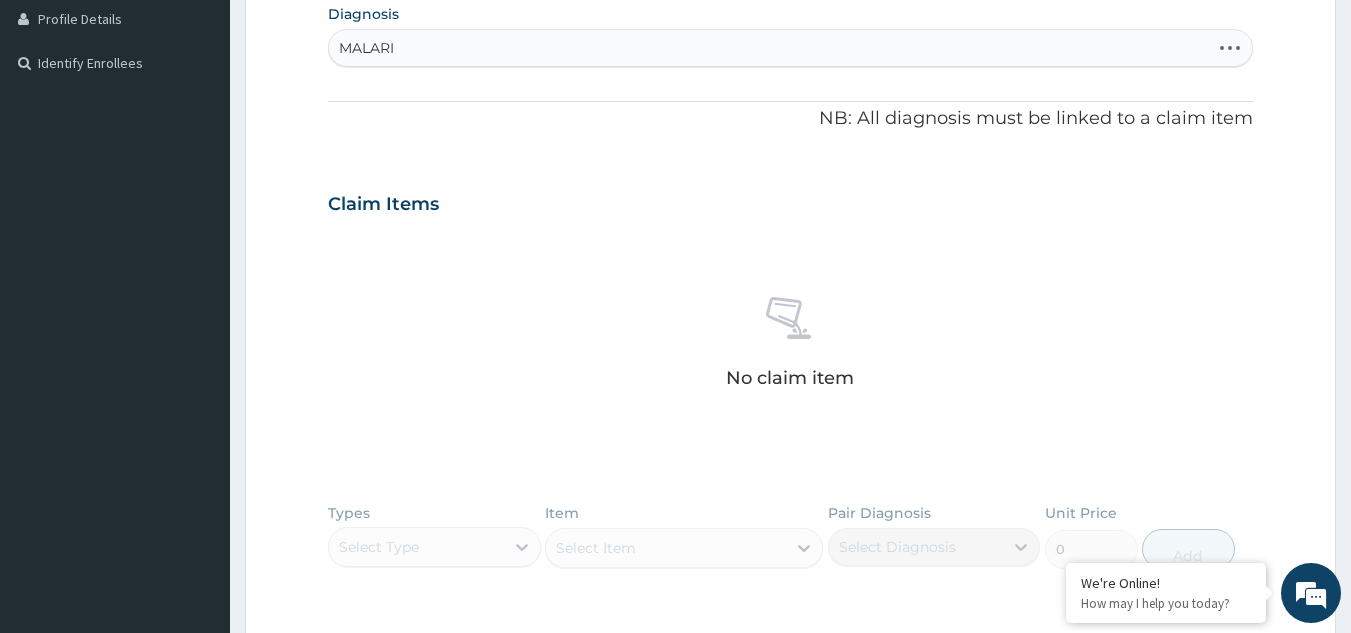 type on "MALARIA" 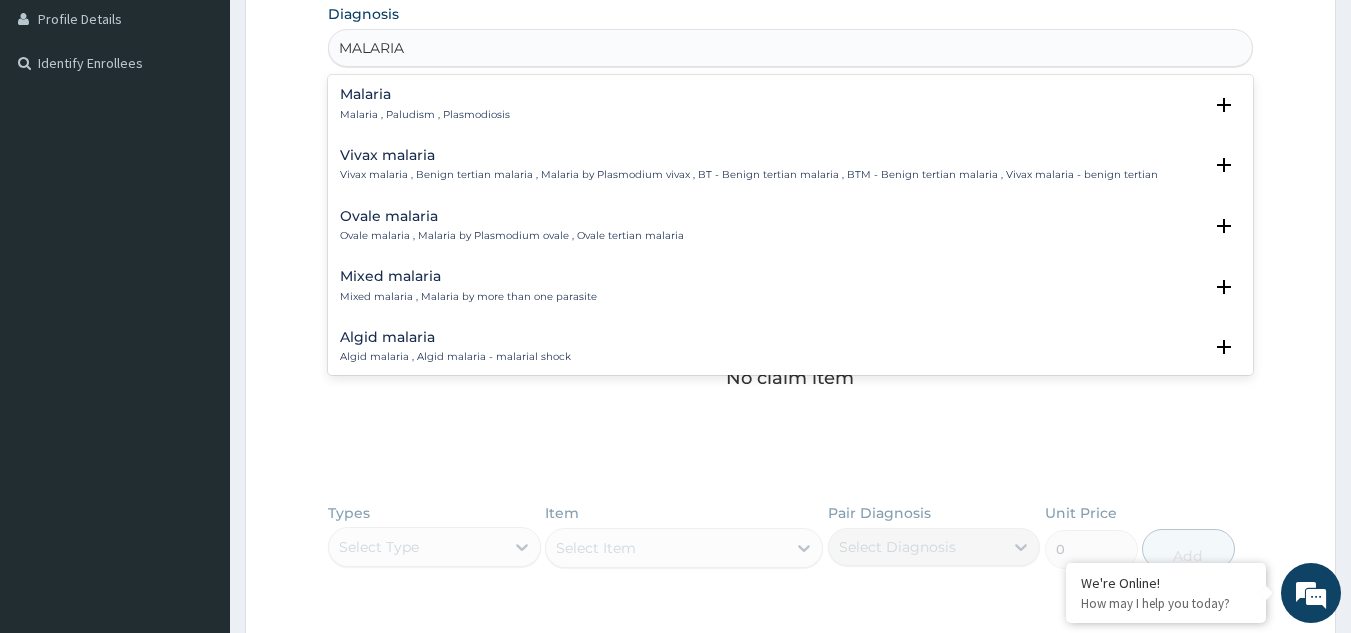 click on "Malaria Malaria , Paludism , Plasmodiosis" at bounding box center (425, 104) 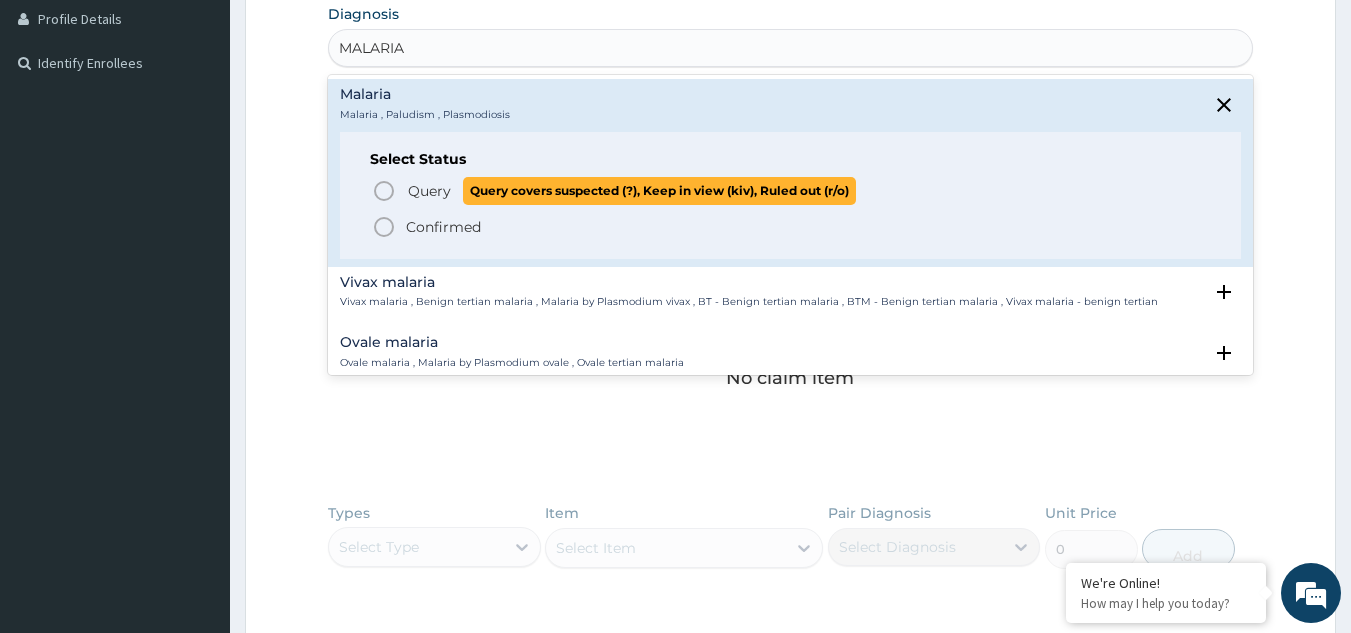 click 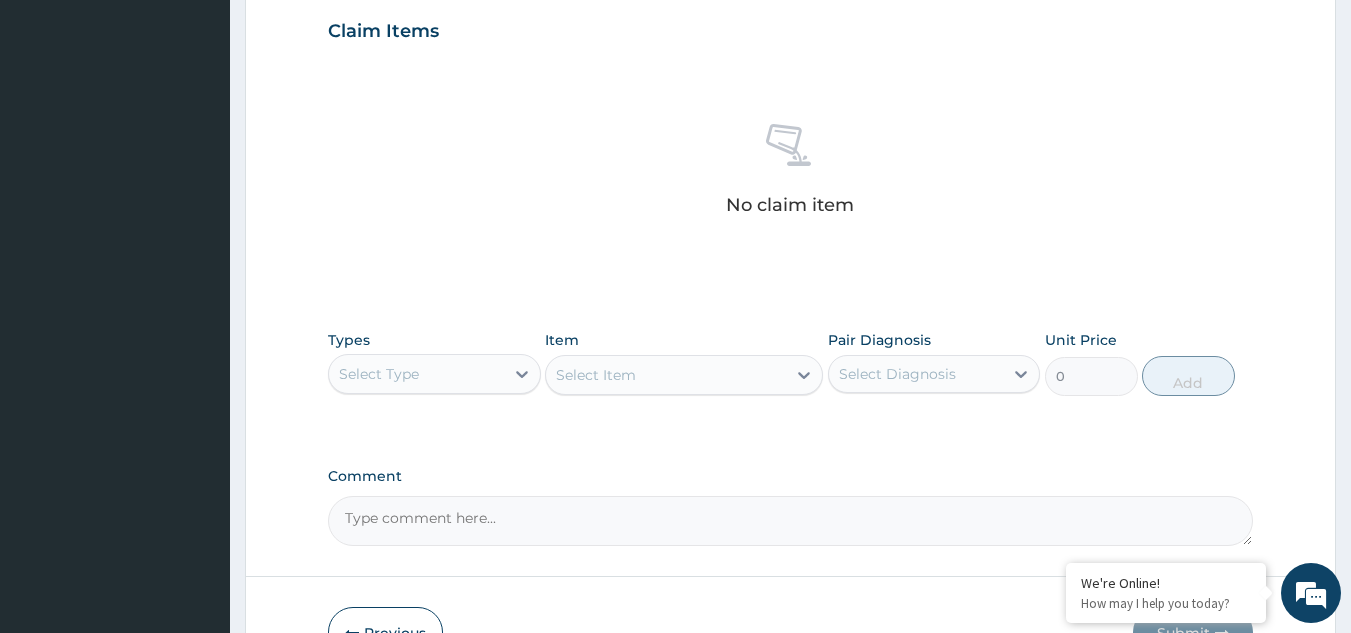 scroll, scrollTop: 809, scrollLeft: 0, axis: vertical 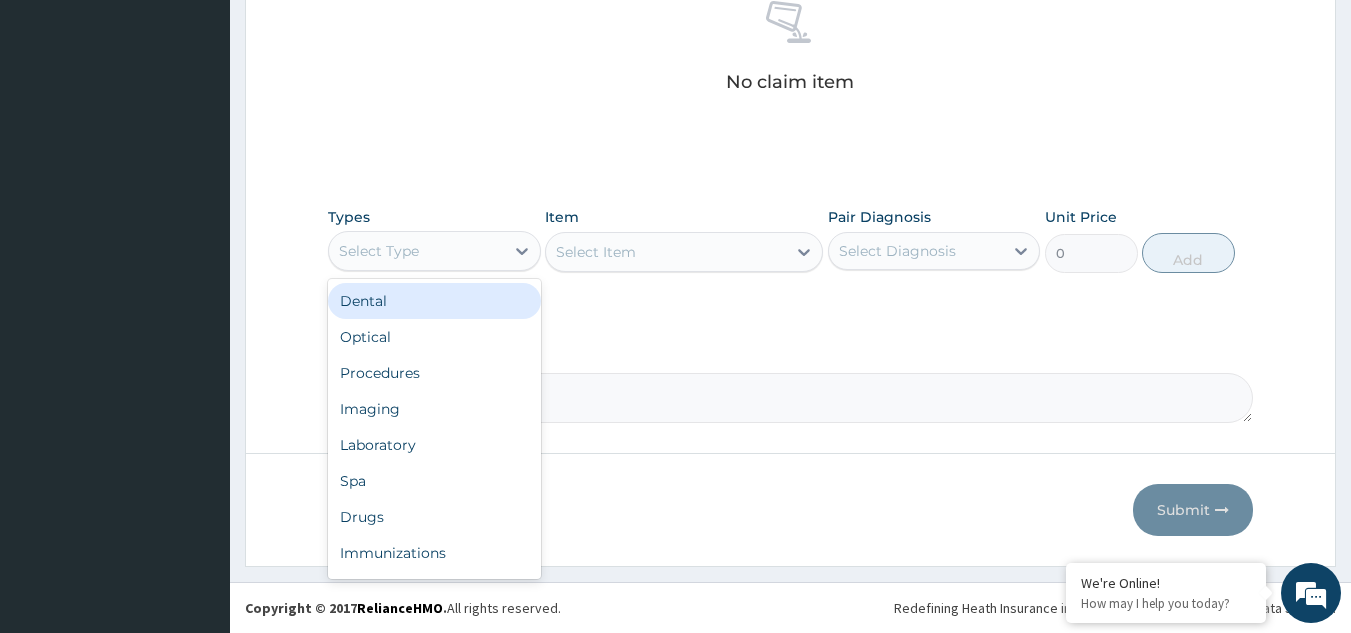 click on "Select Type" at bounding box center [416, 251] 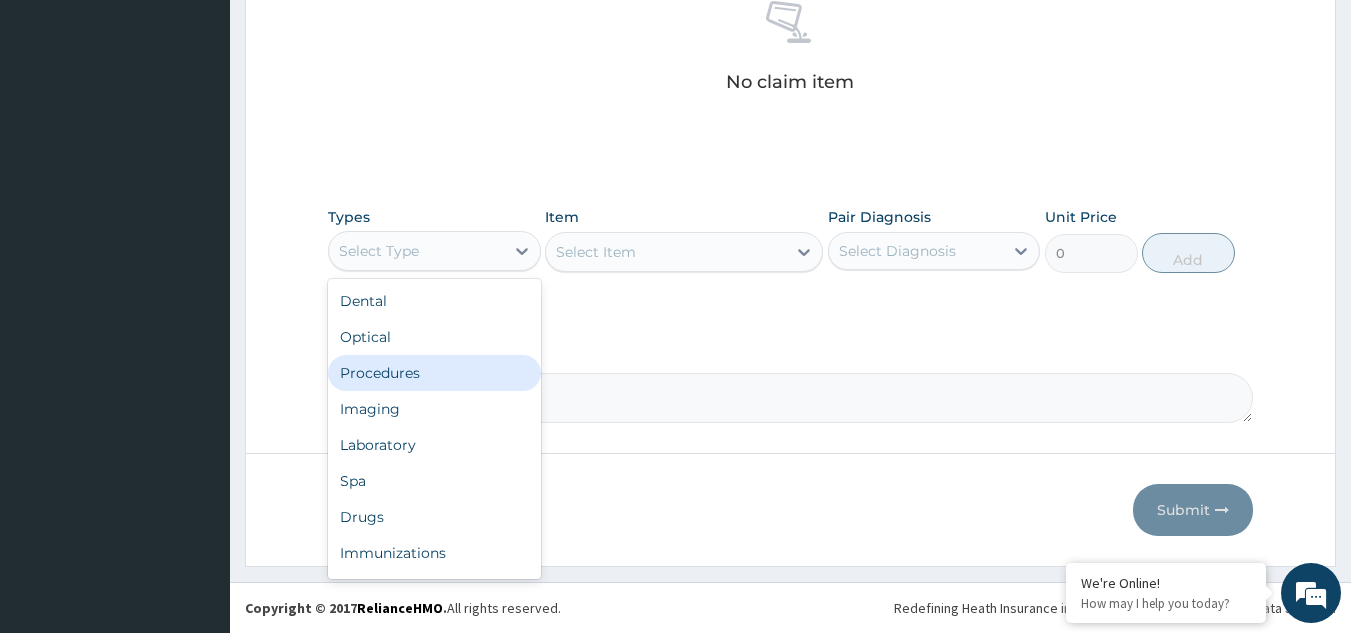 click on "Procedures" at bounding box center [434, 373] 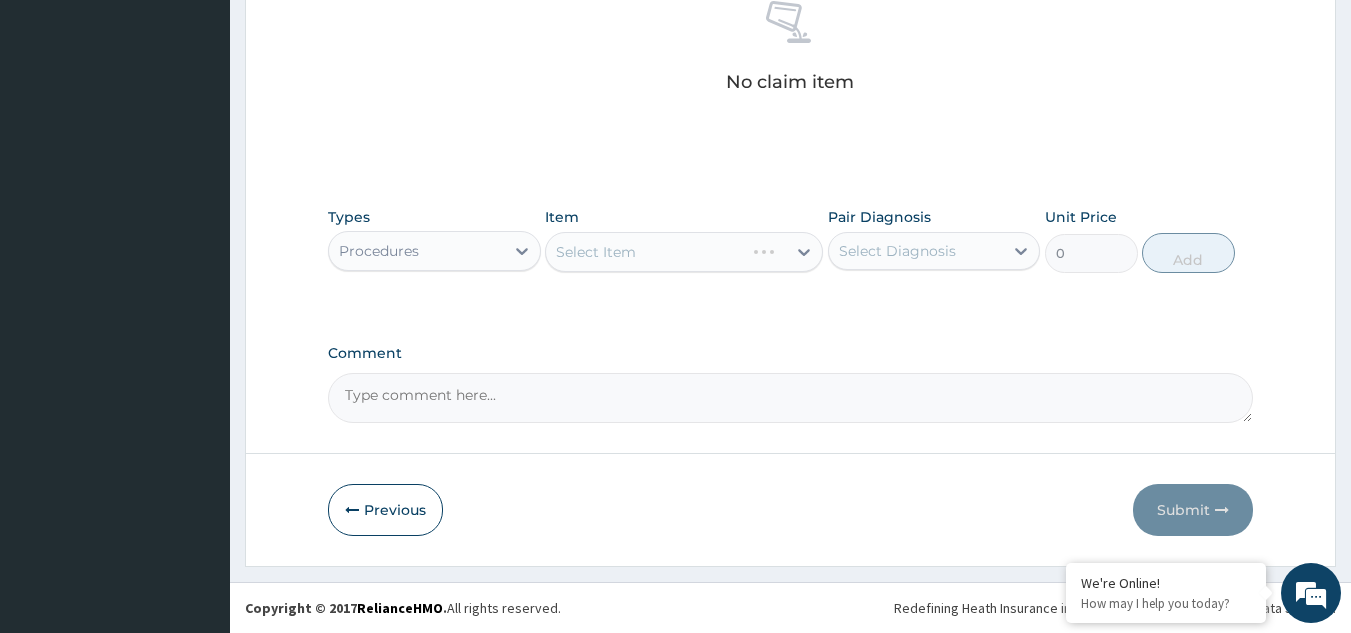click on "Select Diagnosis" at bounding box center (897, 251) 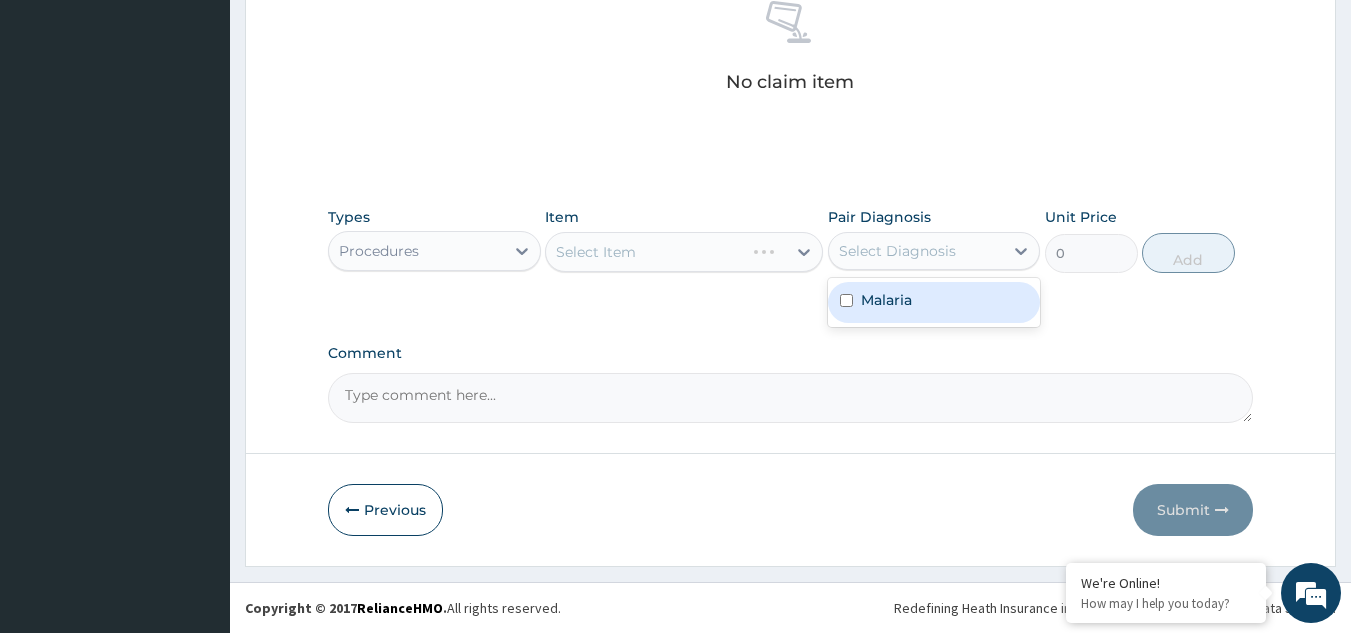 click on "Malaria" at bounding box center [886, 300] 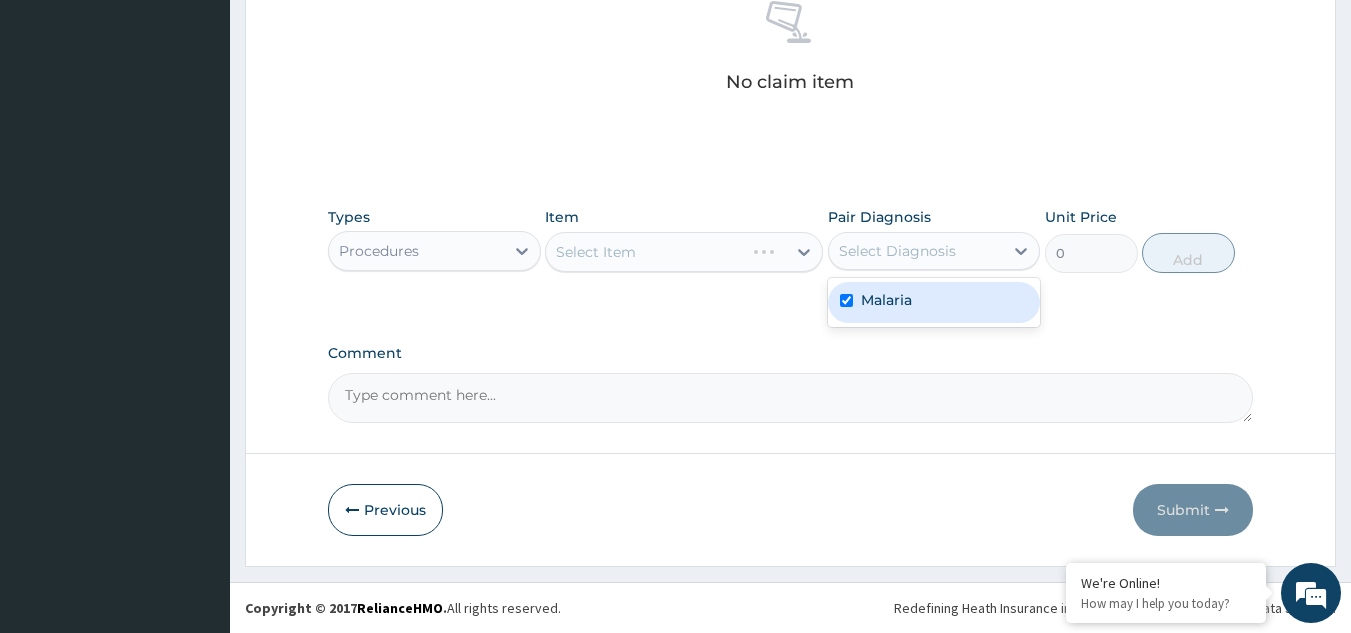 checkbox on "true" 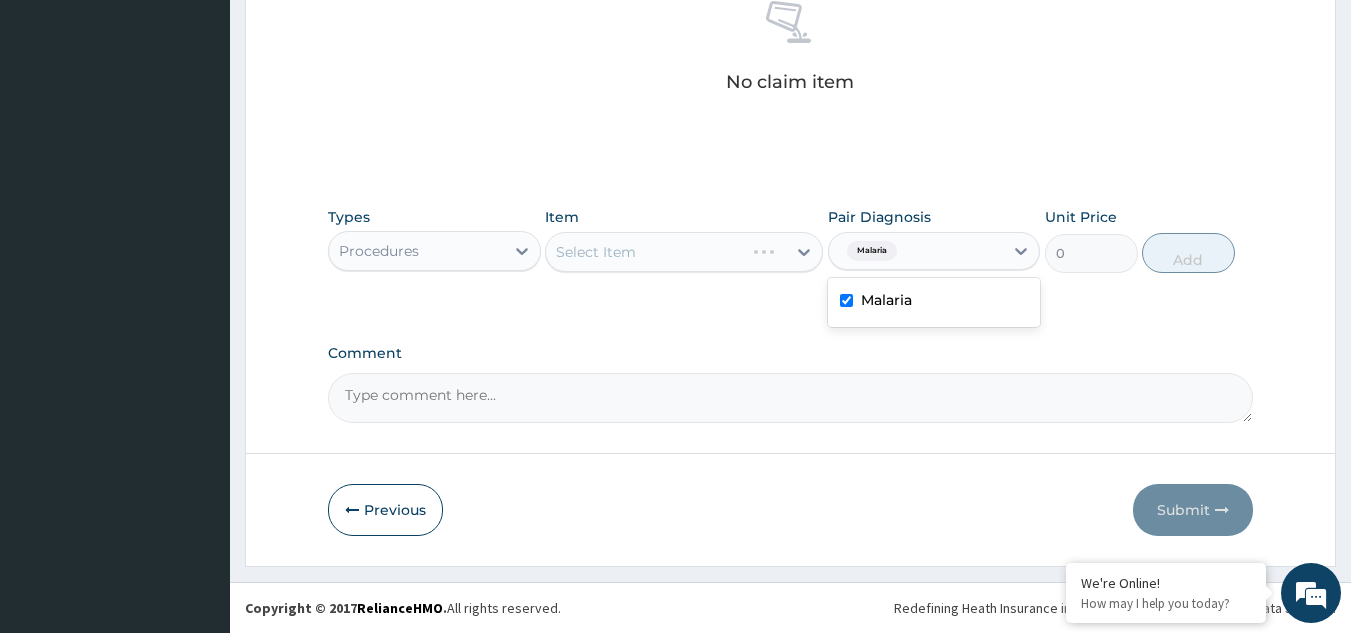 click on "Select Item" at bounding box center [684, 252] 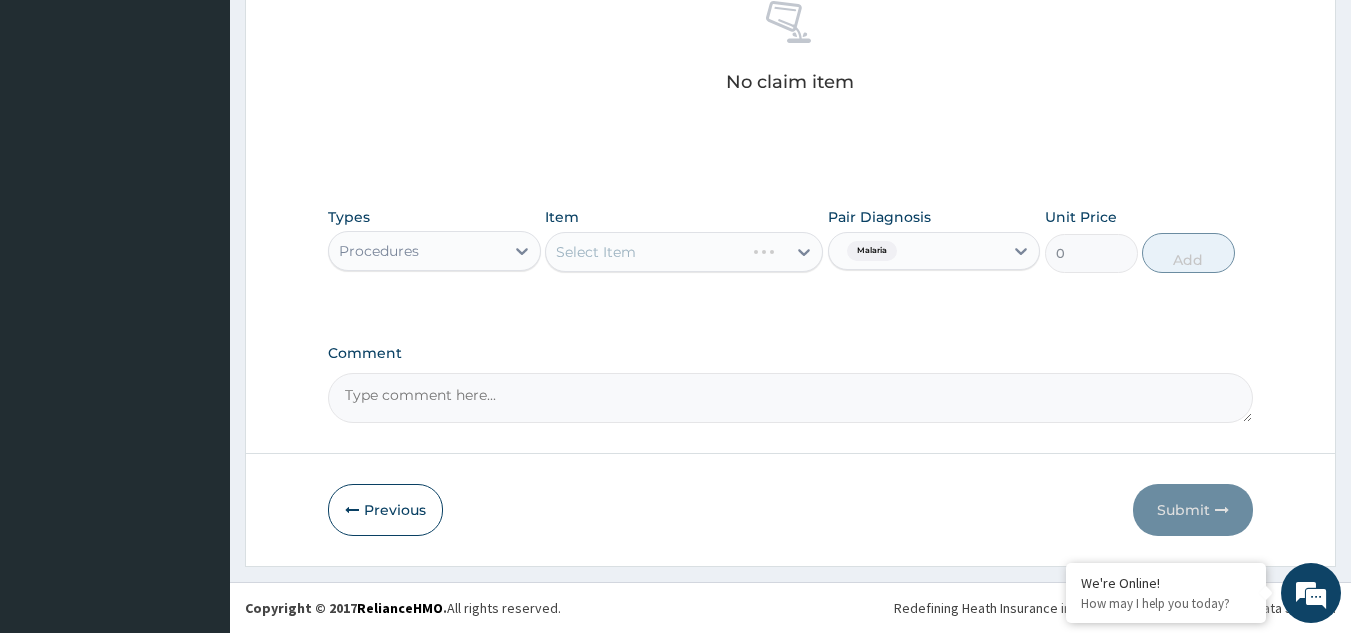 click on "Select Item" at bounding box center [684, 252] 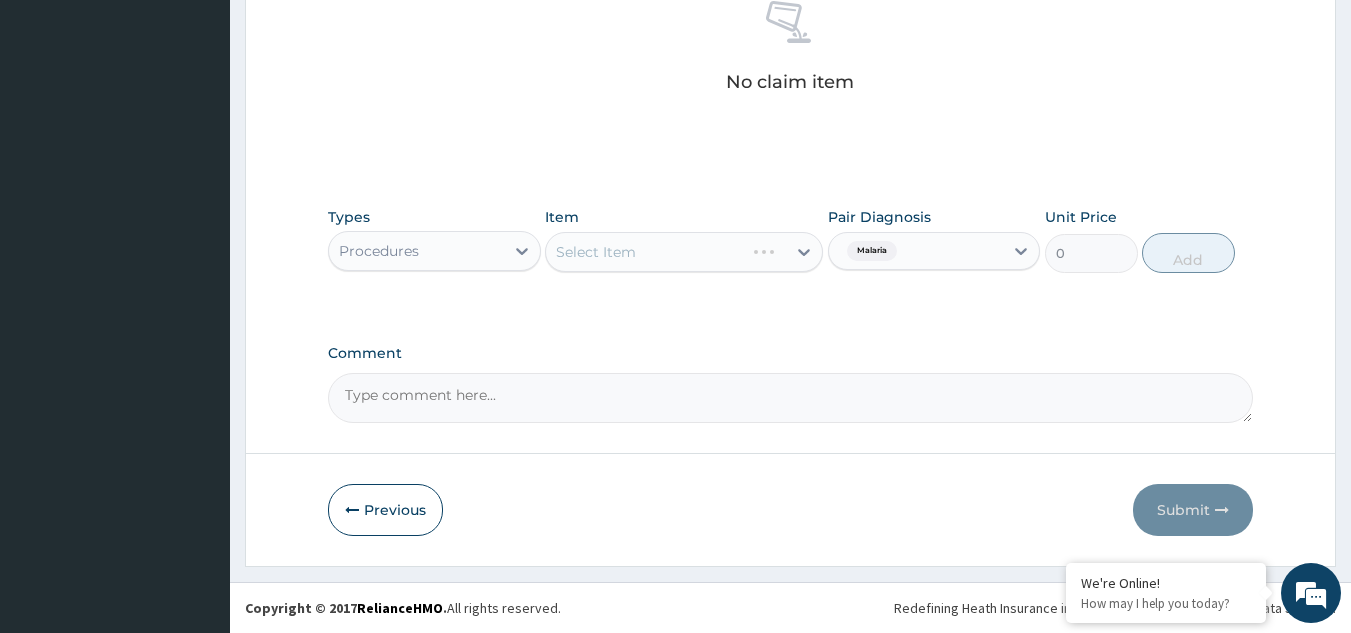 click on "Select Item" at bounding box center (684, 252) 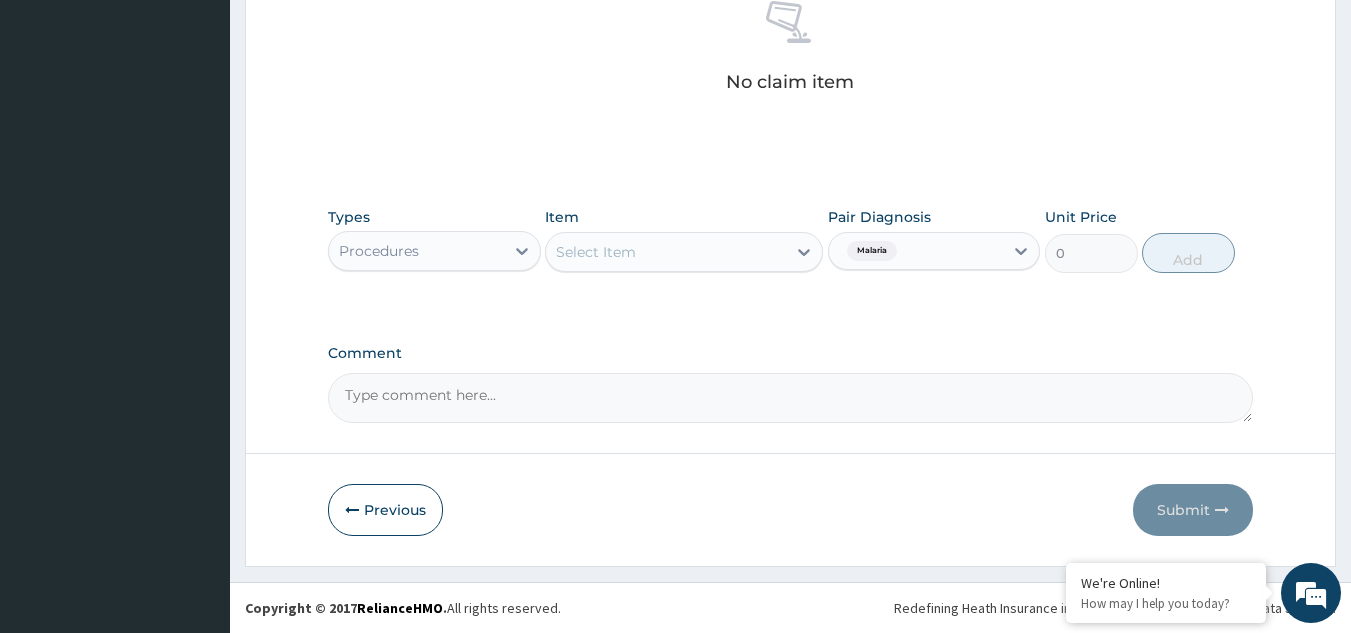 click on "Select Item" at bounding box center [684, 252] 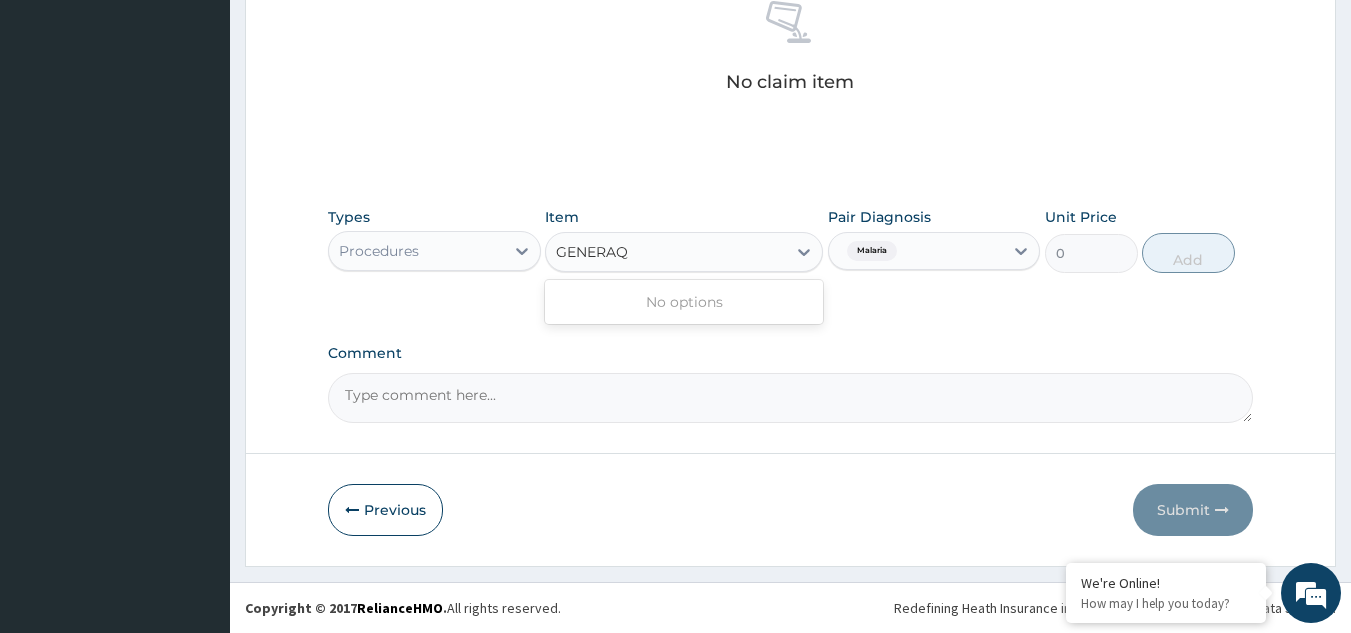 type on "GENERA" 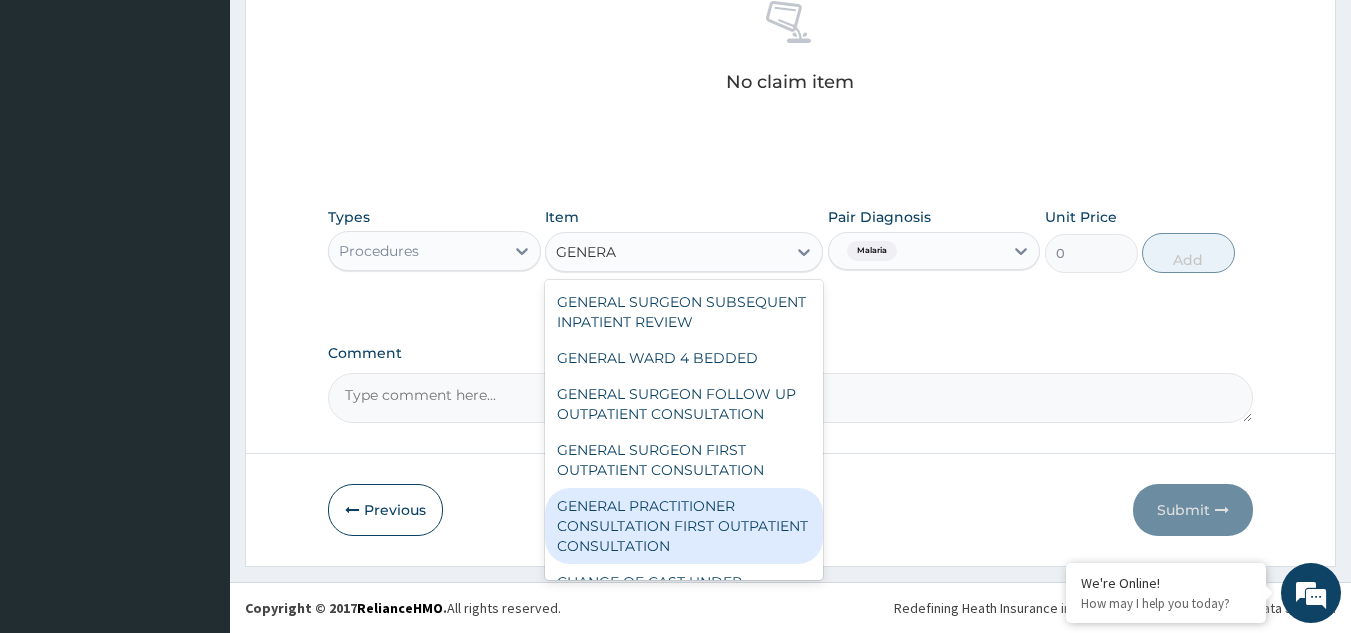 click on "GENERAL PRACTITIONER CONSULTATION FIRST OUTPATIENT CONSULTATION" at bounding box center [684, 526] 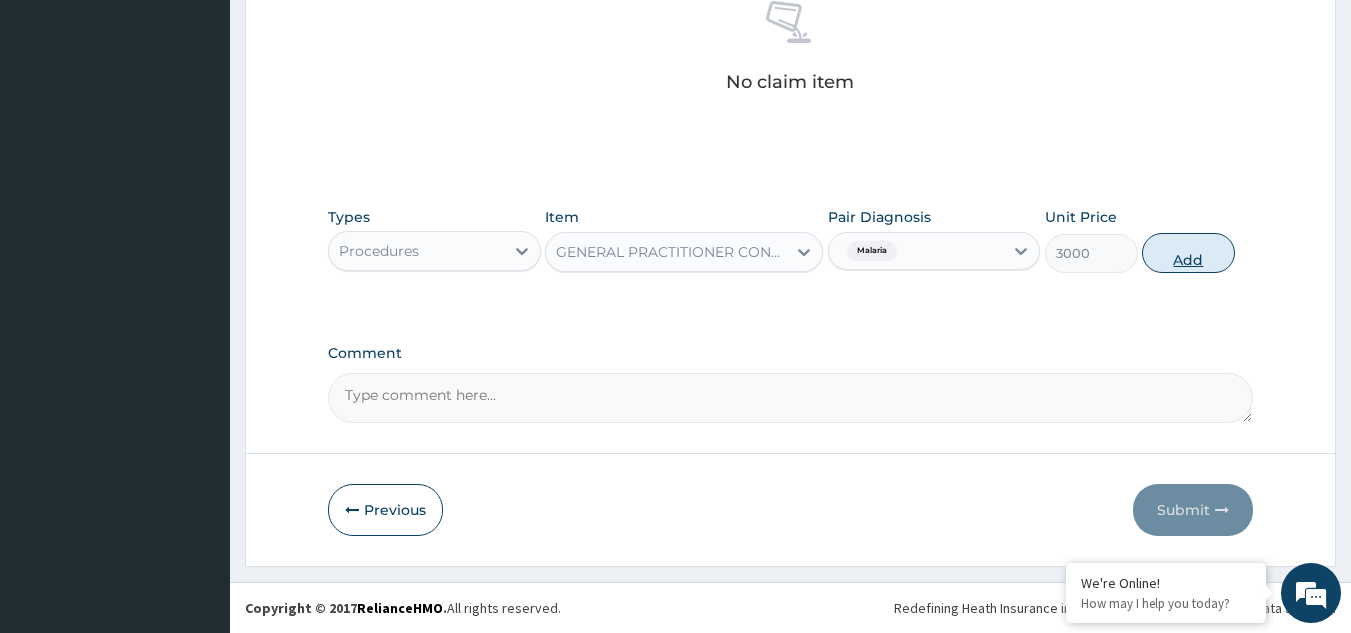 click on "Add" at bounding box center [1188, 253] 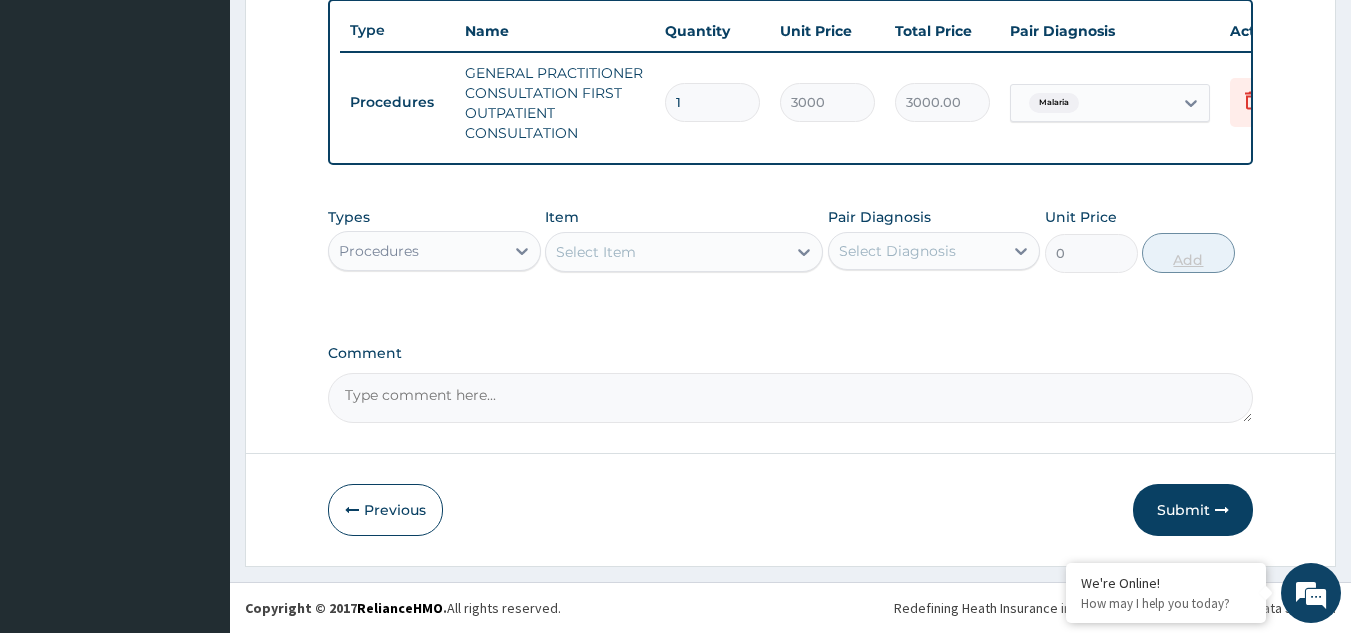 scroll, scrollTop: 760, scrollLeft: 0, axis: vertical 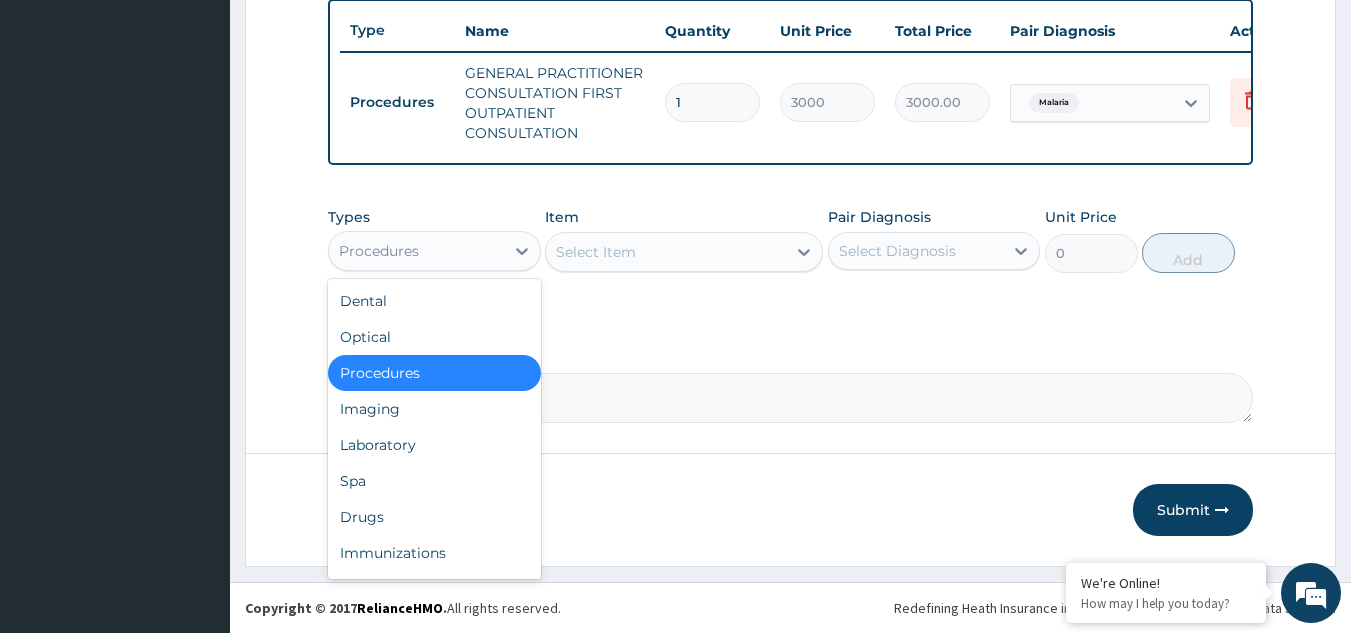 click on "Procedures" at bounding box center [416, 251] 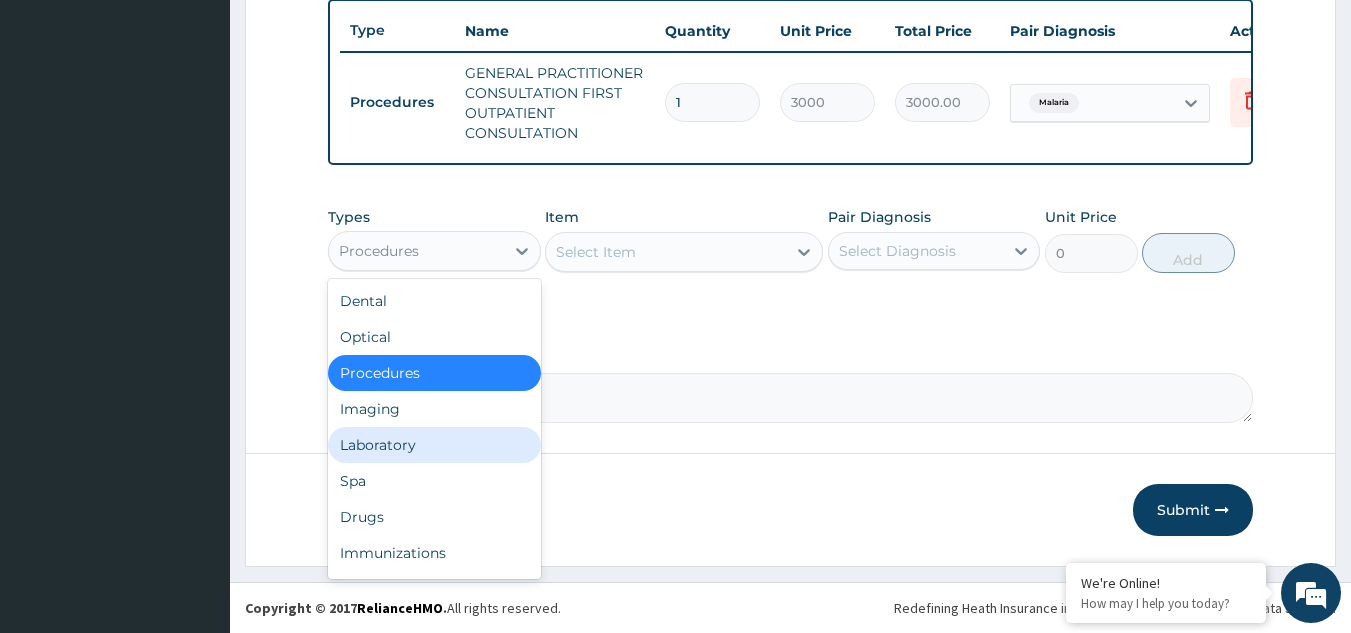 click on "Laboratory" at bounding box center (434, 445) 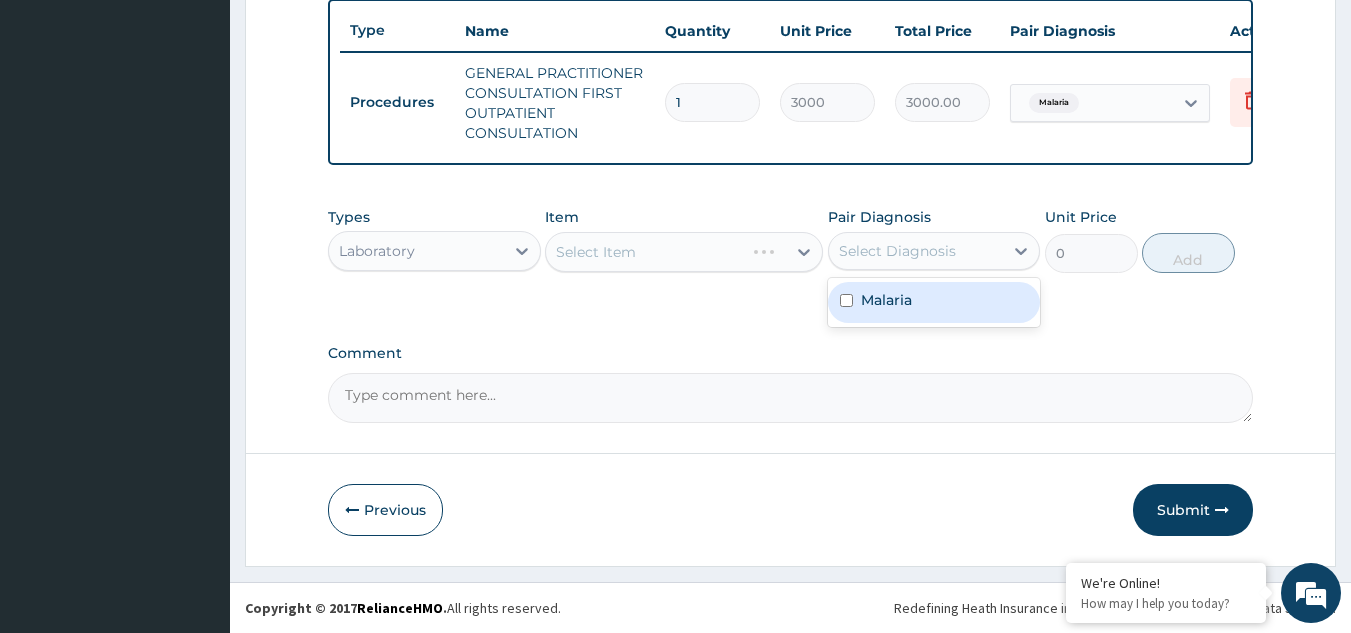 click on "Select Diagnosis" at bounding box center [897, 251] 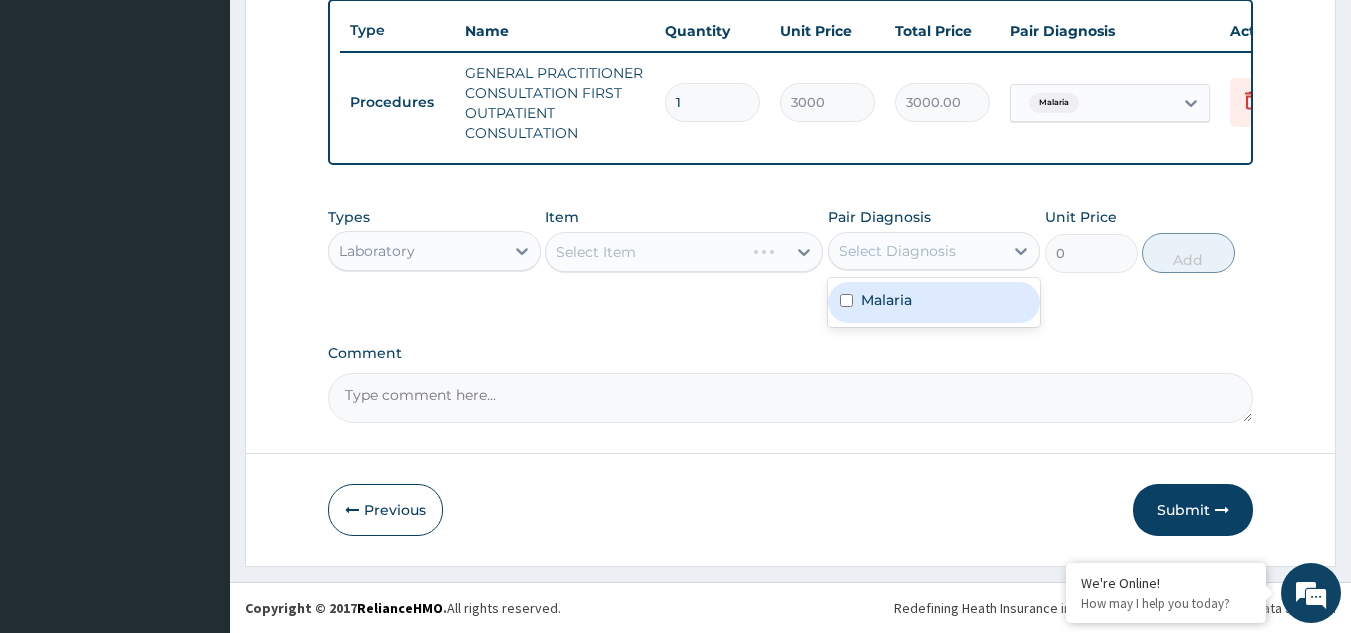click on "Malaria" at bounding box center (886, 300) 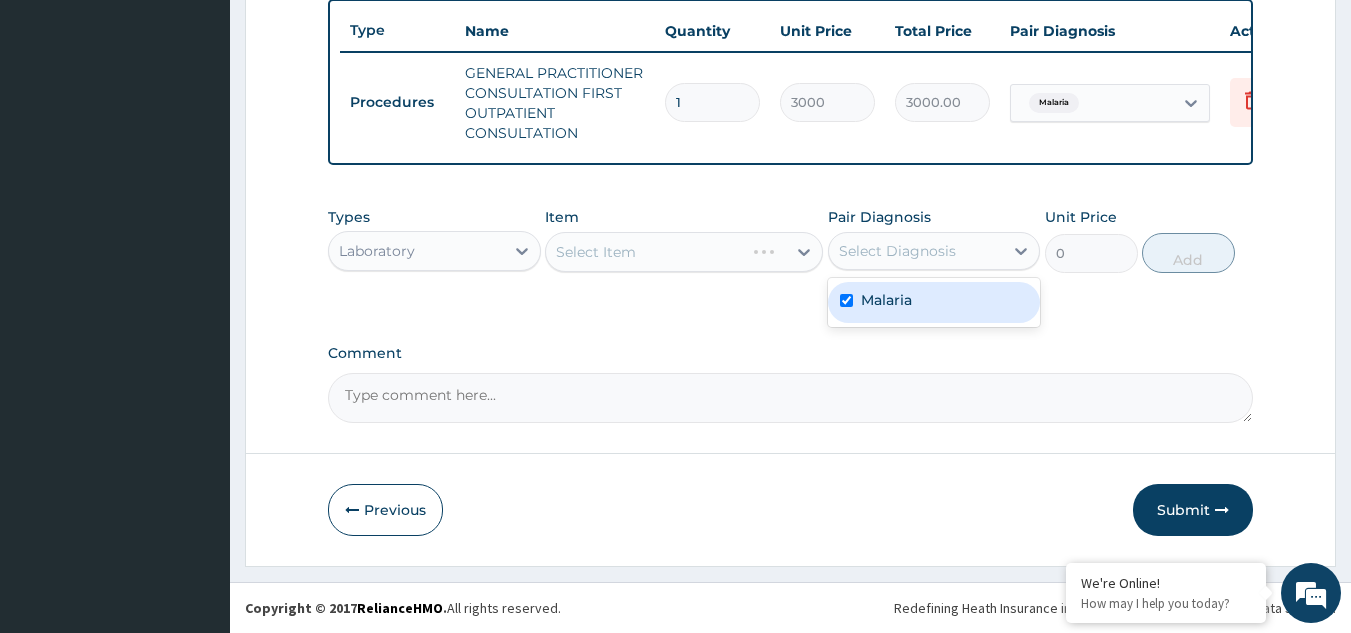 checkbox on "true" 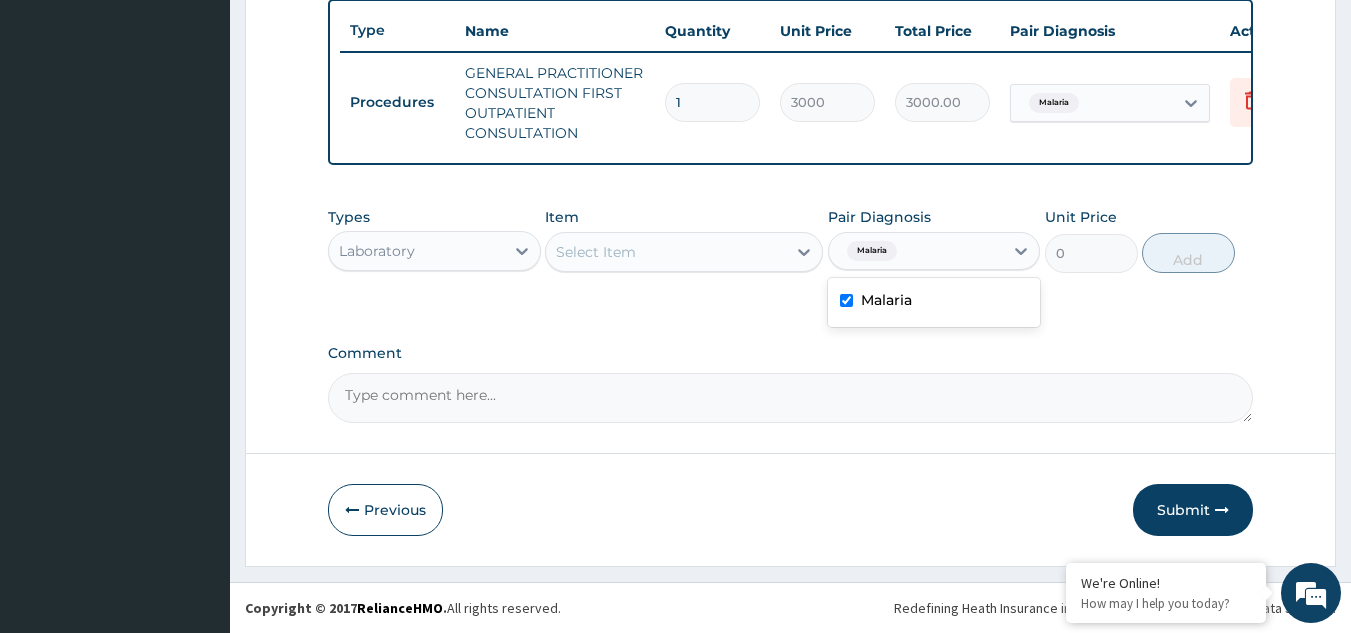 click on "Select Item" at bounding box center [666, 252] 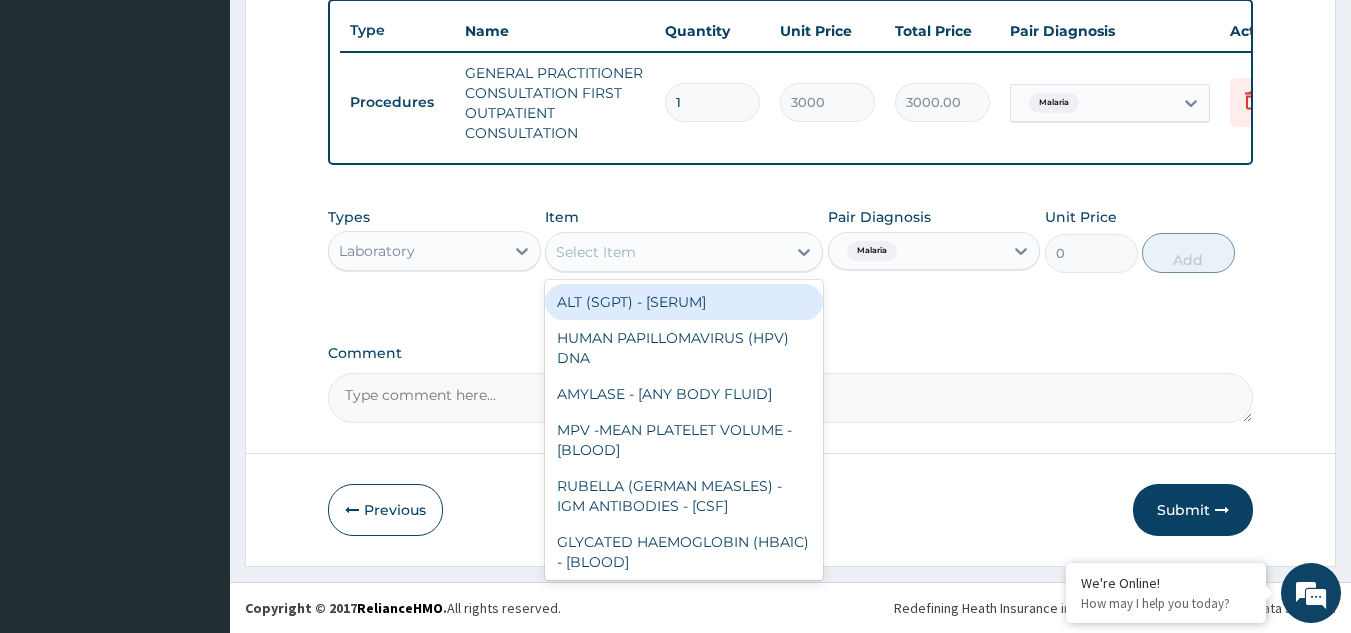 click on "Select Item" at bounding box center [666, 252] 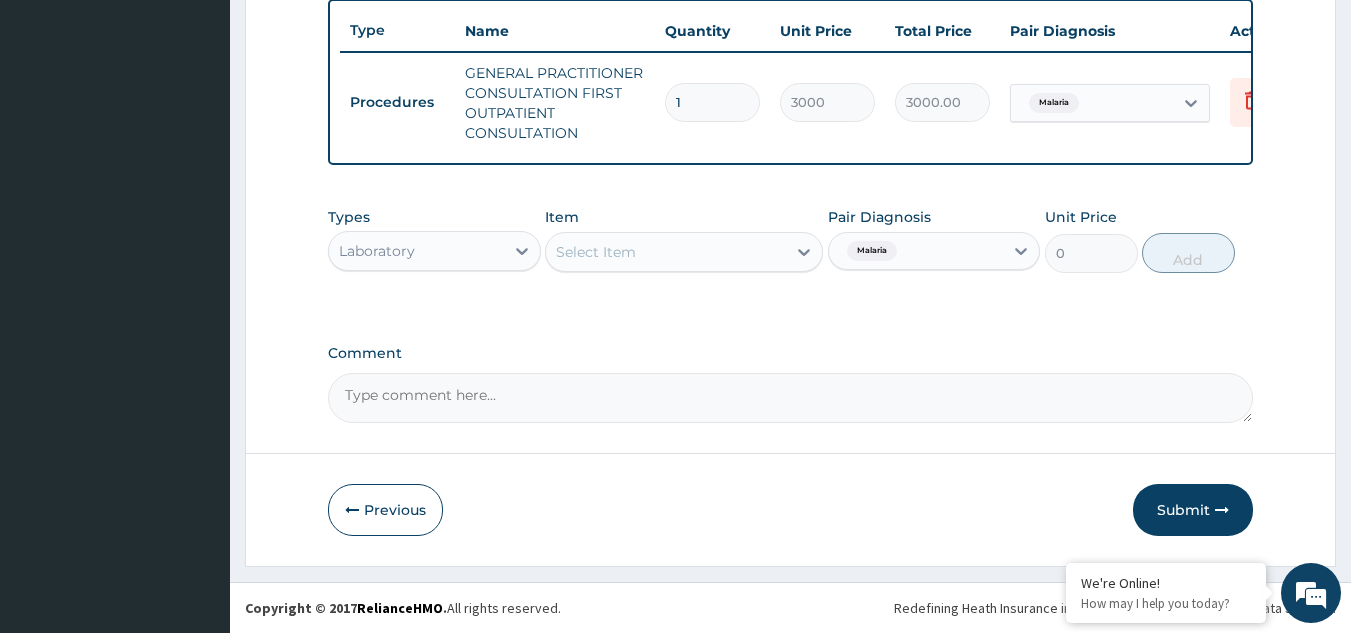 click on "Select Item" at bounding box center [666, 252] 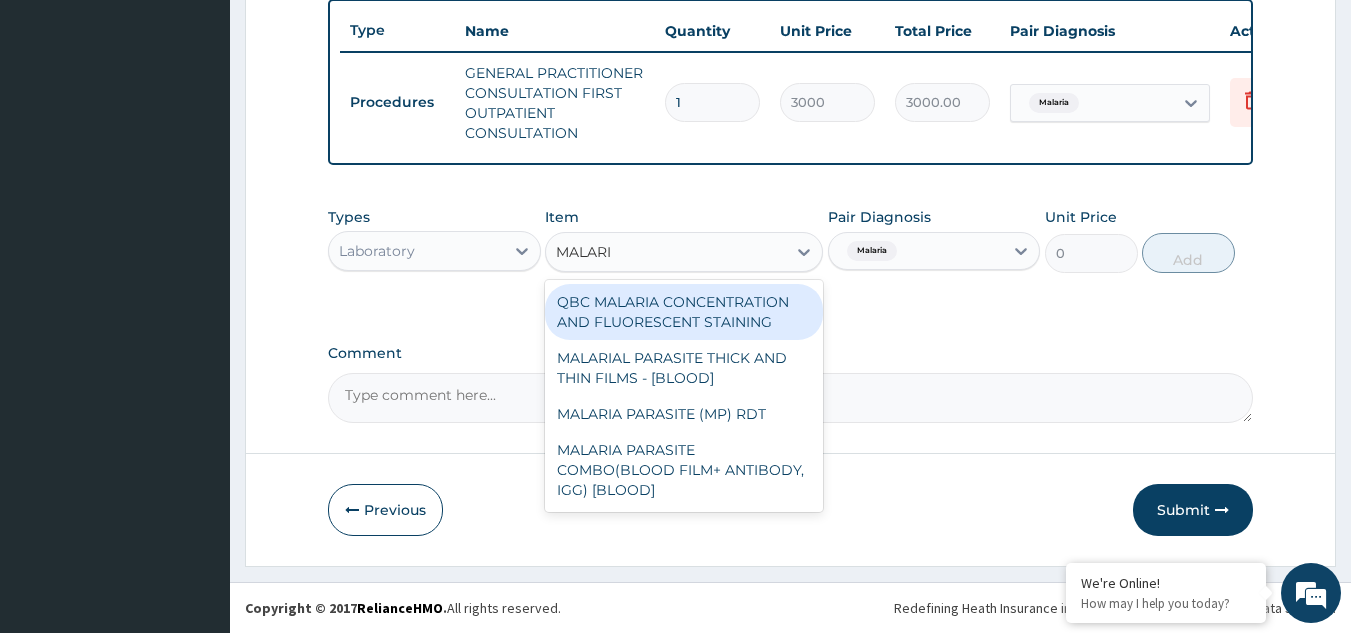 type on "MALARIA" 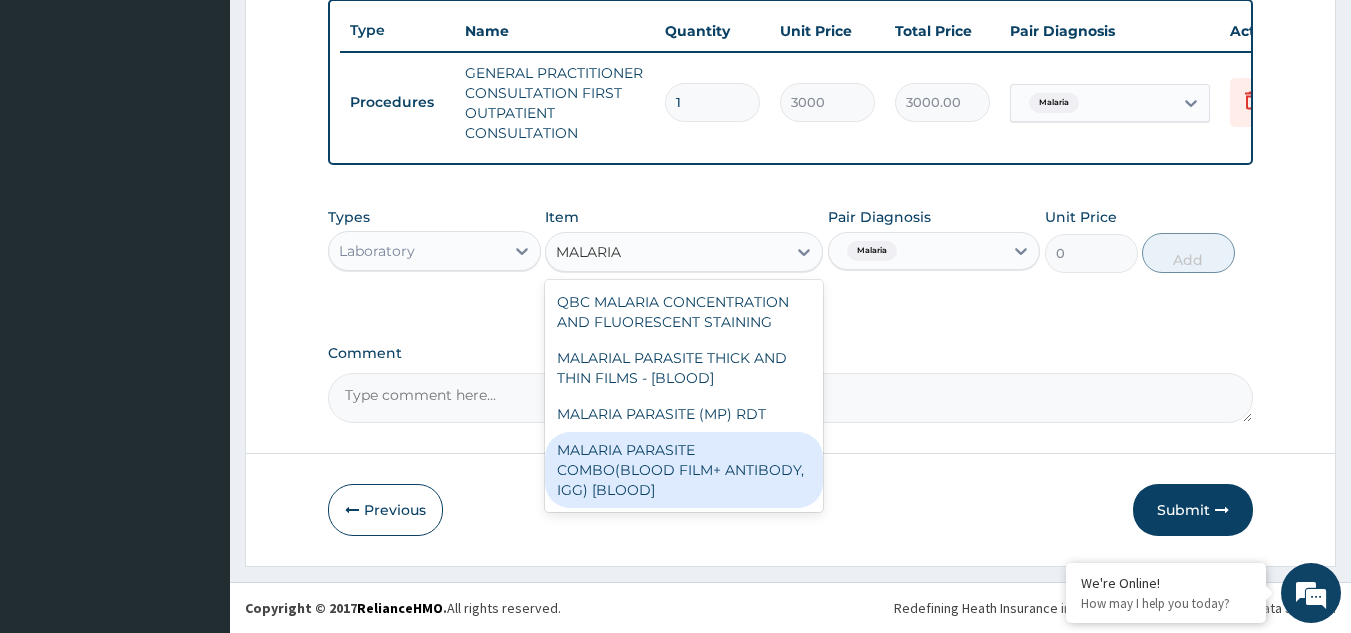 click on "MALARIA PARASITE COMBO(BLOOD FILM+ ANTIBODY, IGG) [BLOOD]" at bounding box center (684, 470) 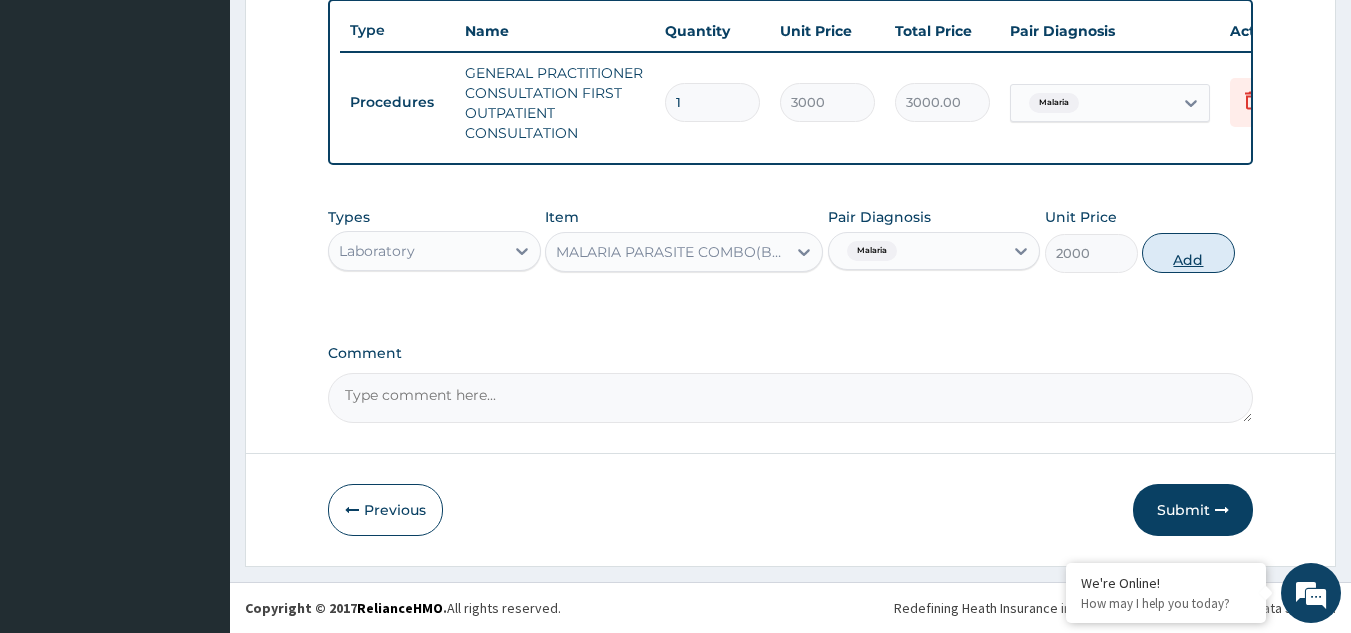 click on "Add" at bounding box center [1188, 253] 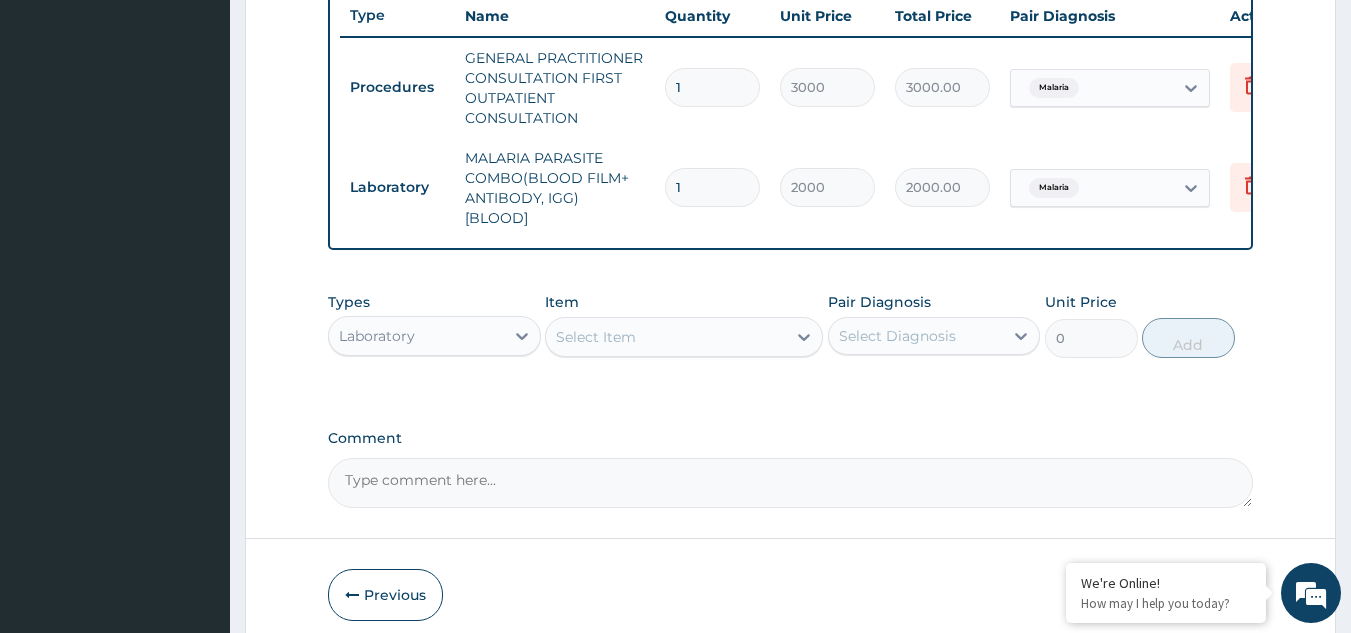 click on "Select Diagnosis" at bounding box center [897, 336] 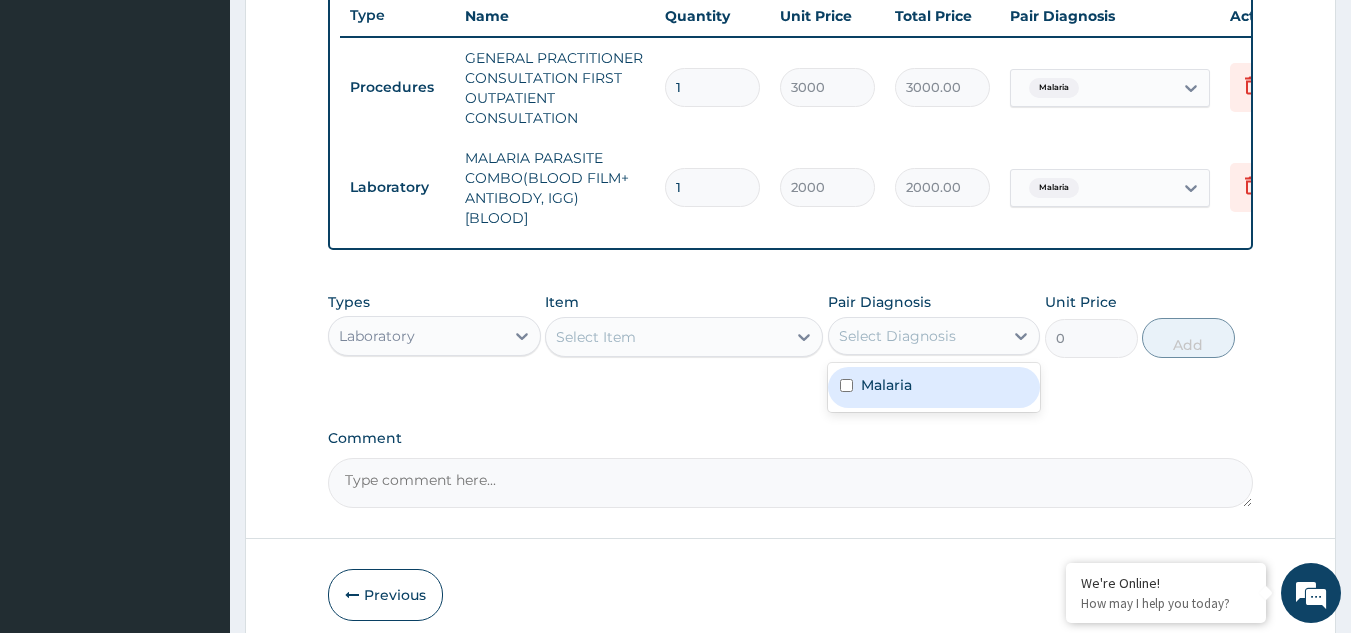 click on "Malaria" at bounding box center (934, 387) 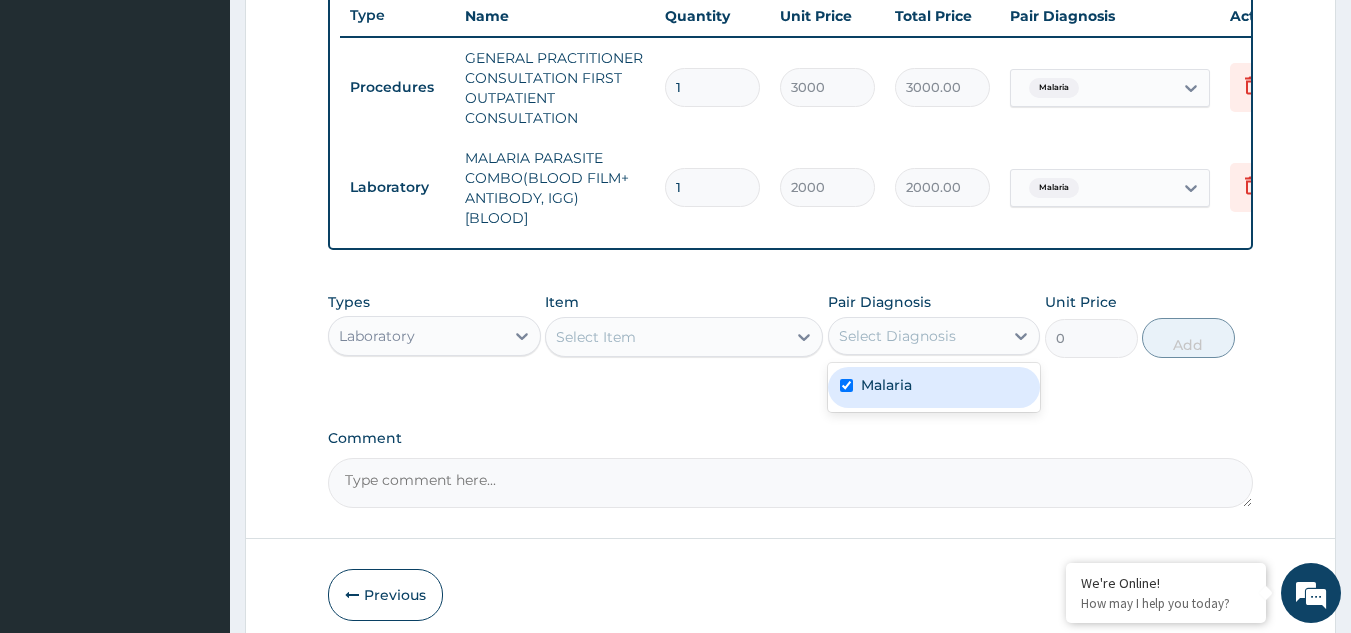 checkbox on "true" 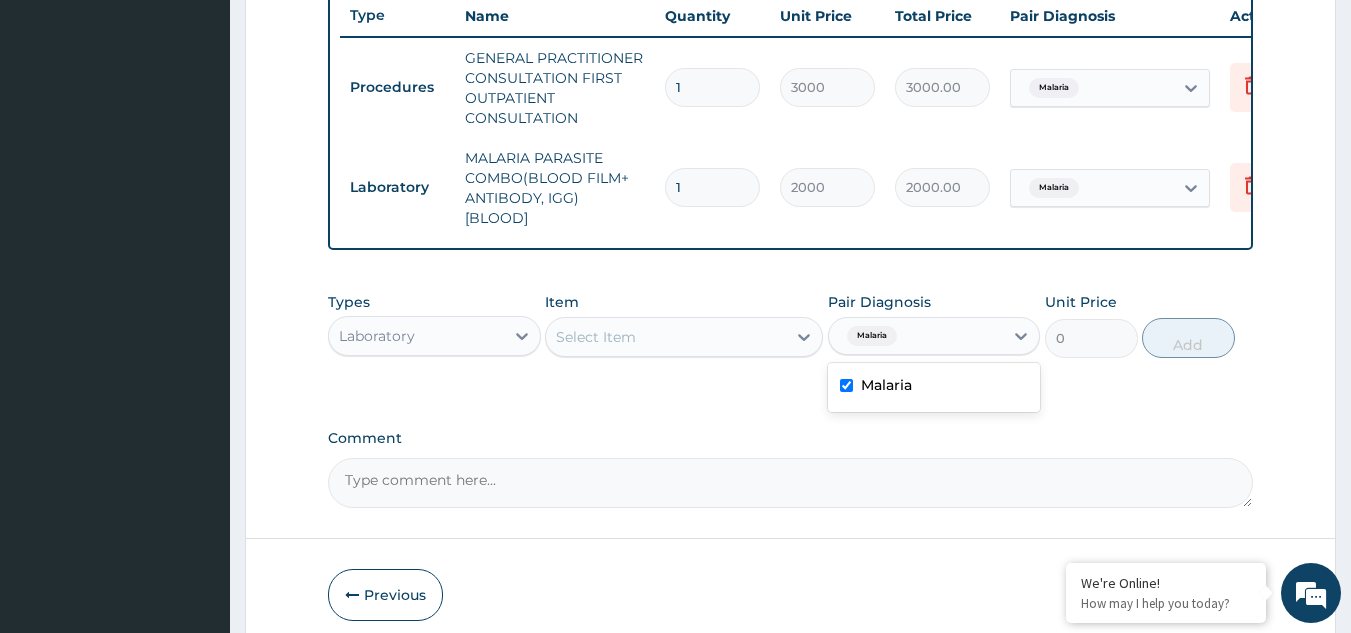 click on "Select Item" at bounding box center [666, 337] 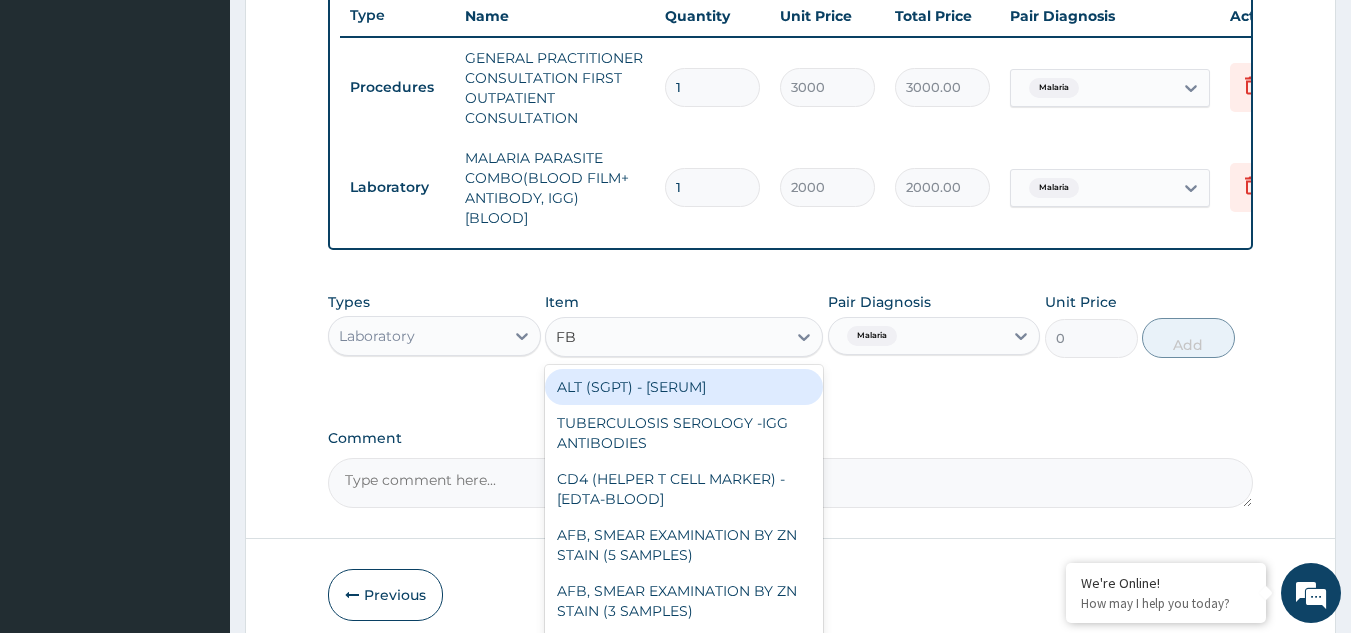 type on "FBC" 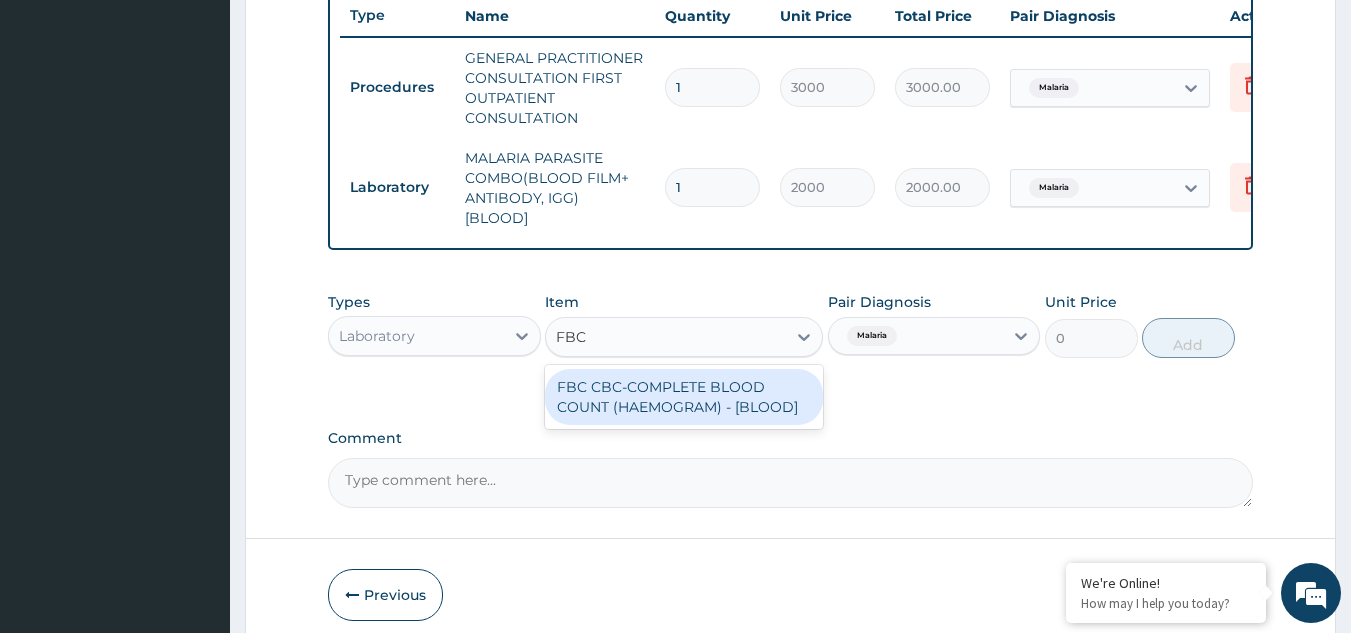 click on "FBC CBC-COMPLETE BLOOD COUNT (HAEMOGRAM) - [BLOOD]" at bounding box center [684, 397] 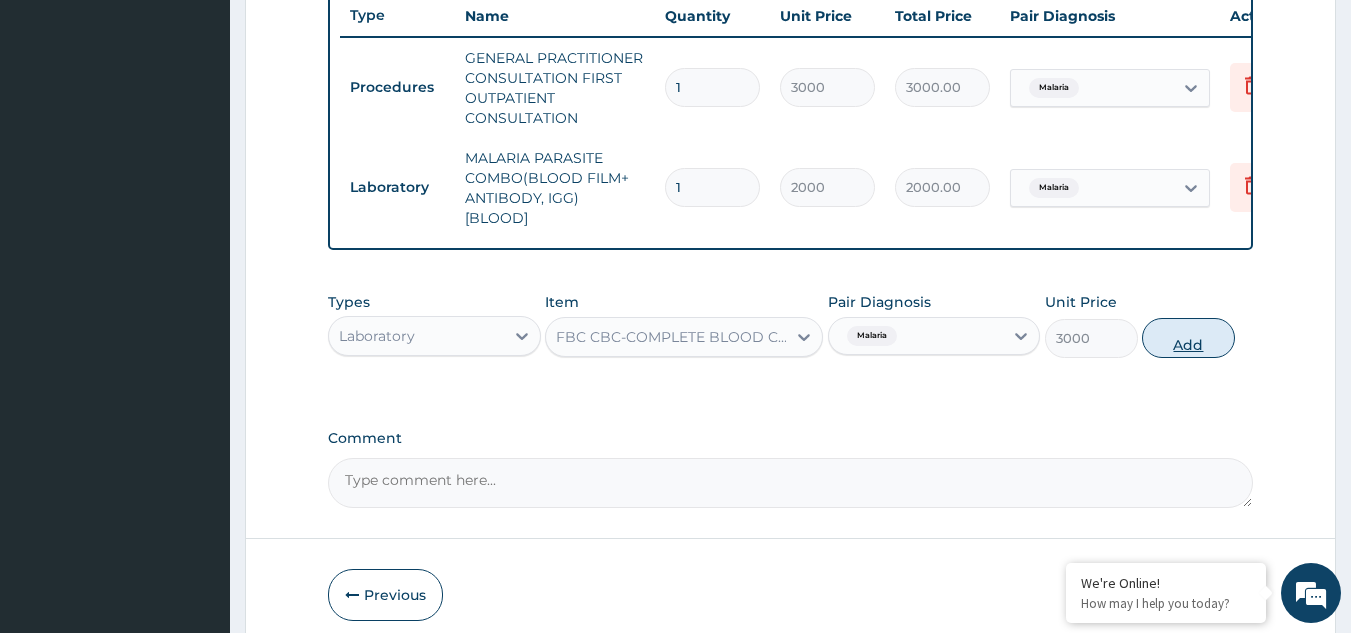 click on "Add" at bounding box center (1188, 338) 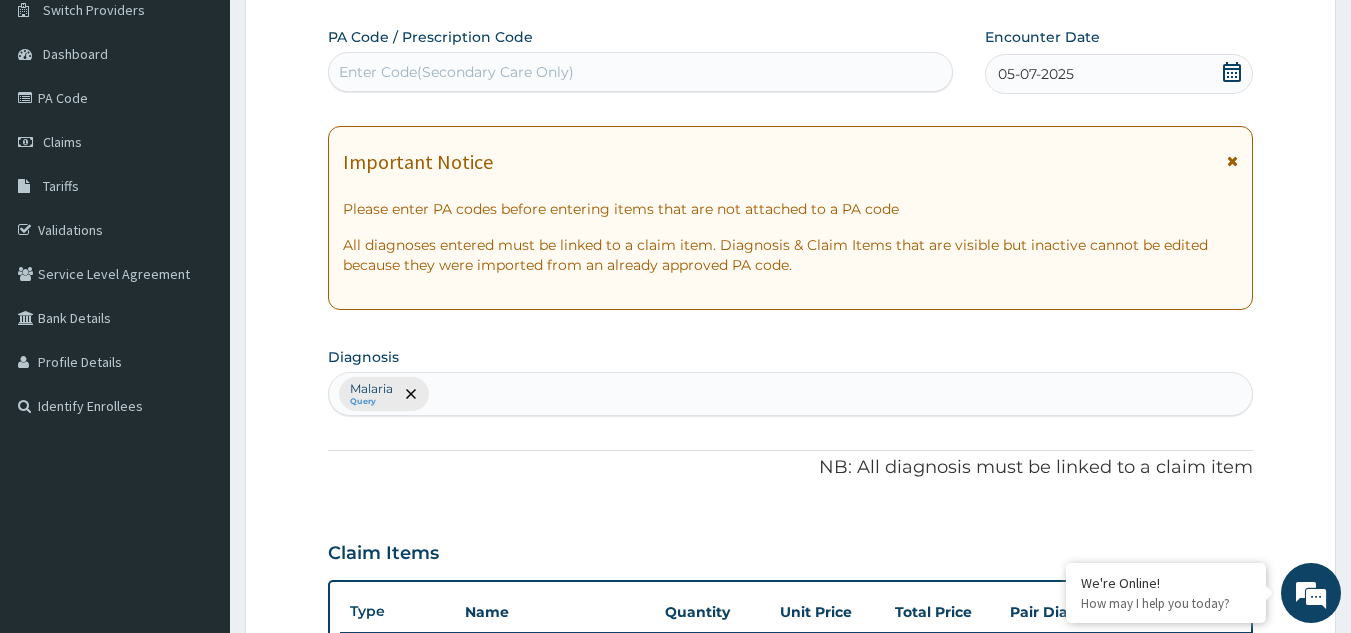 scroll, scrollTop: 940, scrollLeft: 0, axis: vertical 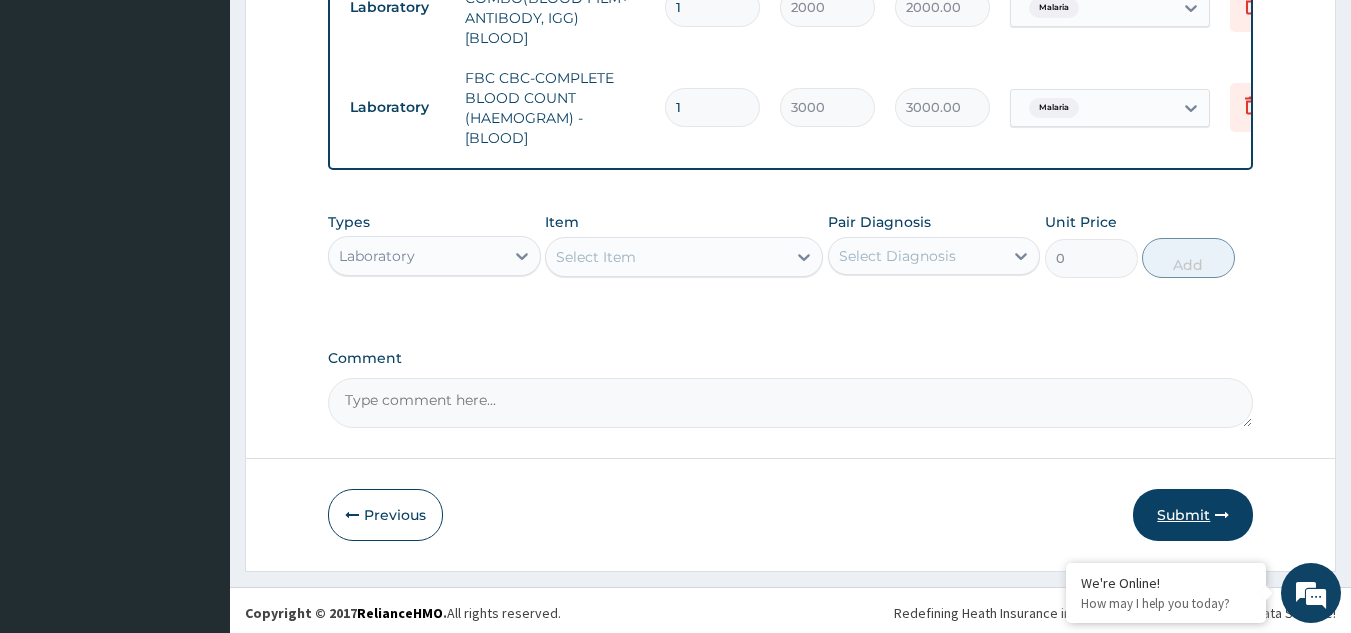 click on "Submit" at bounding box center [1193, 515] 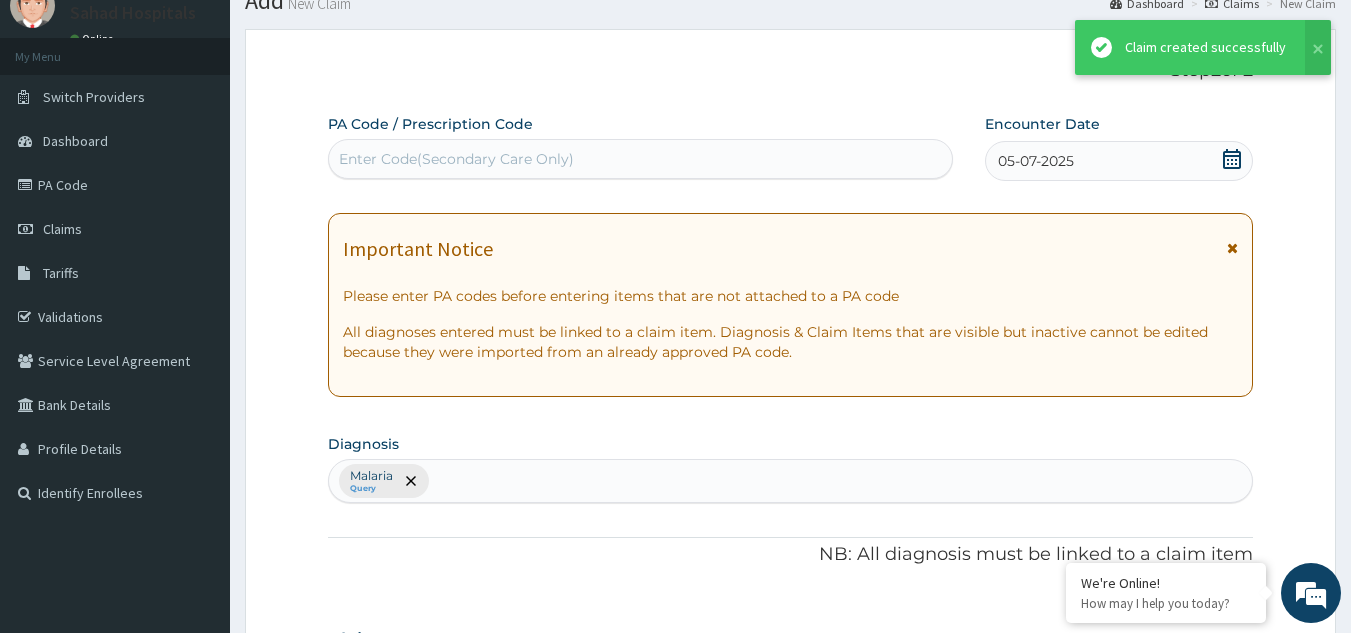scroll, scrollTop: 940, scrollLeft: 0, axis: vertical 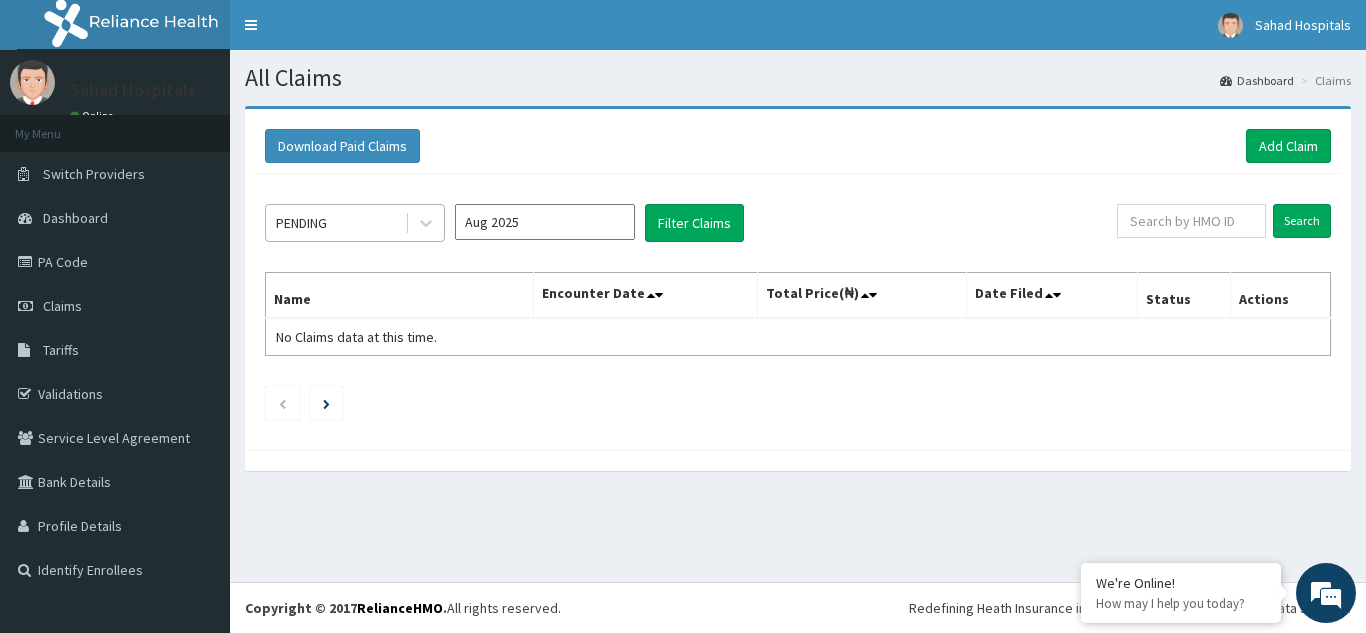 click on "PENDING" at bounding box center [301, 223] 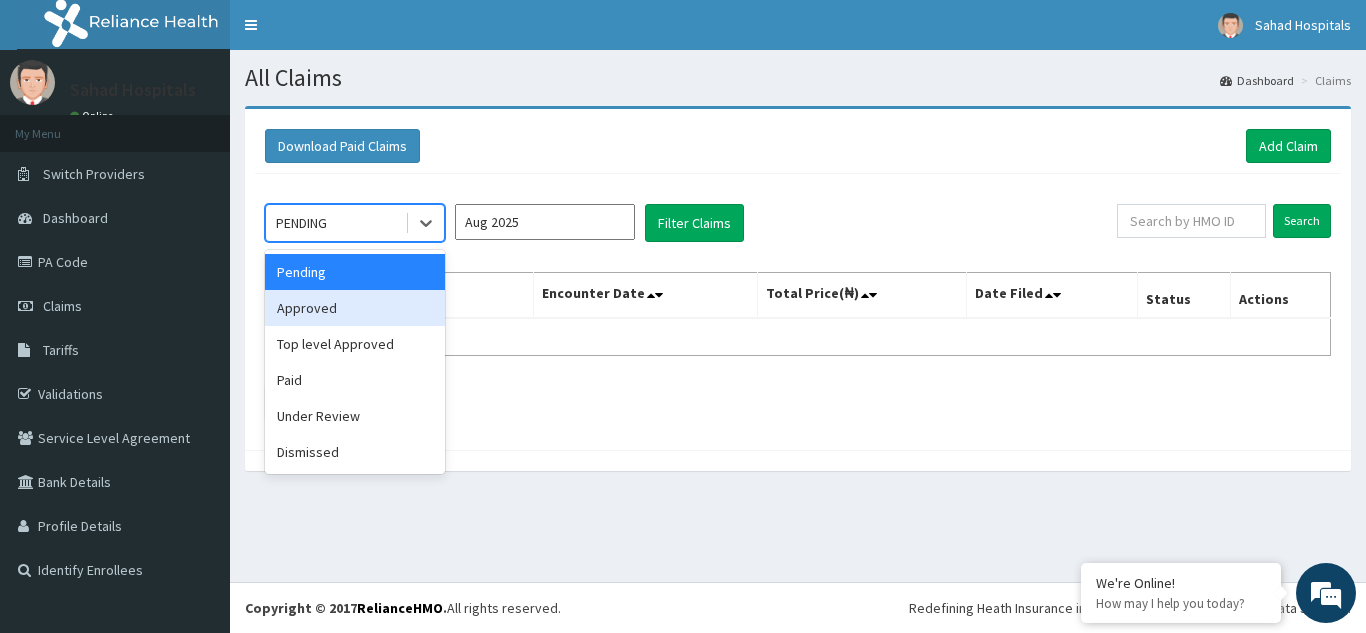 click on "Approved" at bounding box center (355, 308) 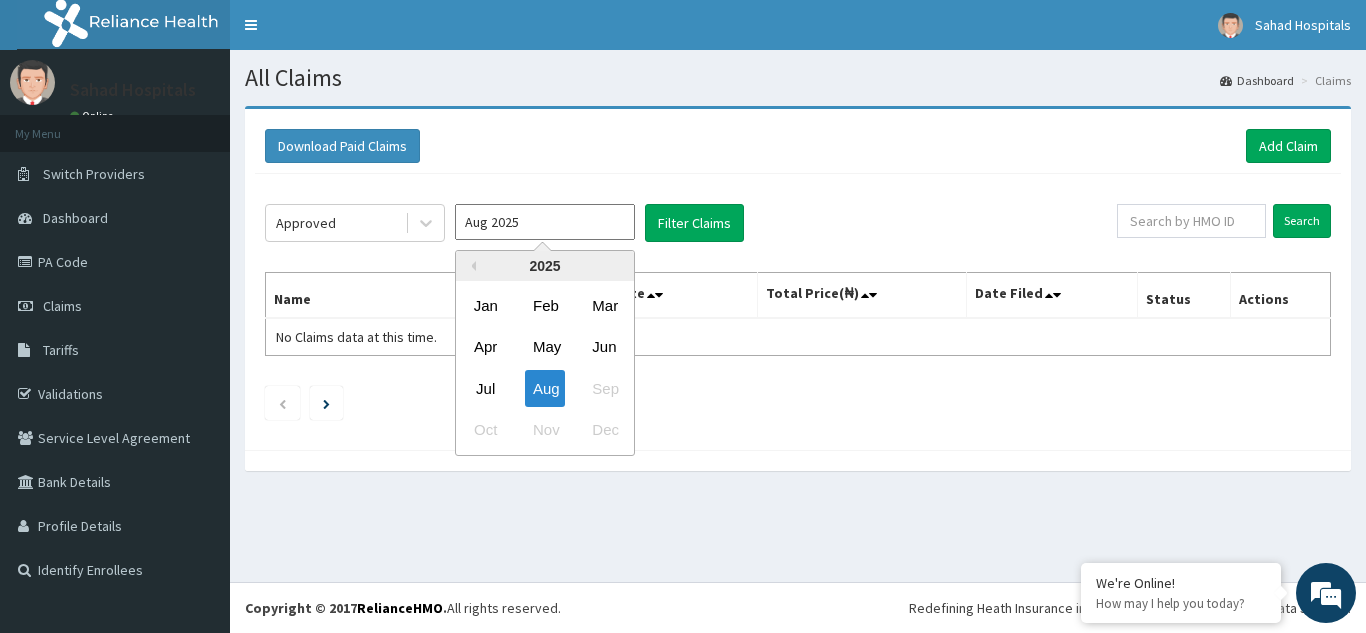 click on "Aug 2025" at bounding box center (545, 222) 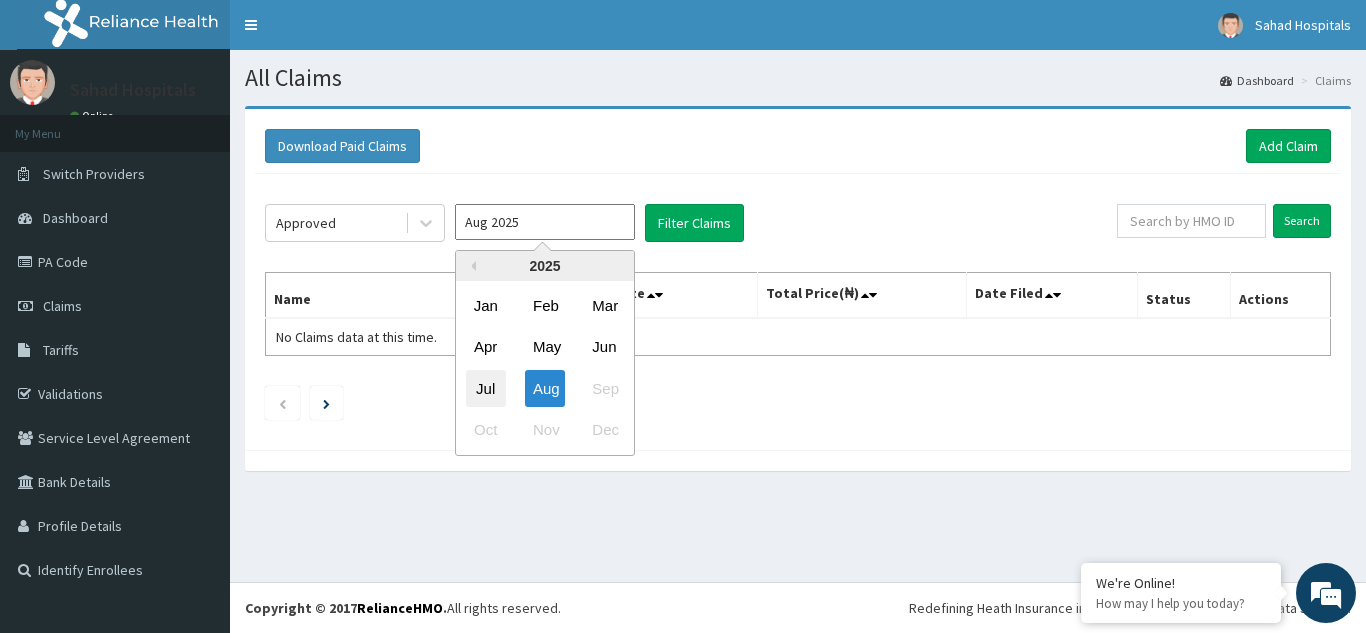 click on "Jul" at bounding box center [486, 388] 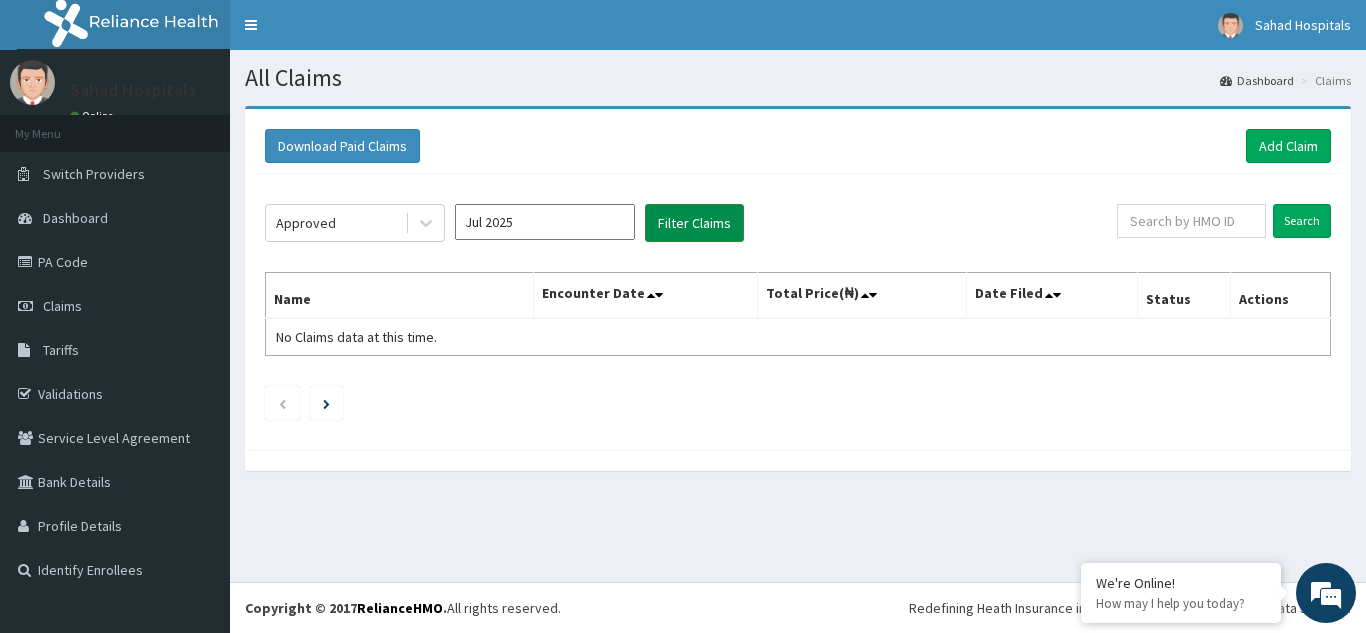 click on "Filter Claims" at bounding box center [694, 223] 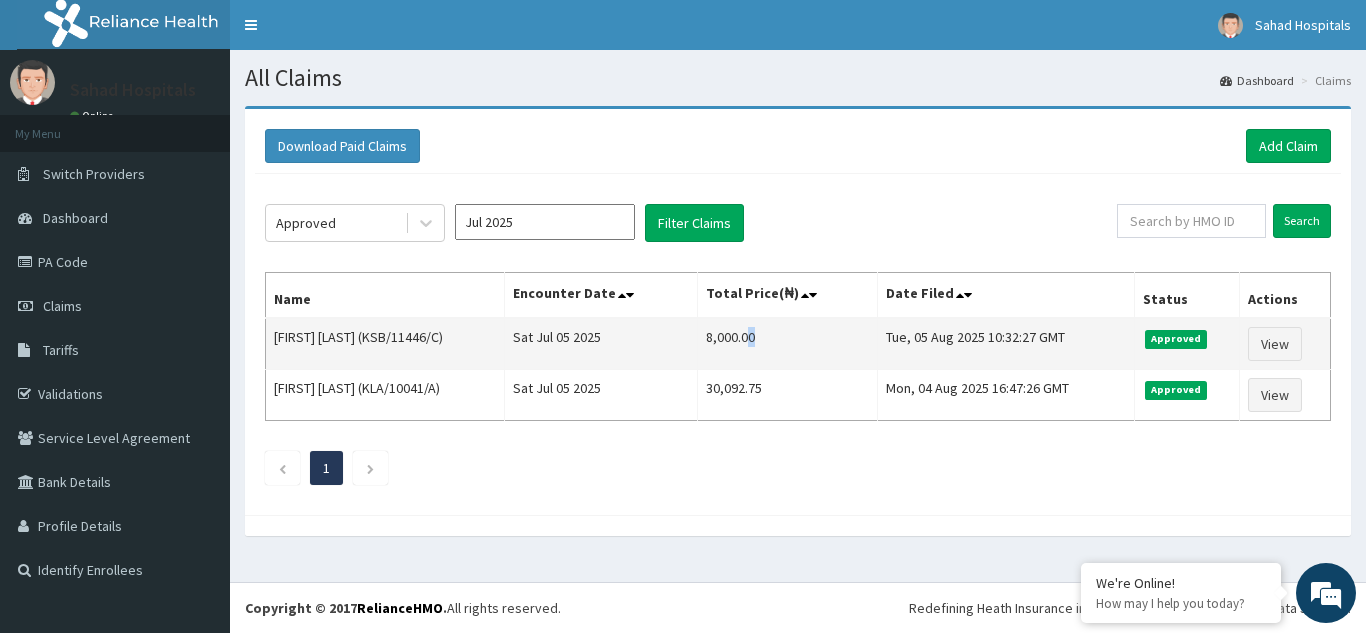 click on "8,000.00" at bounding box center (787, 344) 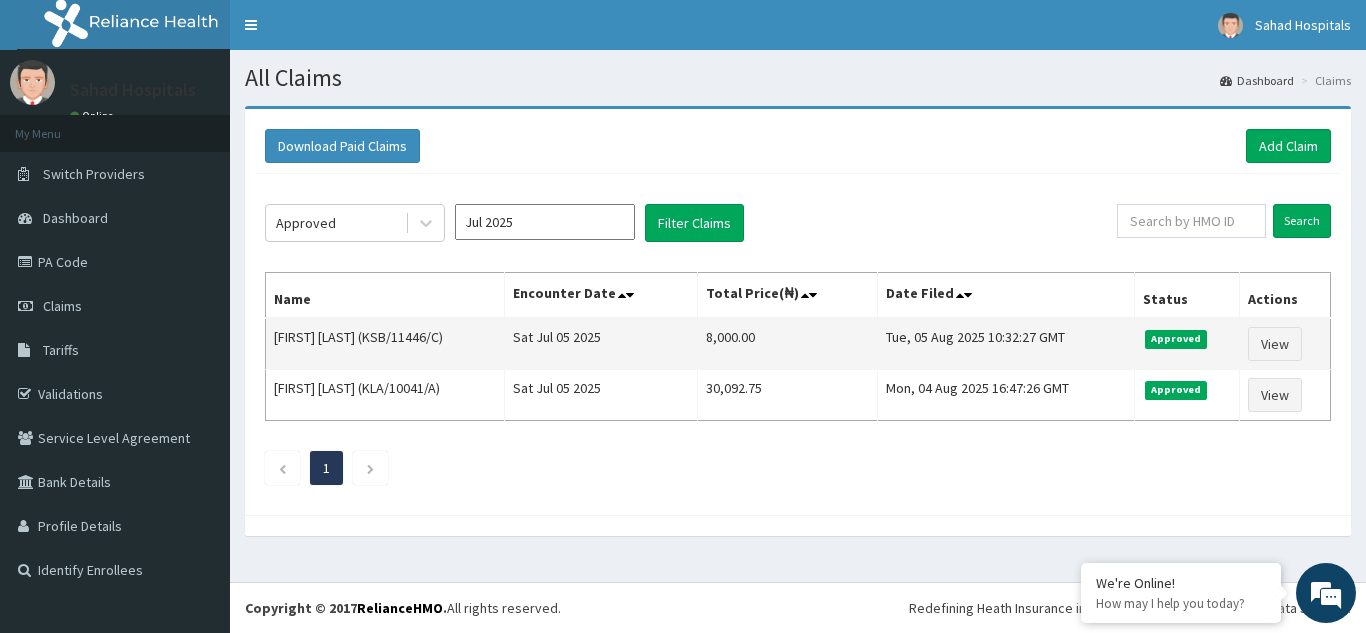 click on "8,000.00" at bounding box center (787, 344) 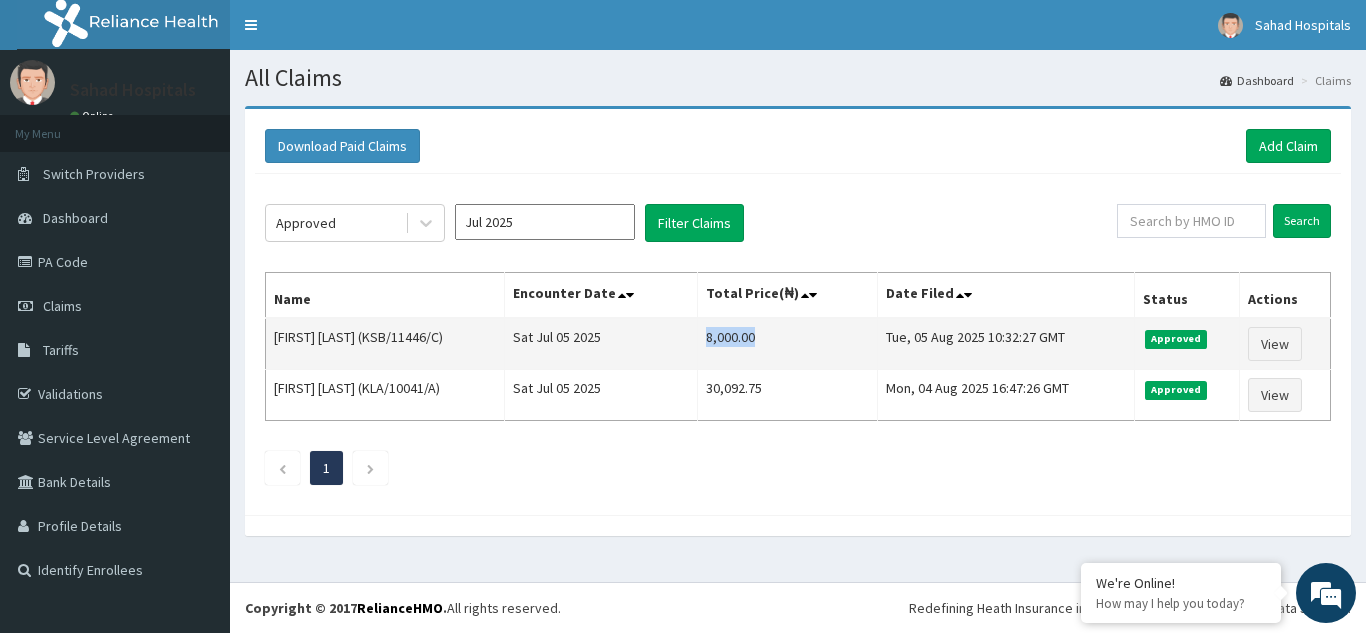 click on "8,000.00" at bounding box center (787, 344) 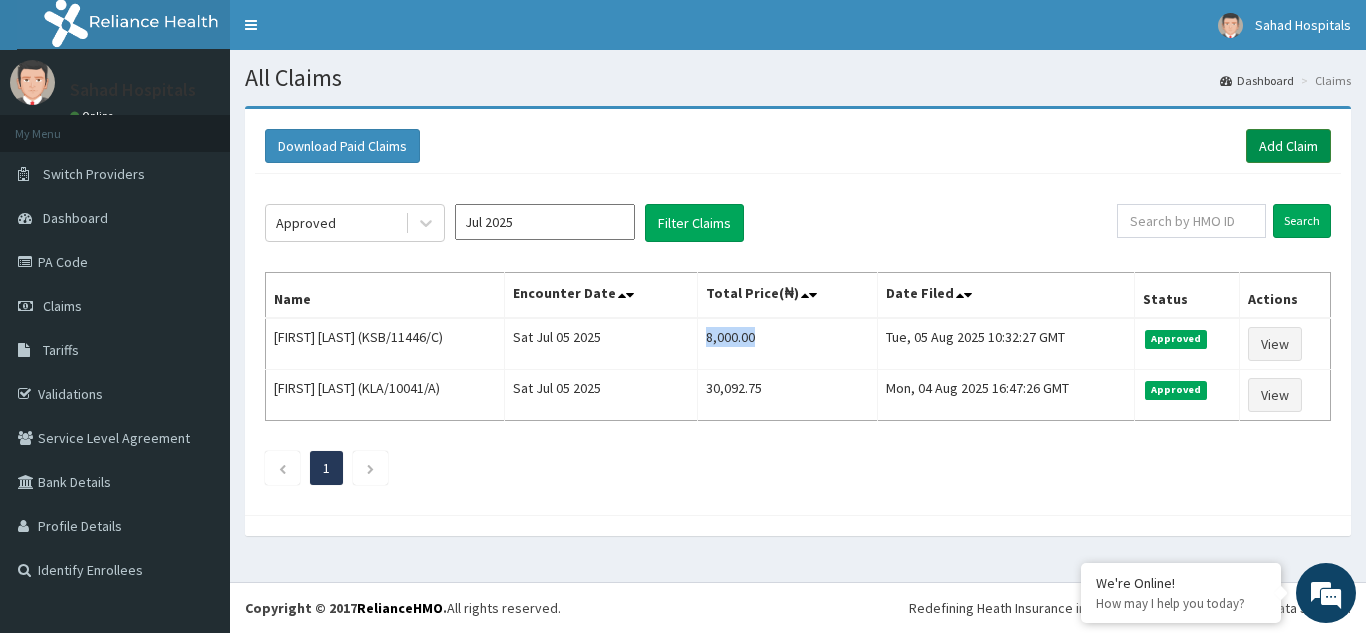 click on "Add Claim" at bounding box center [1288, 146] 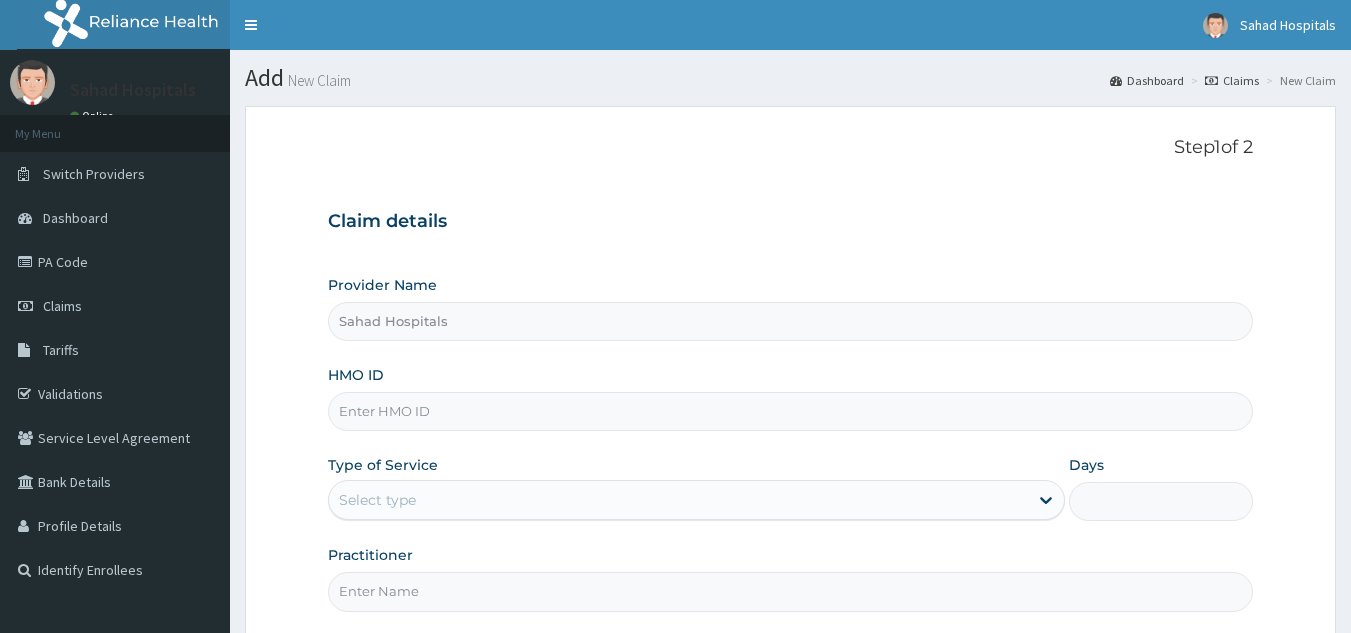 scroll, scrollTop: 189, scrollLeft: 0, axis: vertical 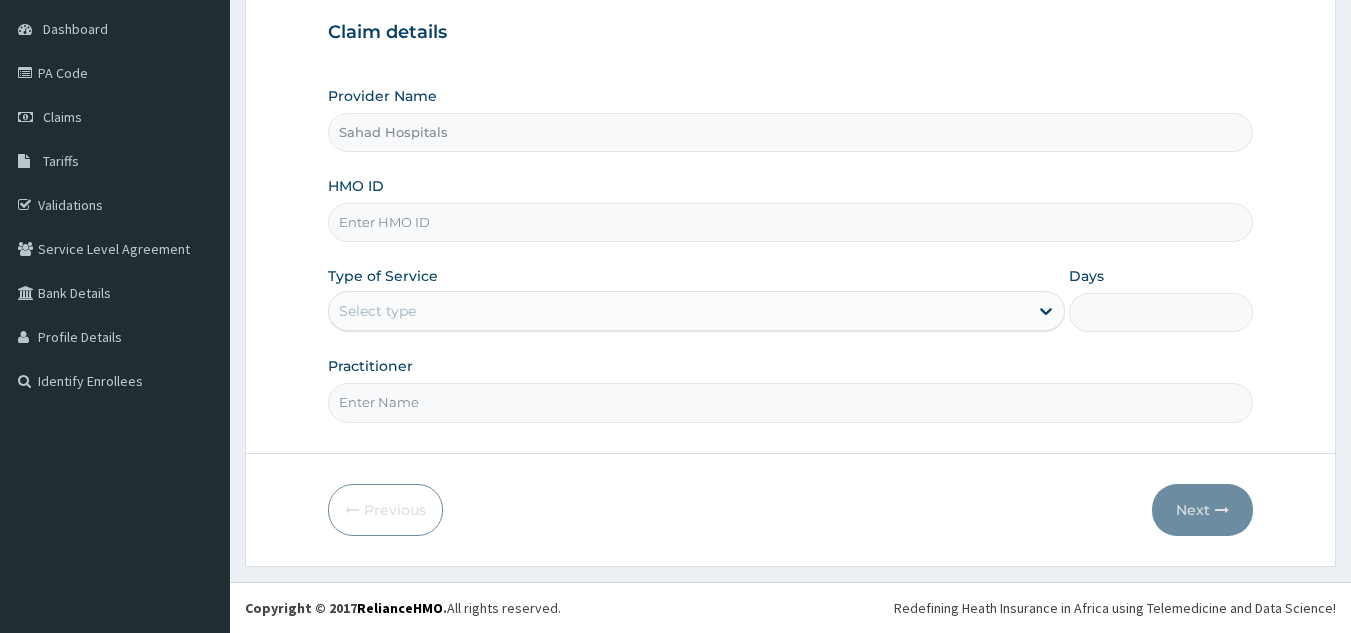 click on "HMO ID" at bounding box center (791, 222) 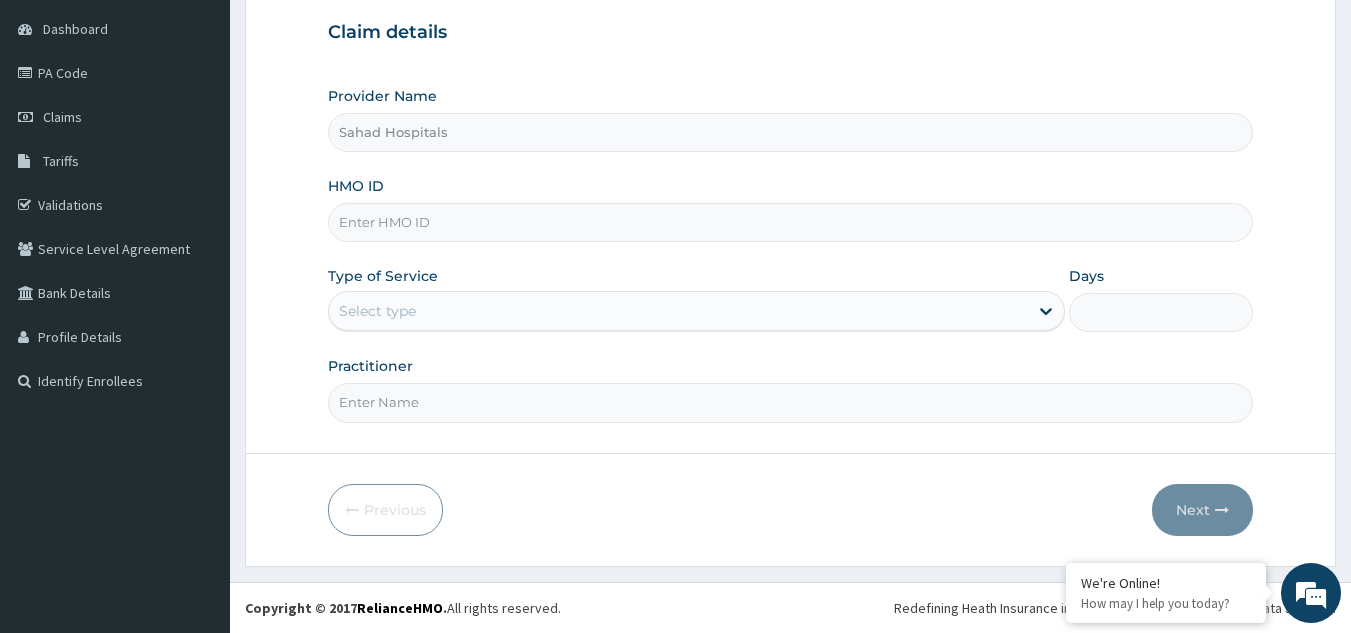 paste on "RELIANCE HMO (SRS/10098/A)" 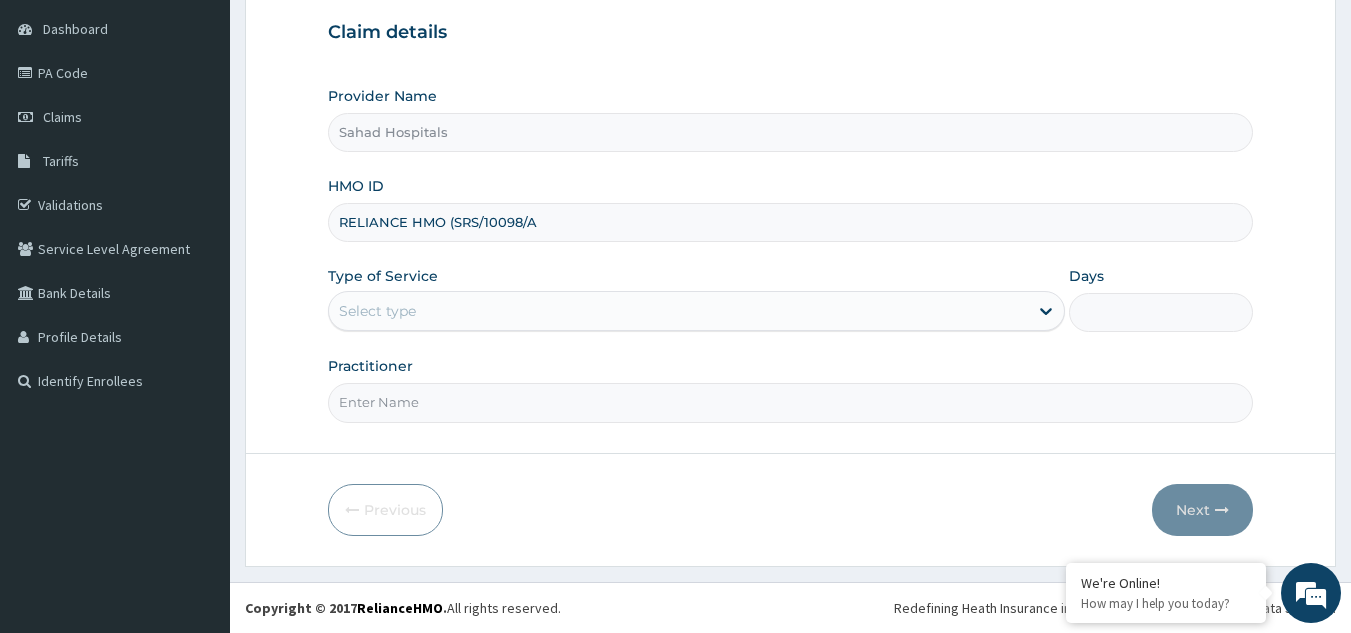 click on "RELIANCE HMO (SRS/10098/A" at bounding box center [791, 222] 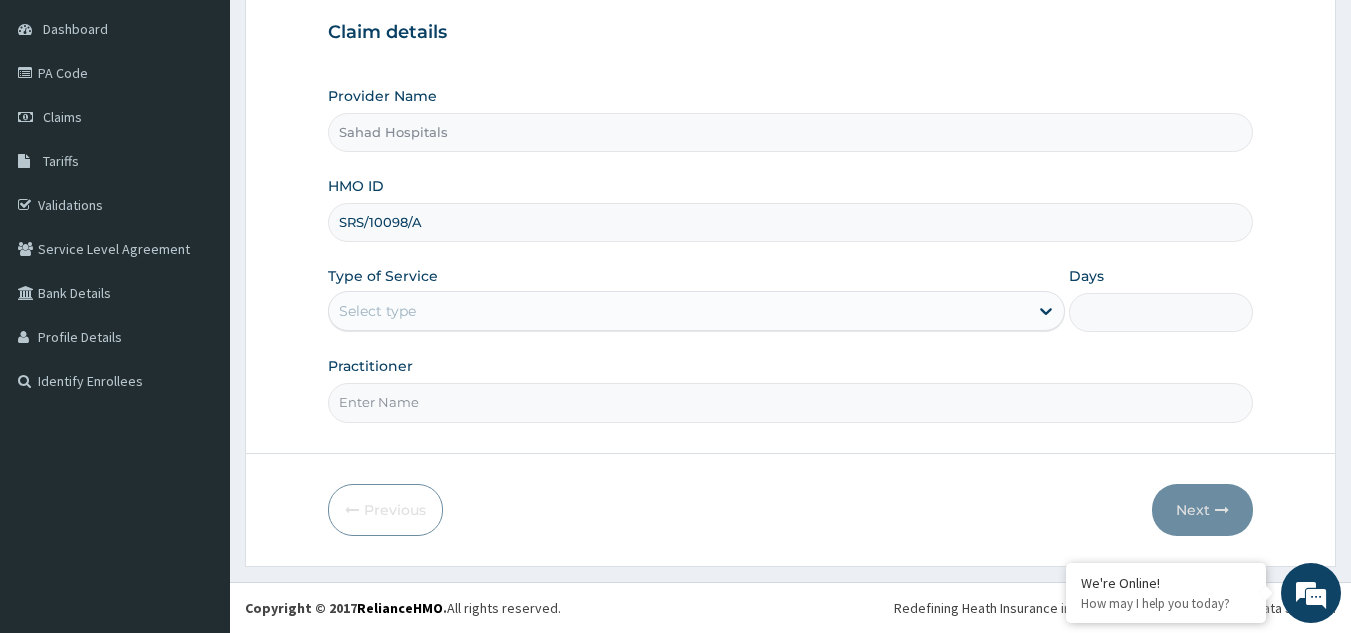 type on "SRS/10098/A" 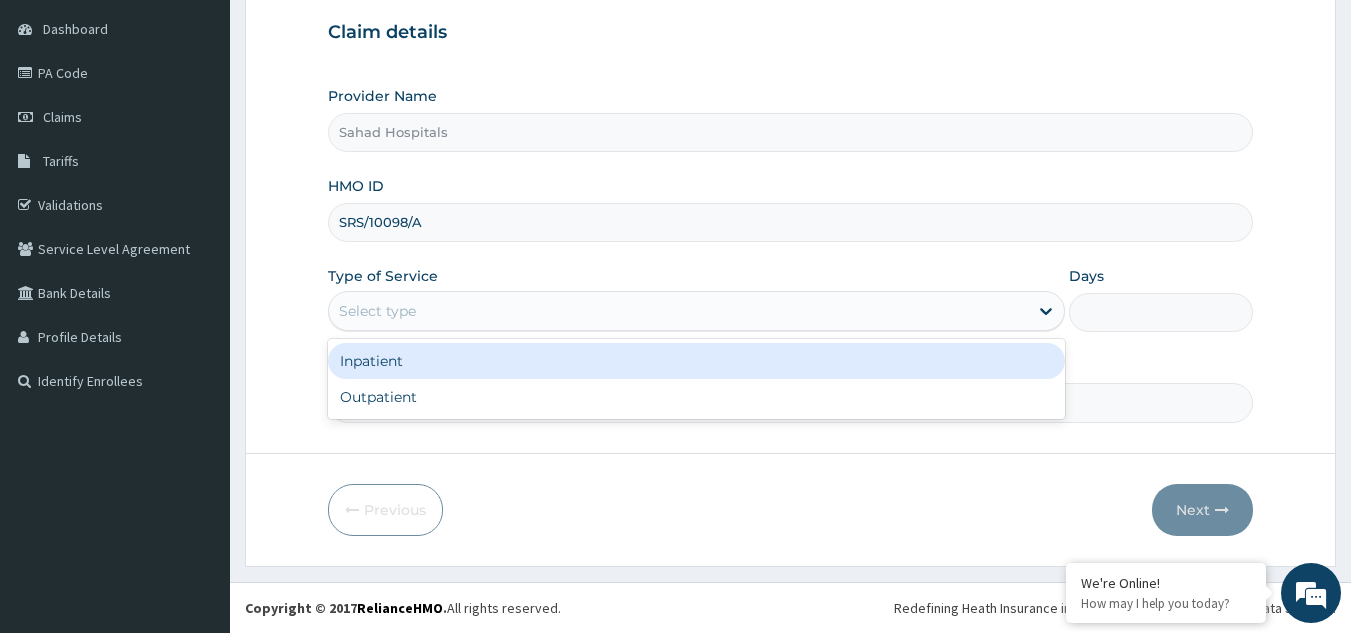 click on "Select type" at bounding box center (678, 311) 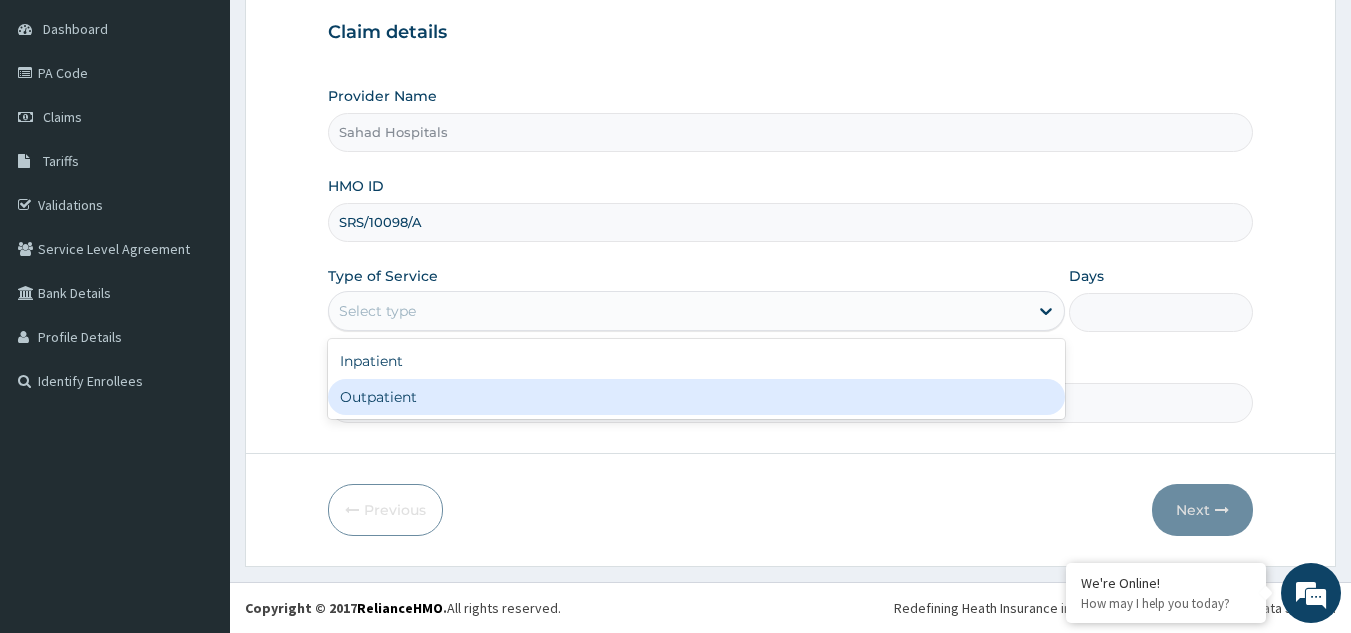click on "Outpatient" at bounding box center (696, 397) 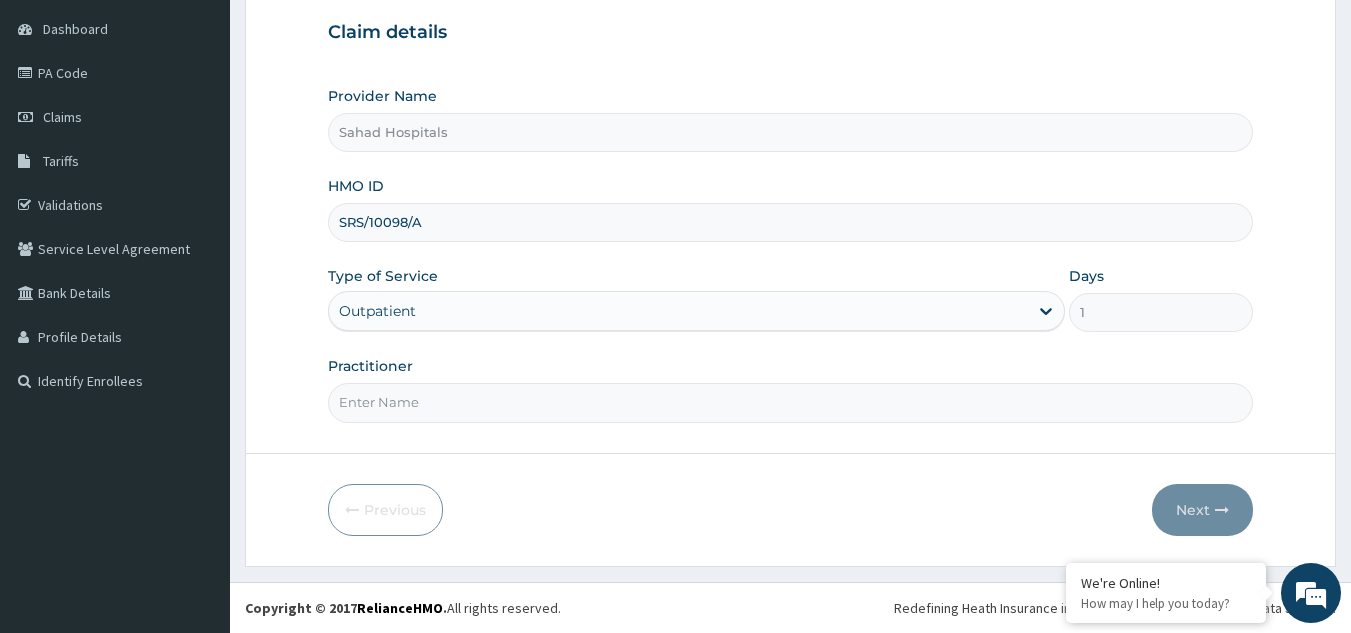 scroll, scrollTop: 0, scrollLeft: 0, axis: both 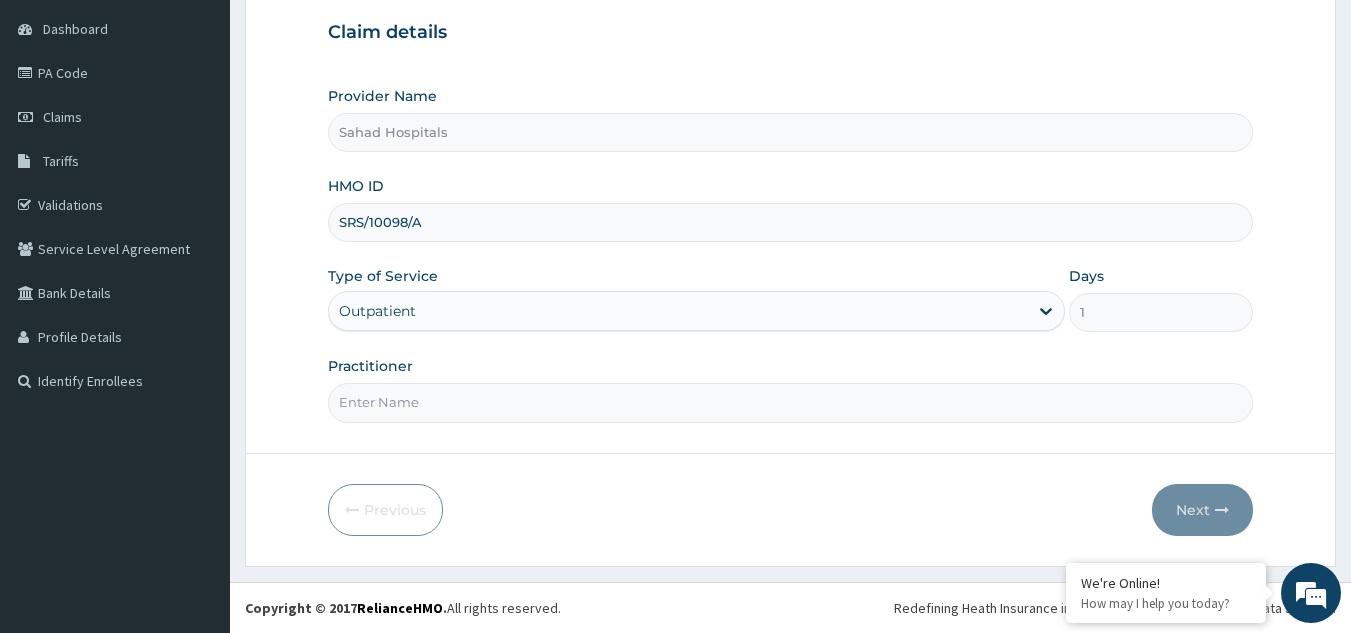 click on "Practitioner" at bounding box center [791, 402] 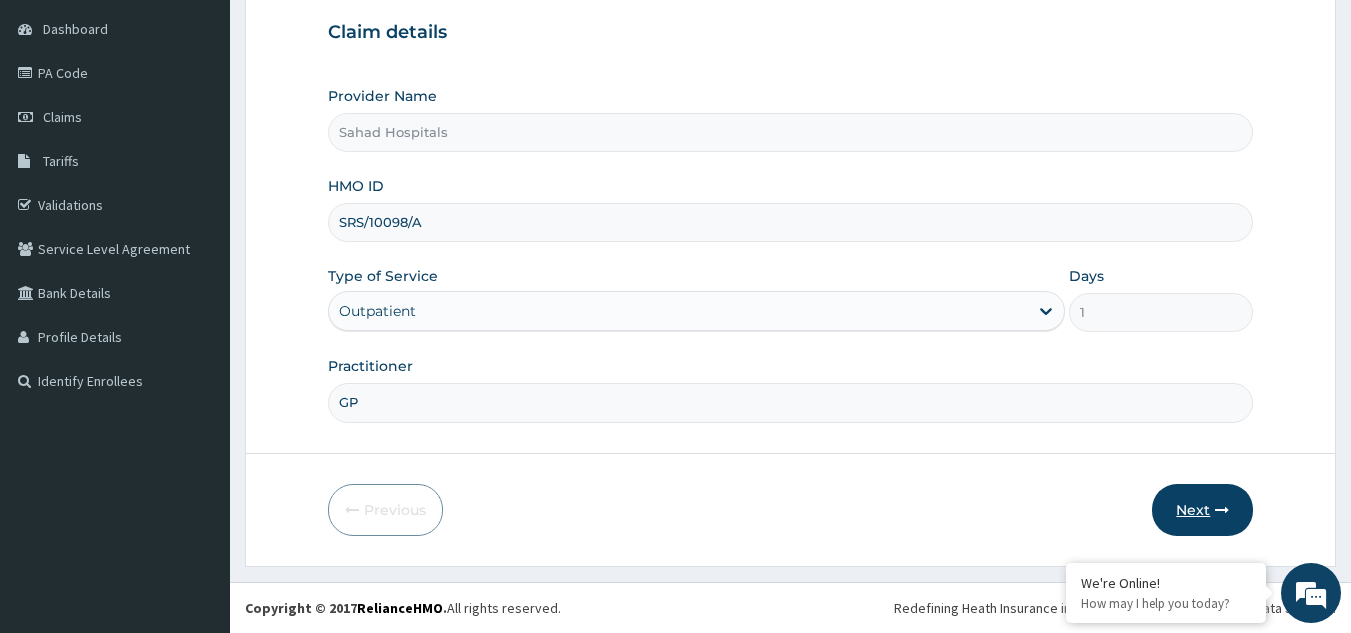 type on "GP" 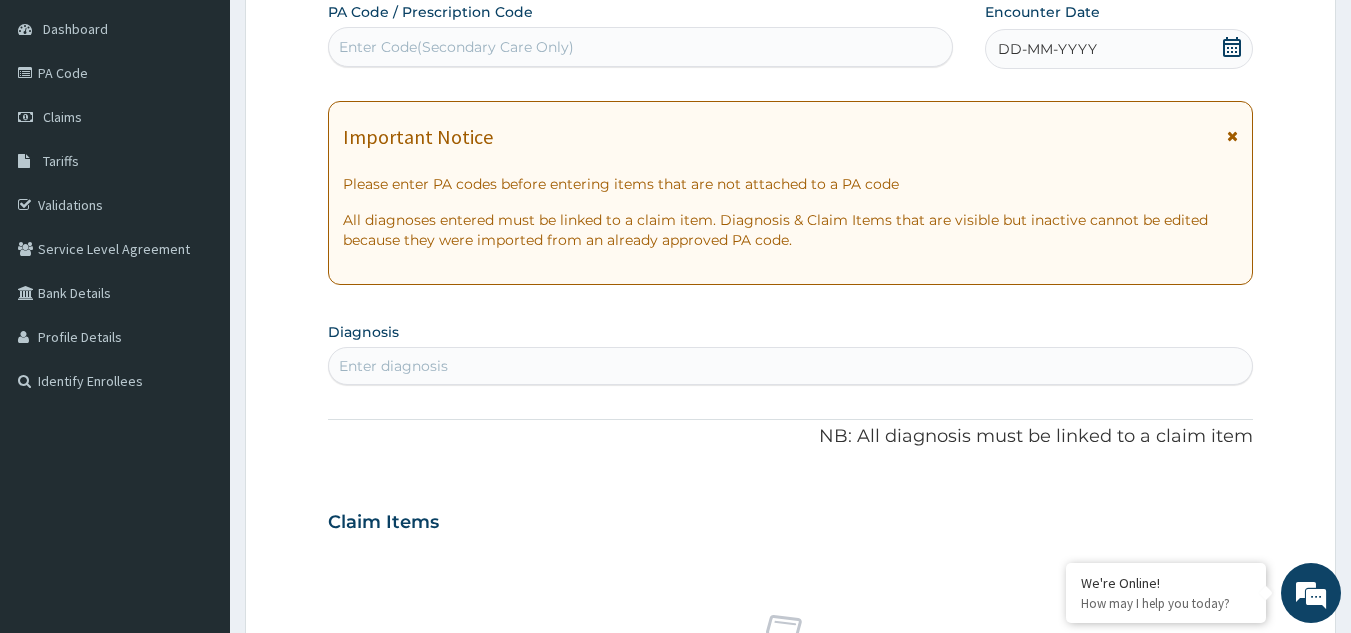 click 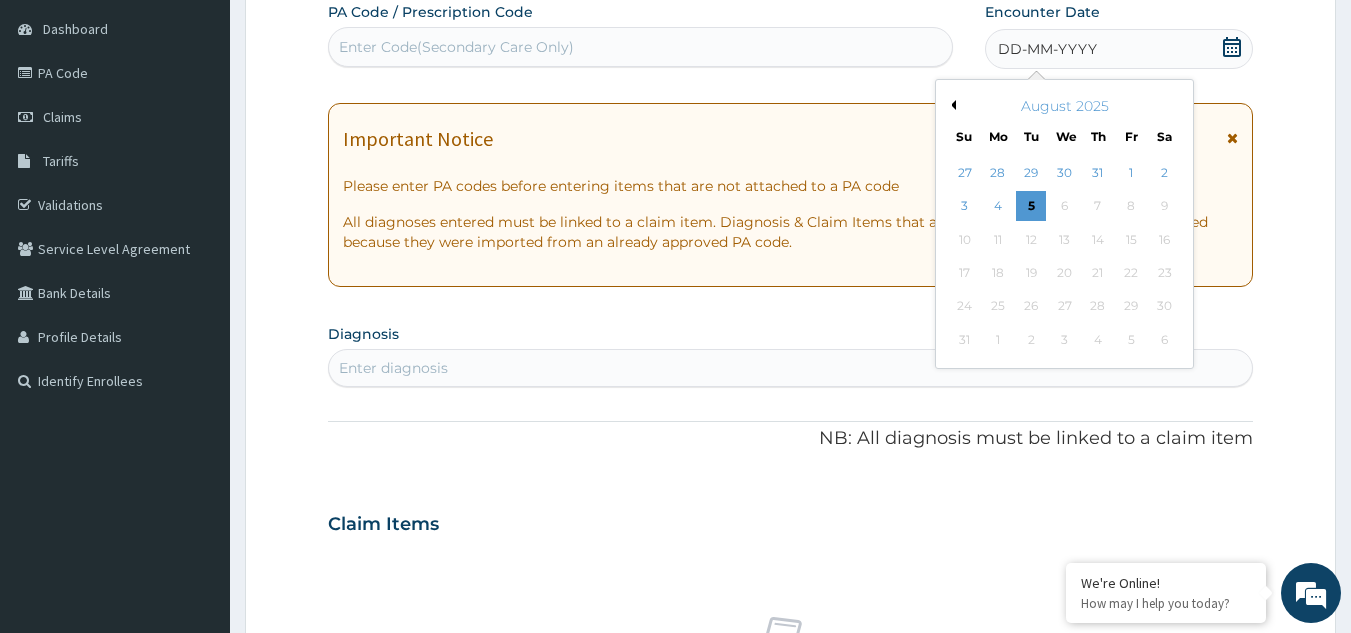 click on "Previous Month" at bounding box center [951, 105] 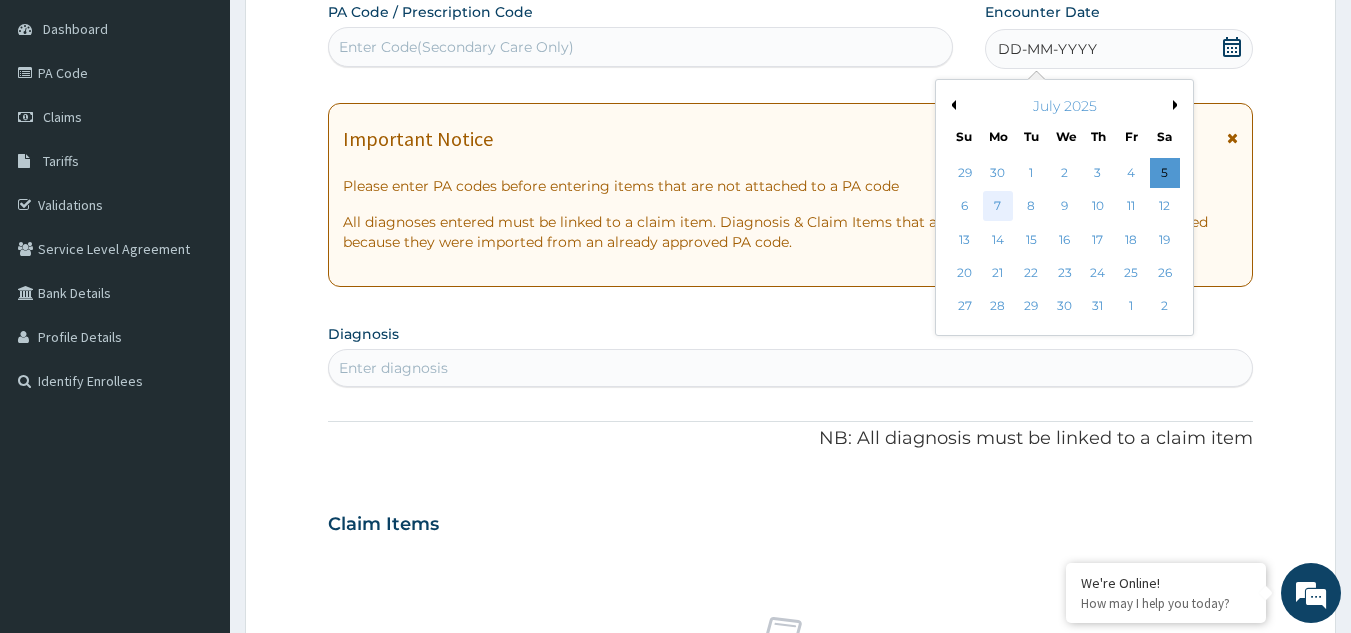 click on "7" at bounding box center (998, 207) 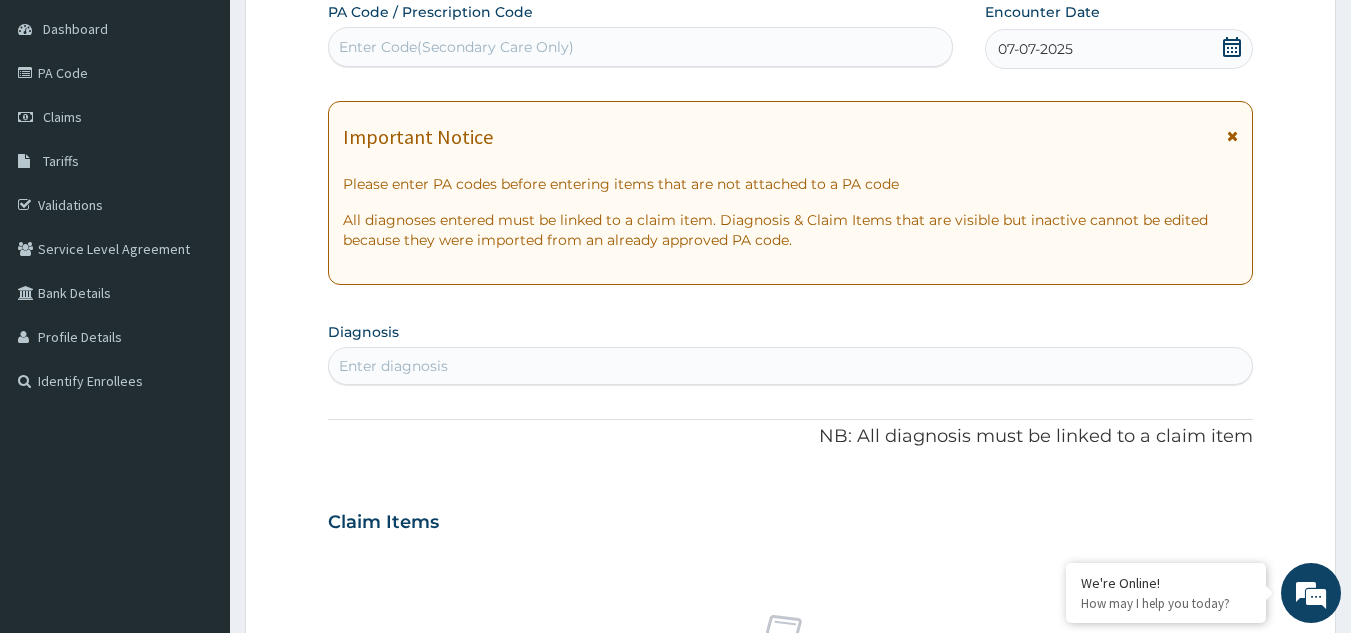 click on "Enter diagnosis" at bounding box center (791, 366) 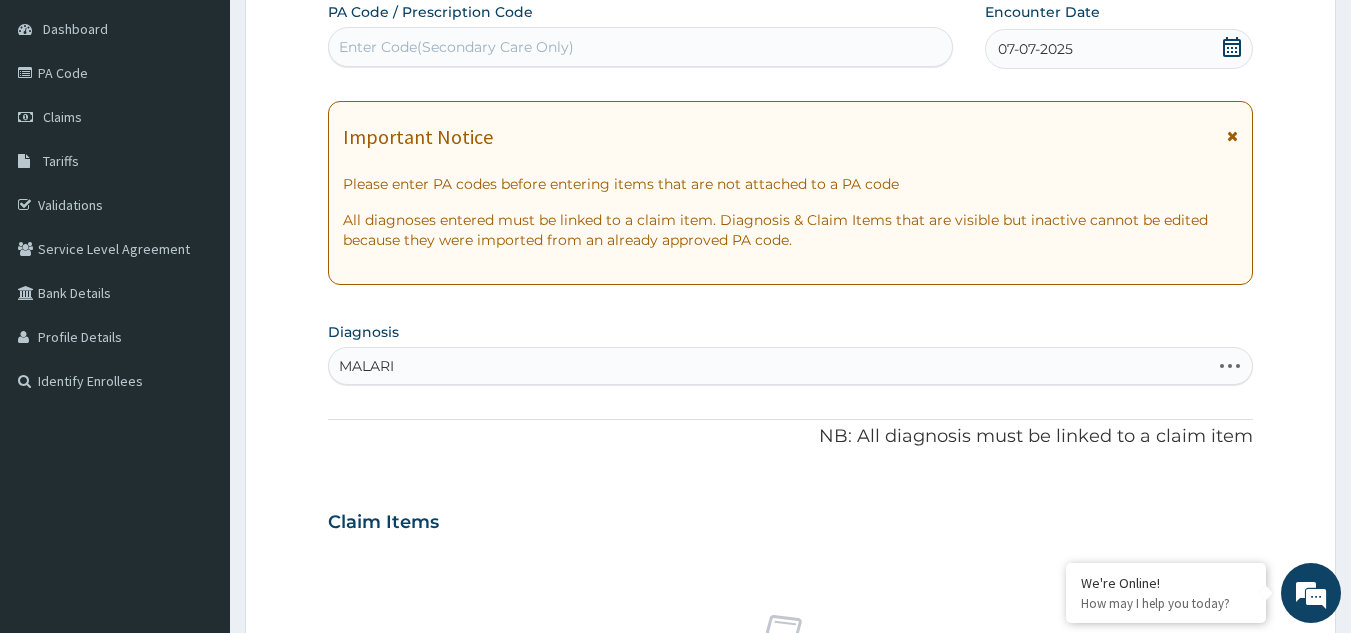 type on "MALARIA" 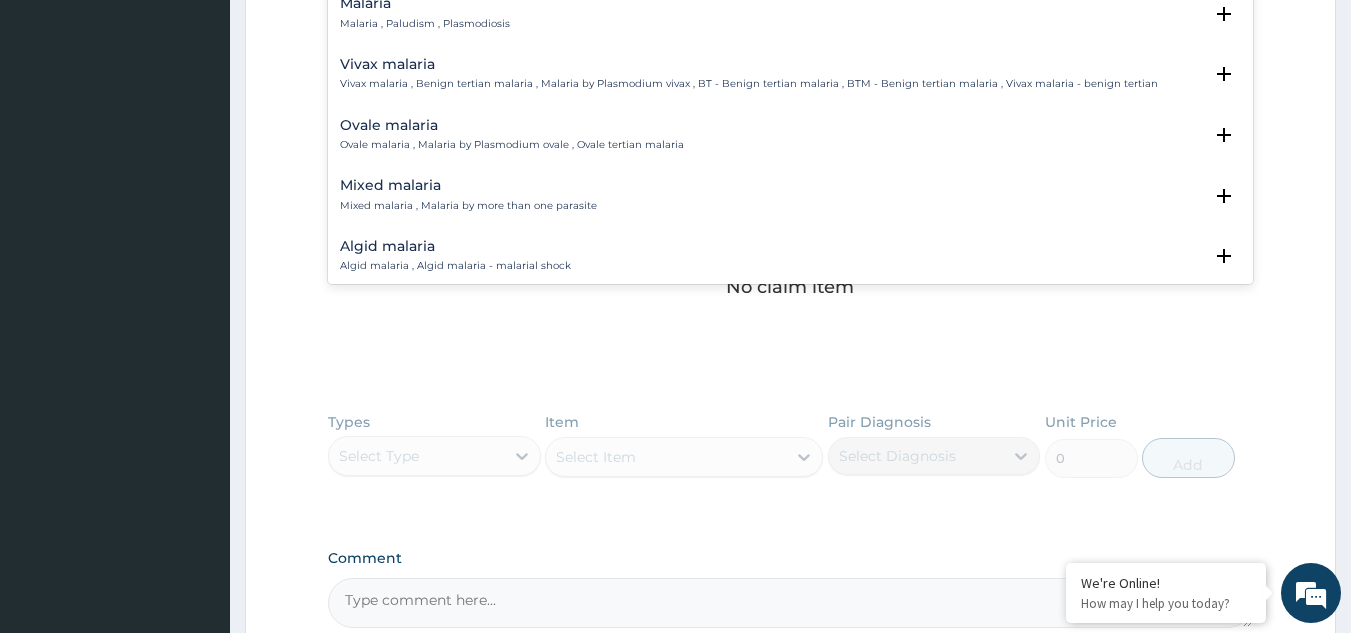 scroll, scrollTop: 599, scrollLeft: 0, axis: vertical 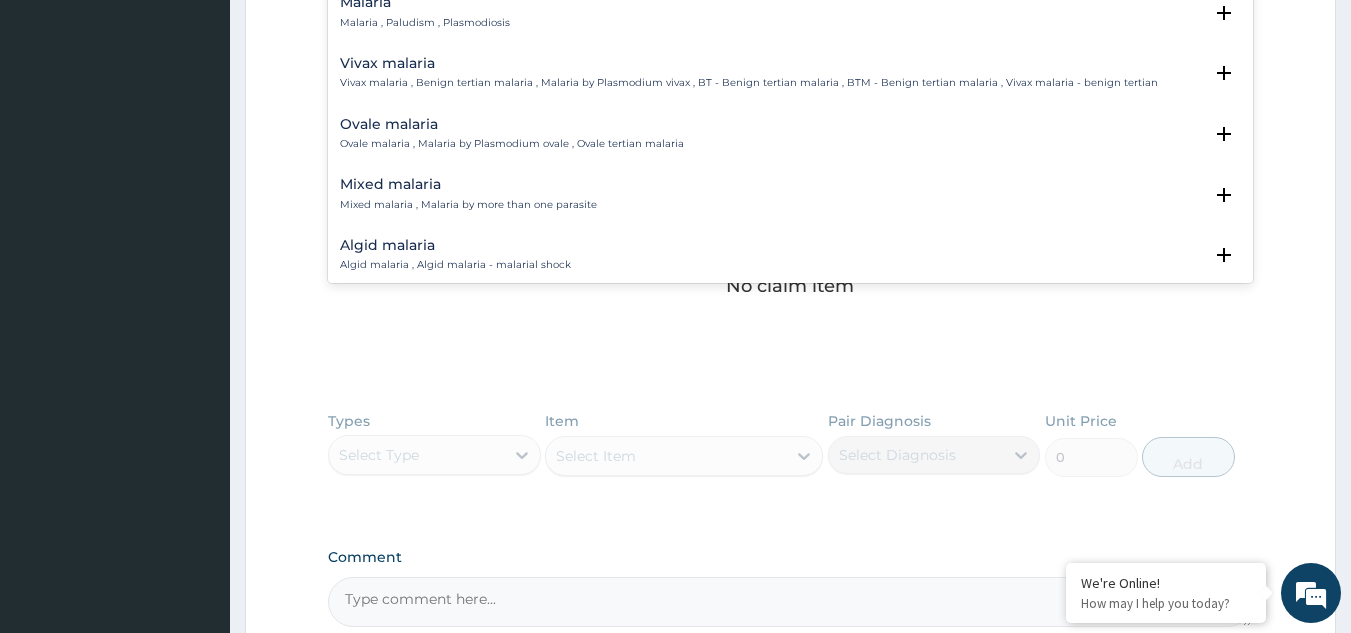 click on "Malaria" at bounding box center (425, 2) 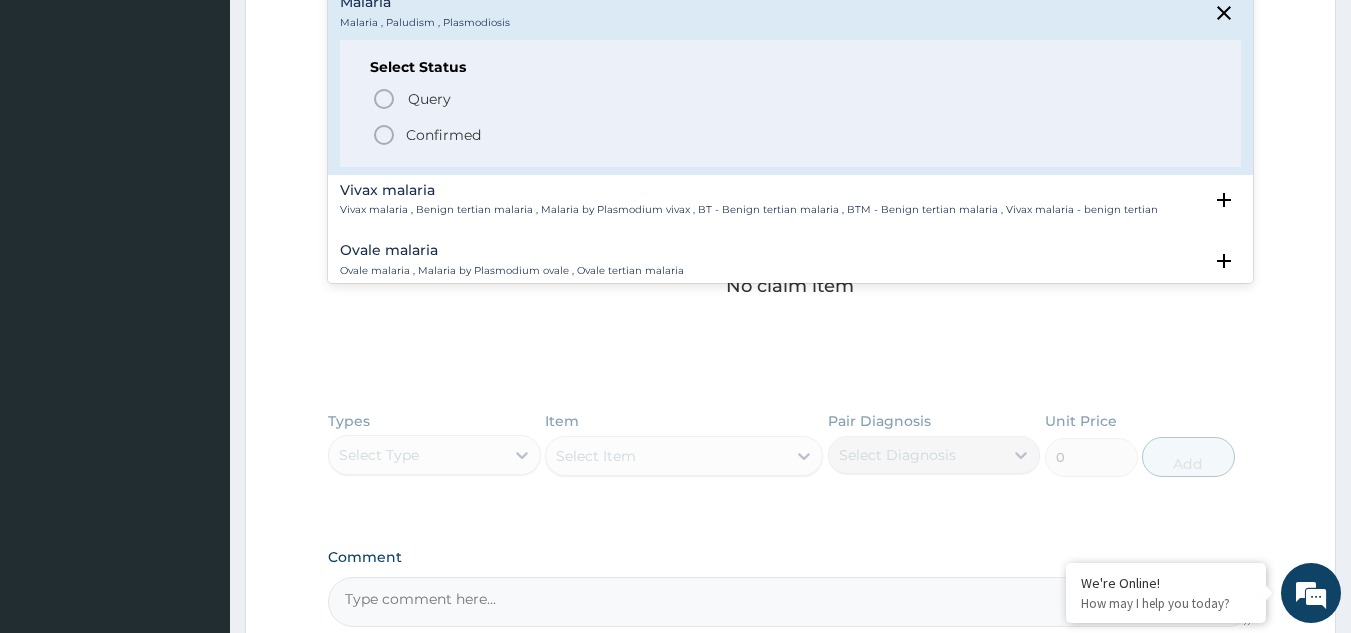 click 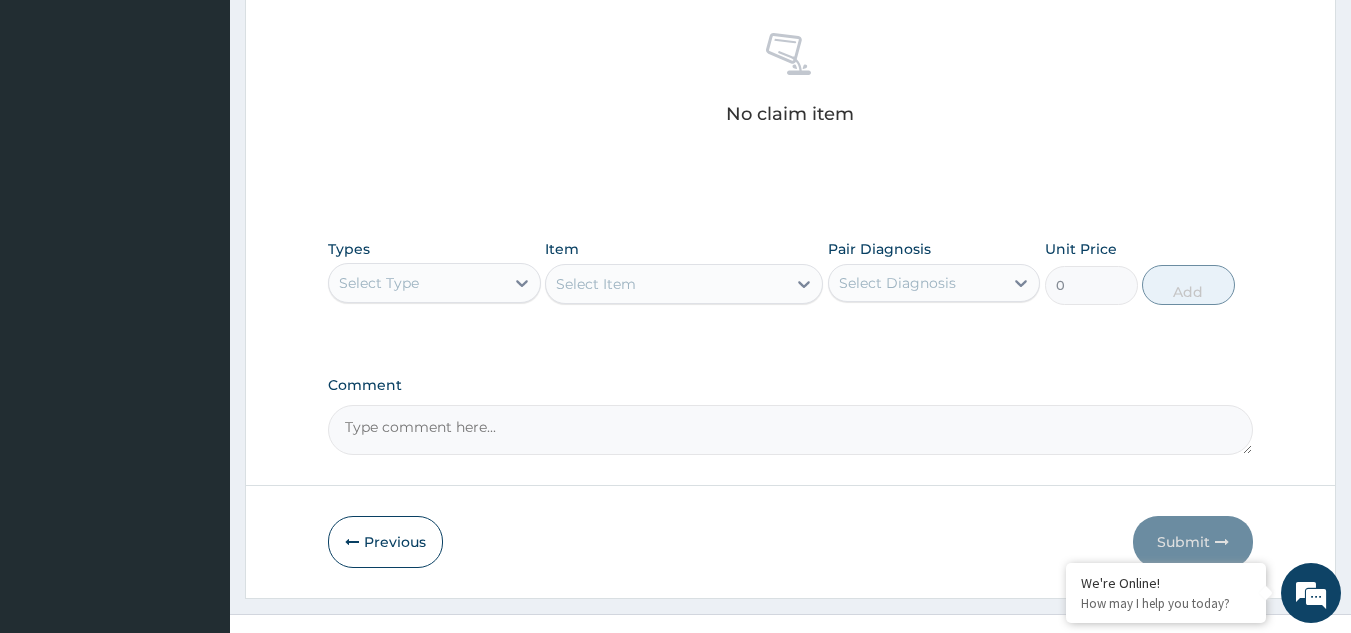 scroll, scrollTop: 809, scrollLeft: 0, axis: vertical 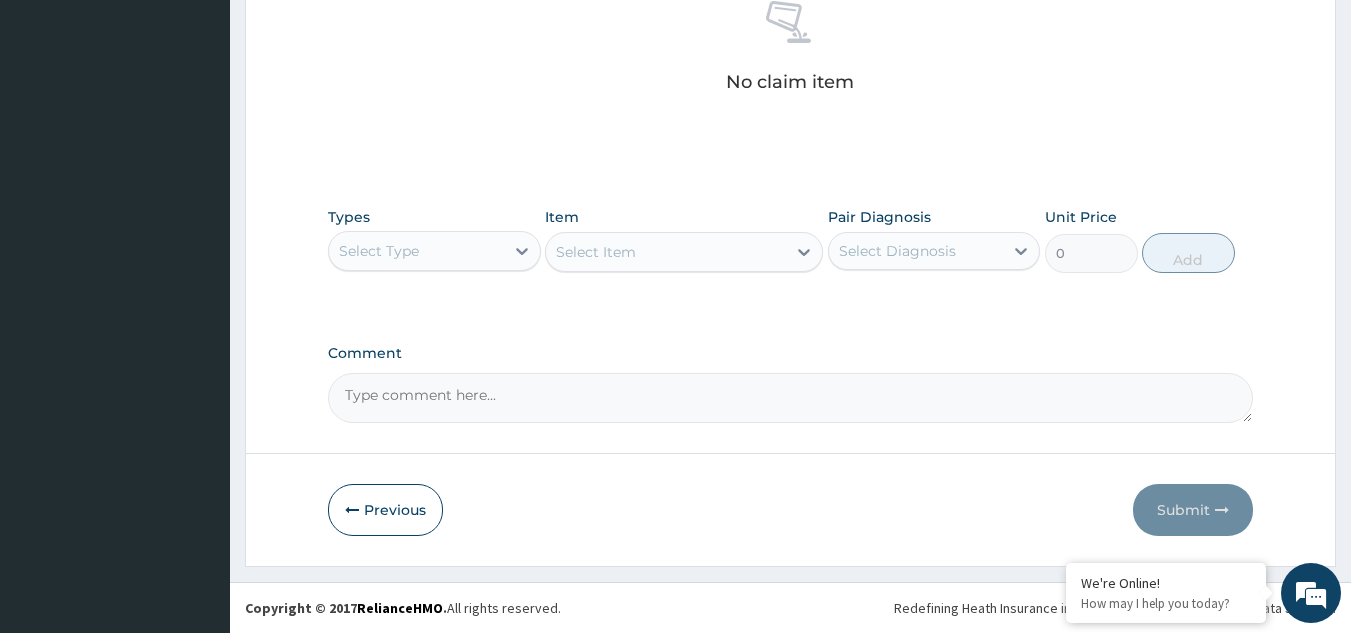 click on "Select Type" at bounding box center [379, 251] 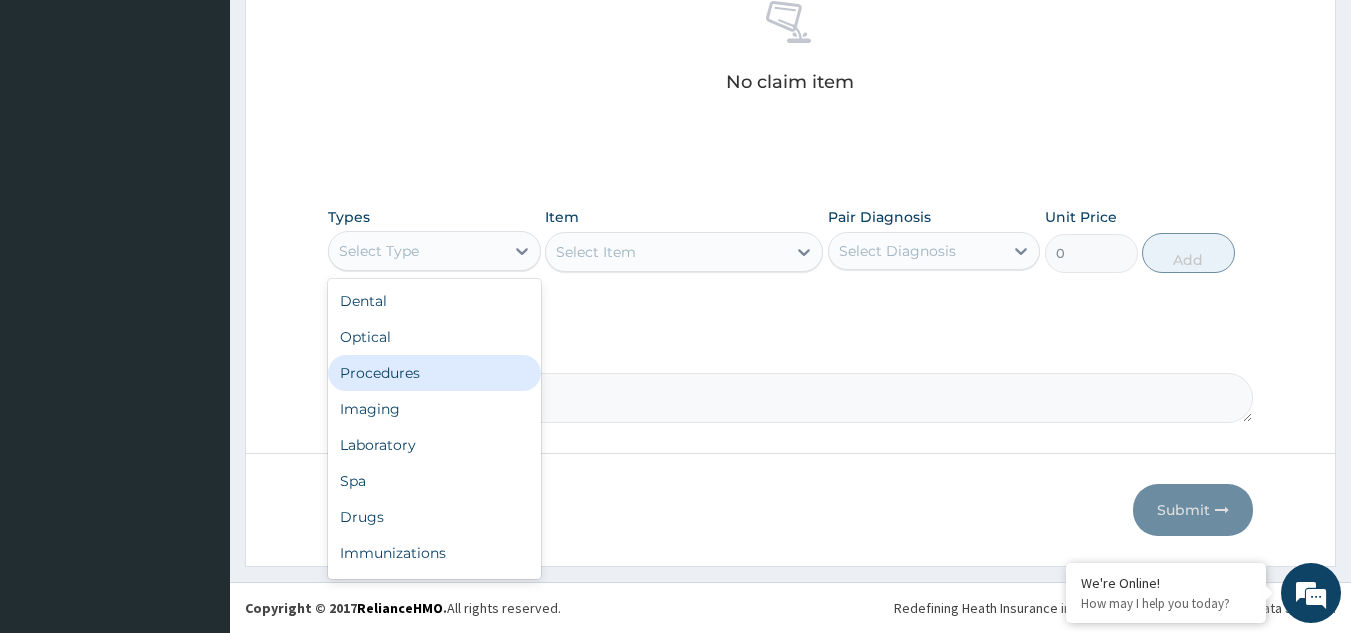 click on "Procedures" at bounding box center (434, 373) 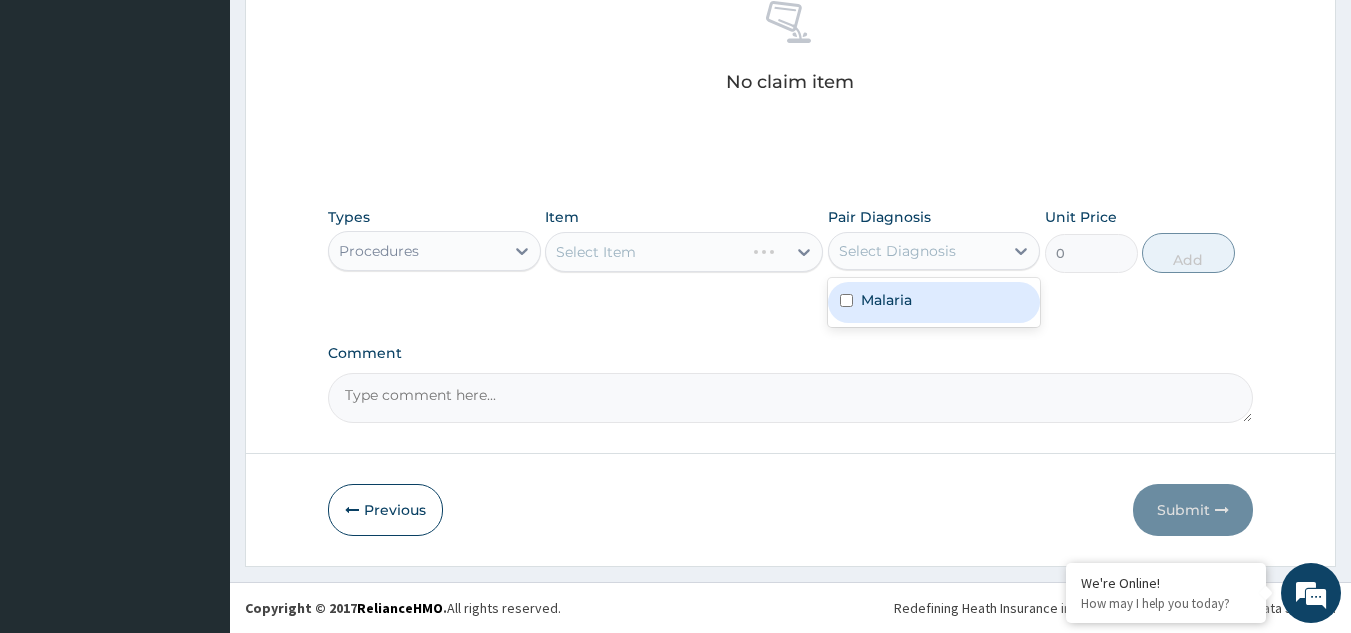 click on "Select Diagnosis" at bounding box center (897, 251) 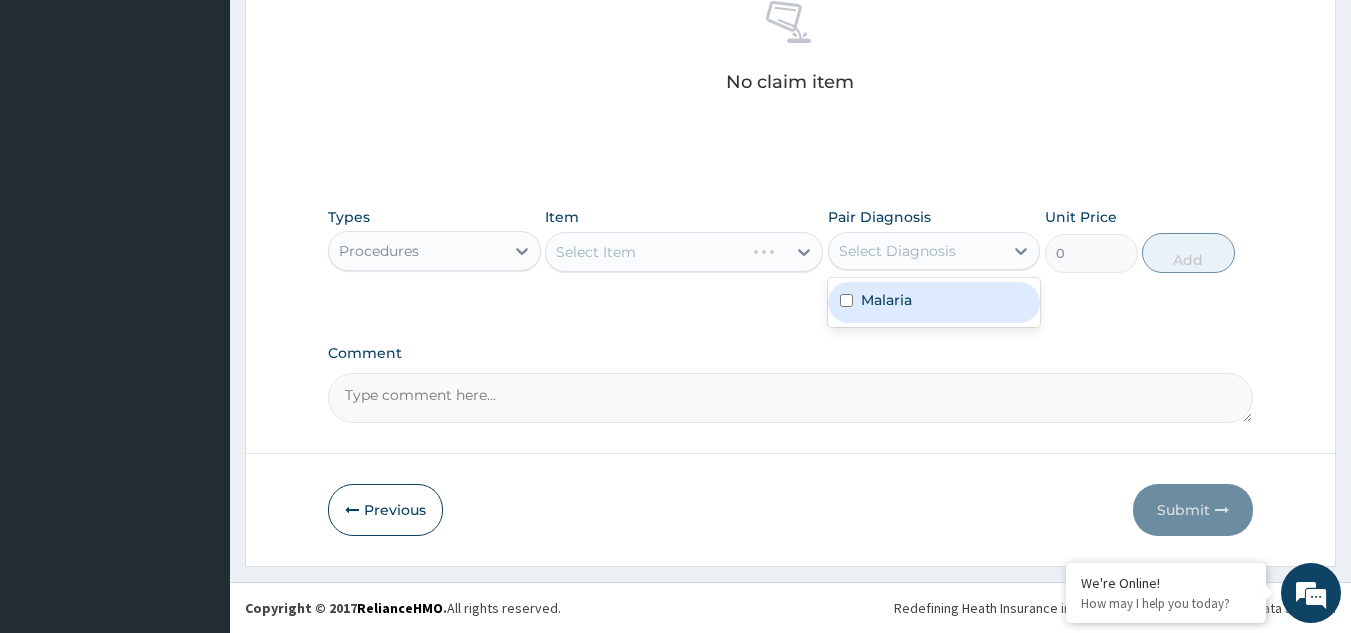 click on "Malaria" at bounding box center [886, 300] 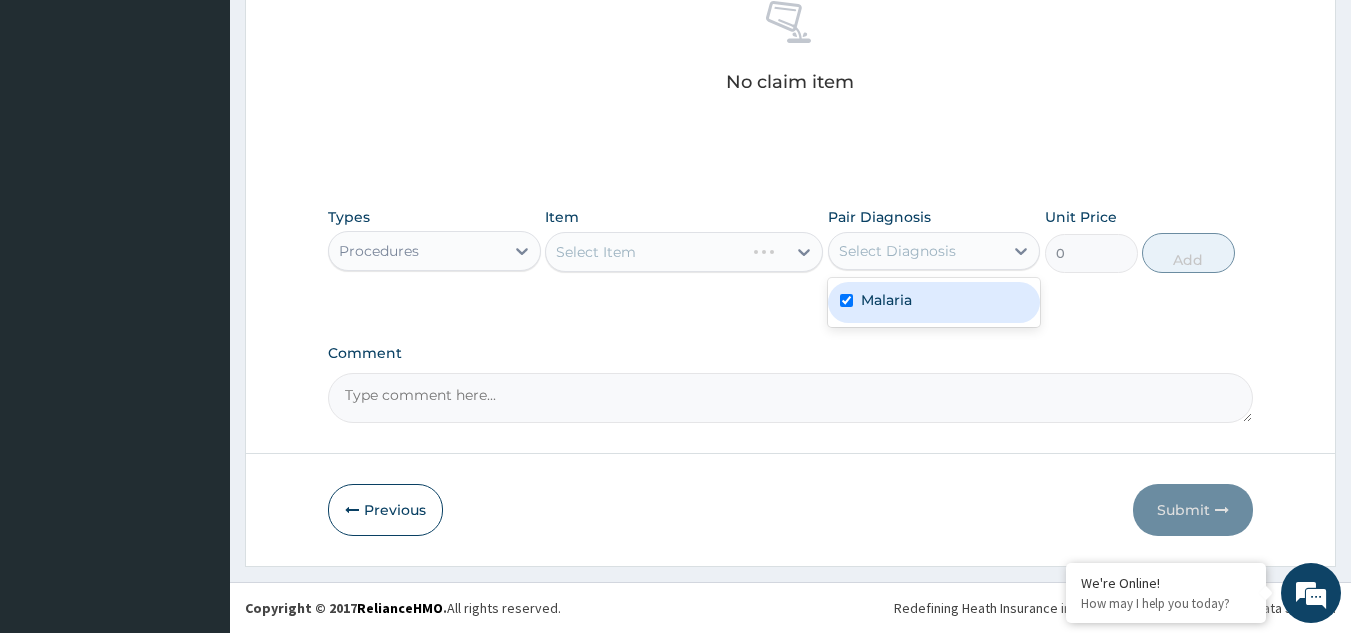 checkbox on "true" 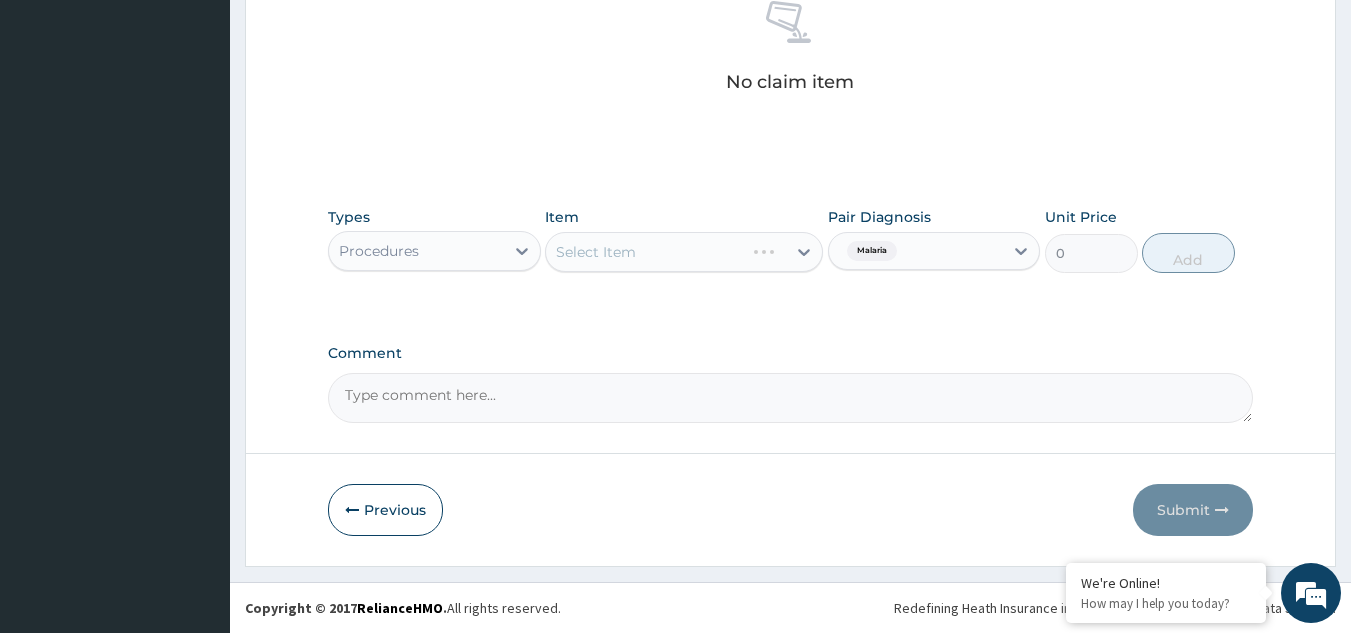 click on "Select Item" at bounding box center (684, 252) 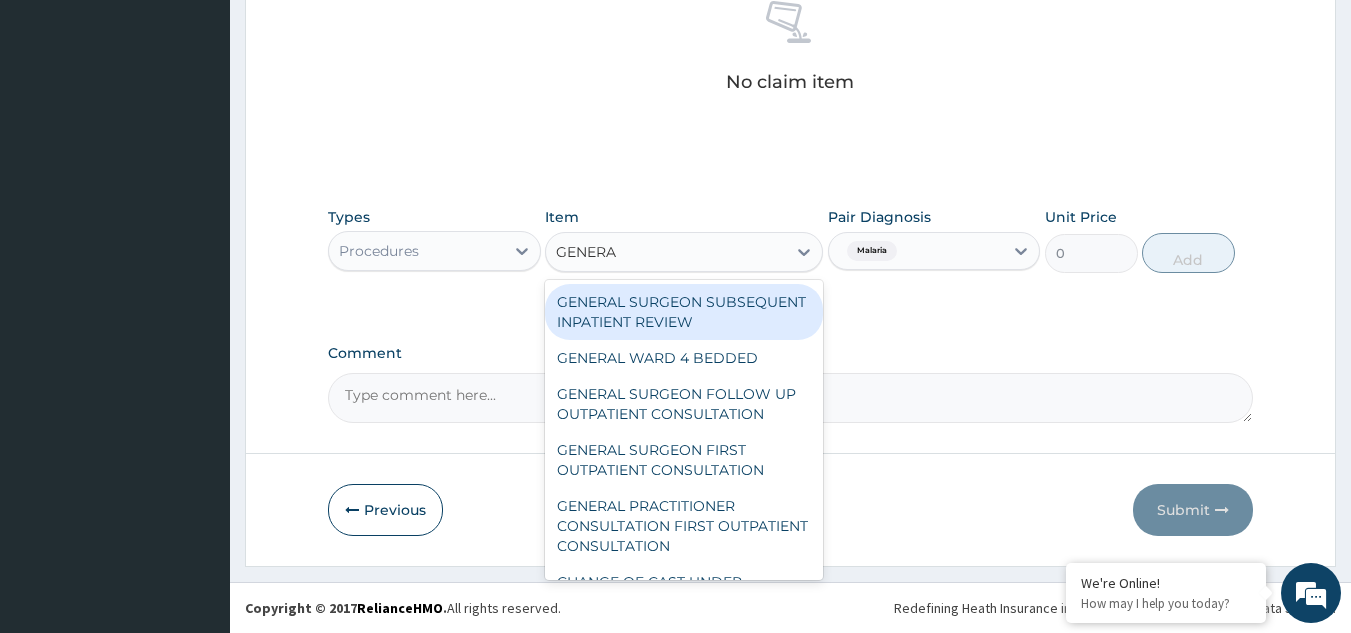 type on "GENERAL" 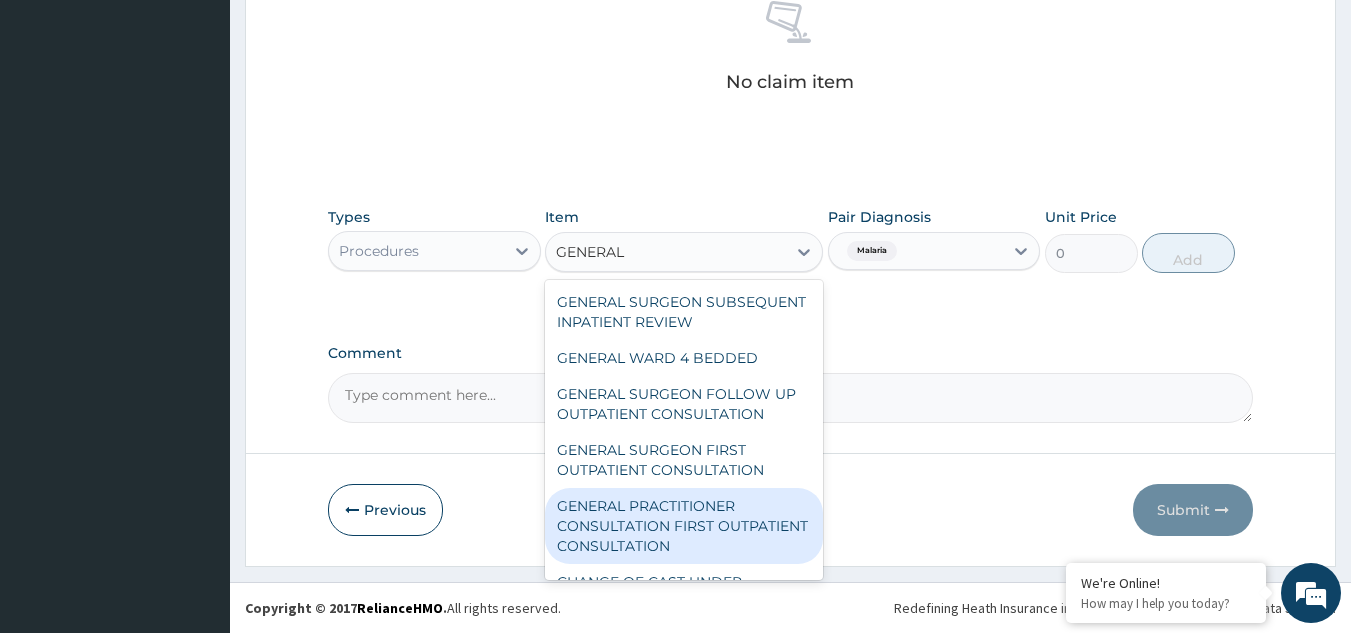 click on "GENERAL PRACTITIONER CONSULTATION FIRST OUTPATIENT CONSULTATION" at bounding box center (684, 526) 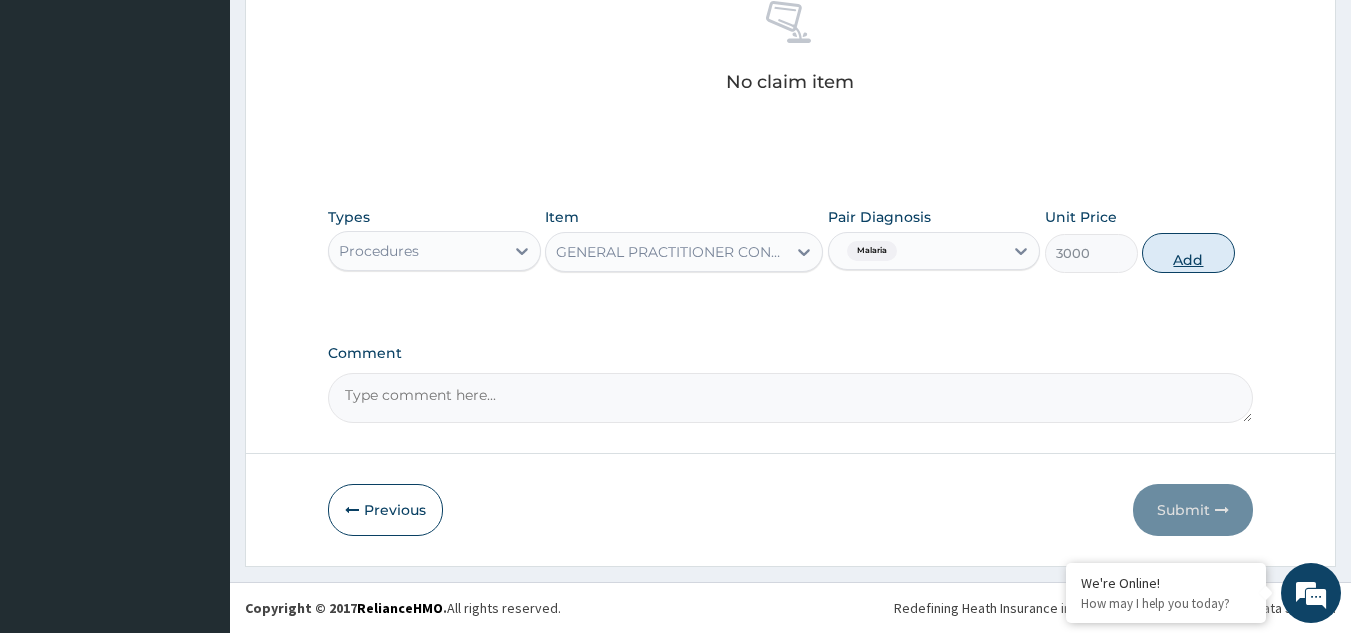click on "Add" at bounding box center [1188, 253] 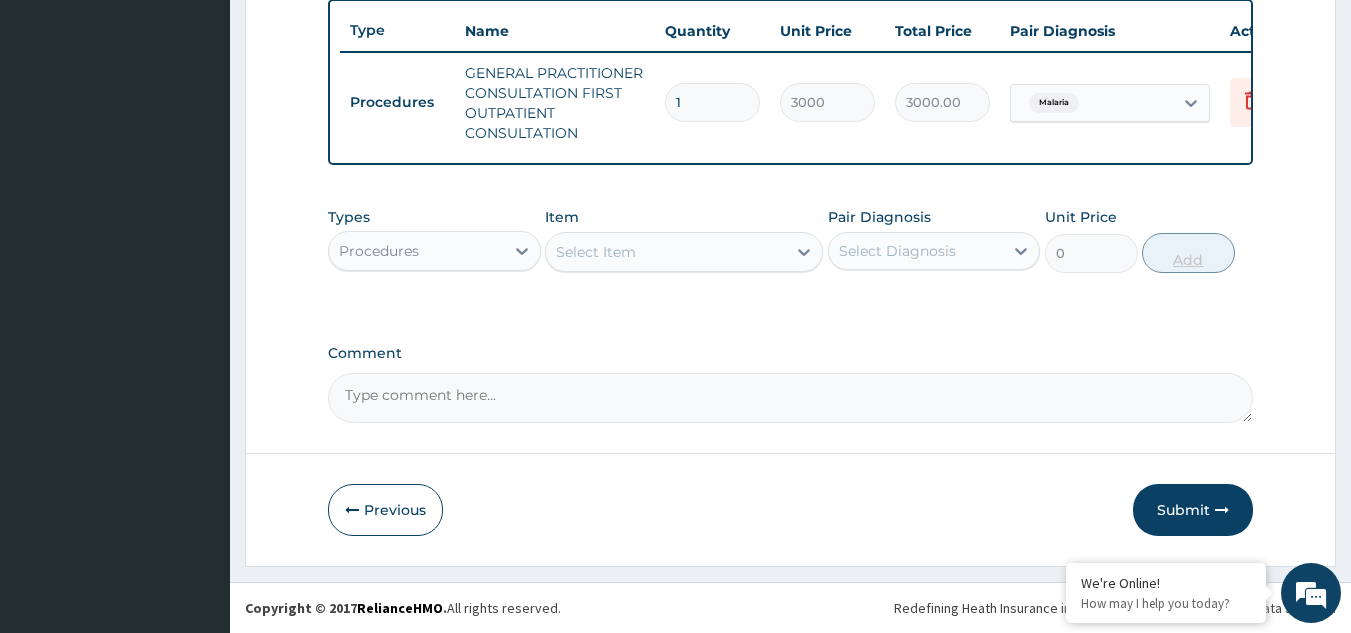 scroll, scrollTop: 760, scrollLeft: 0, axis: vertical 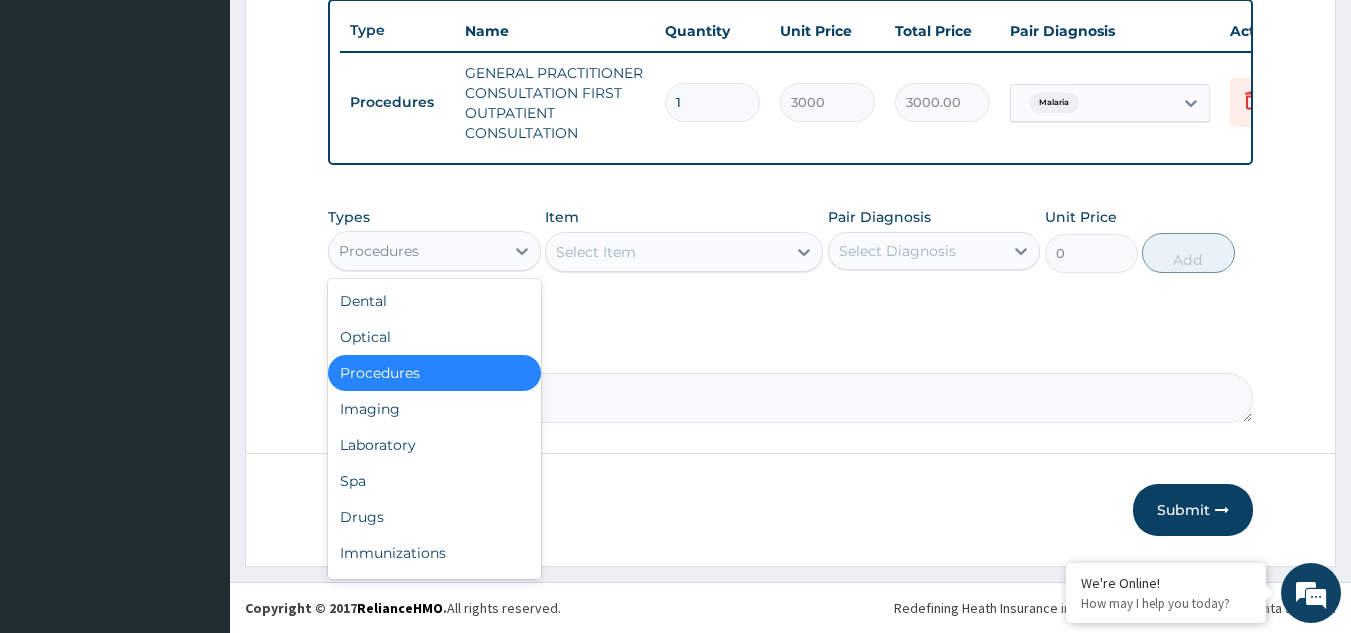 click on "Procedures" at bounding box center [379, 251] 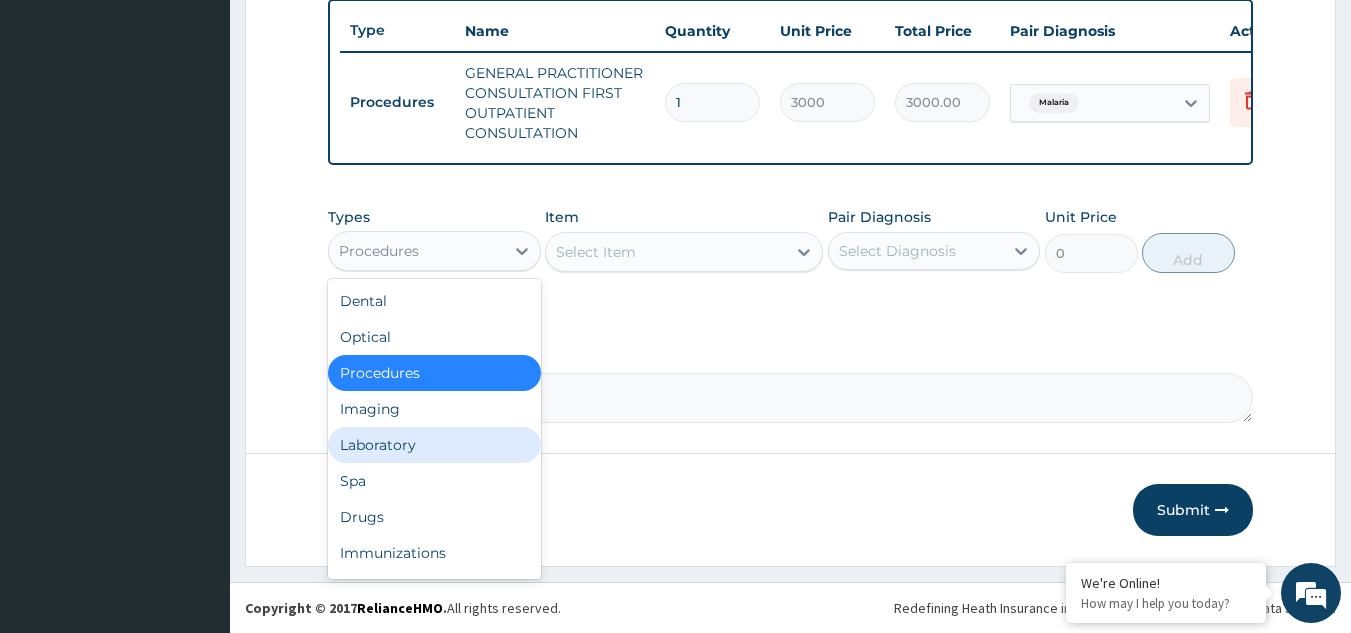 click on "Laboratory" at bounding box center [434, 445] 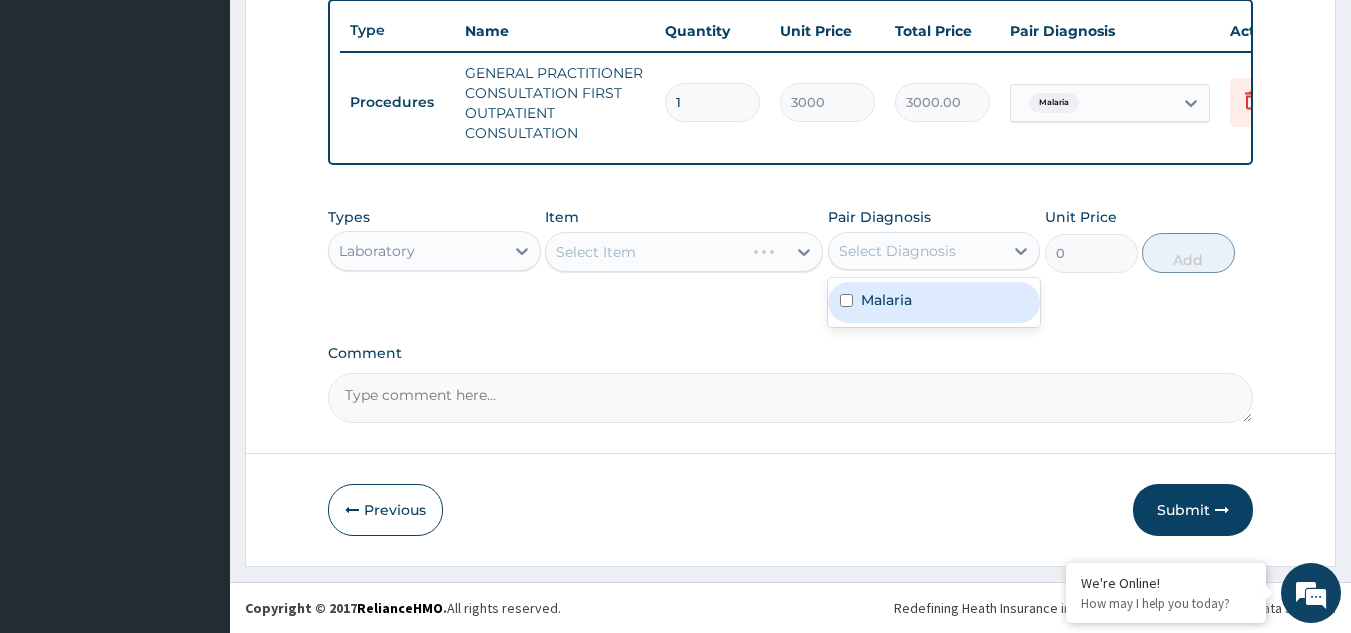 click on "Select Diagnosis" at bounding box center (897, 251) 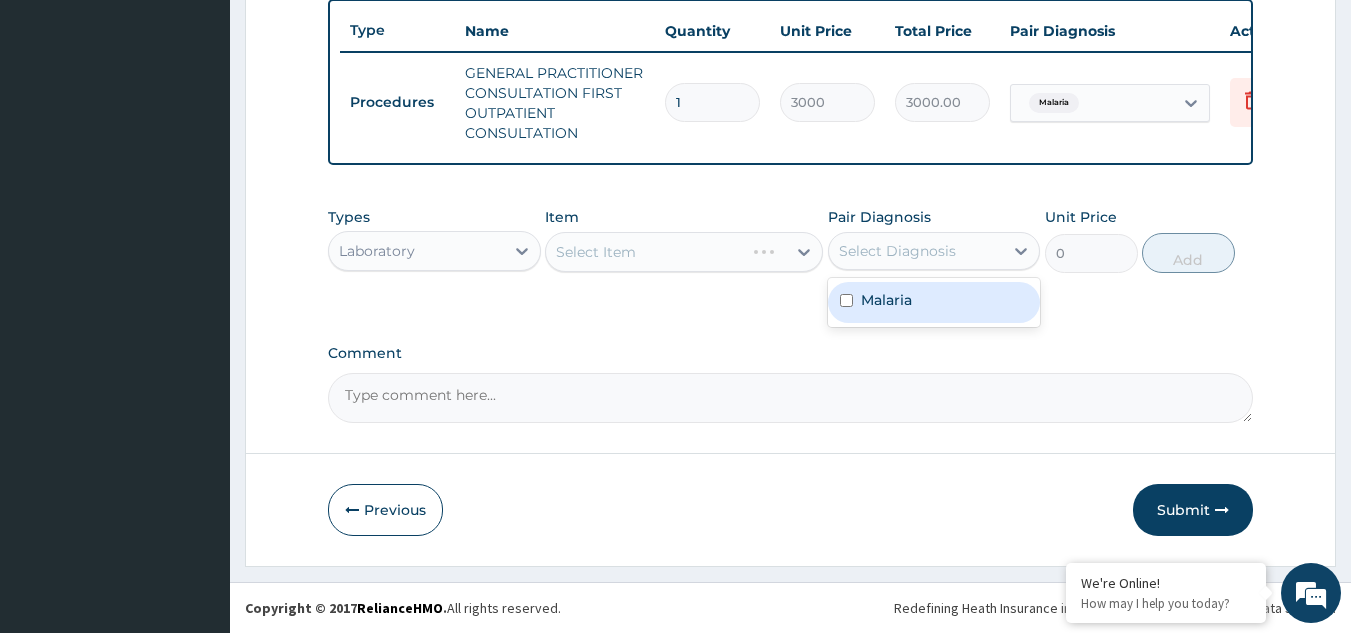 click on "Malaria" at bounding box center (886, 300) 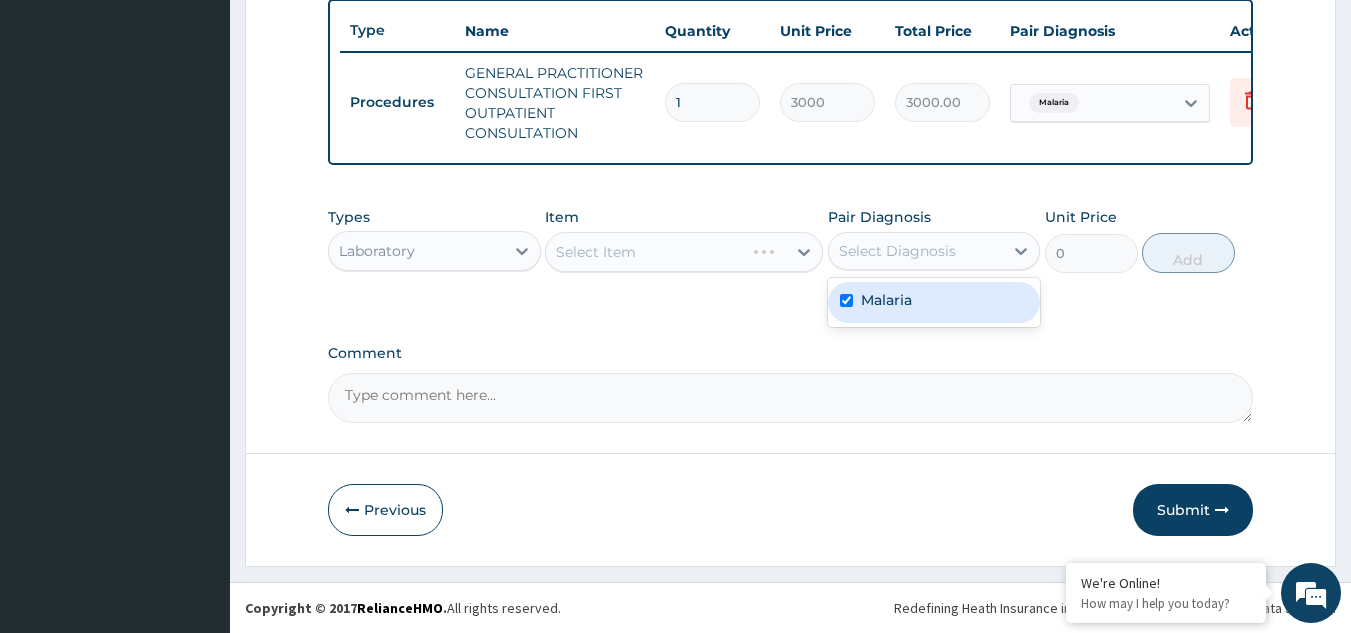 checkbox on "true" 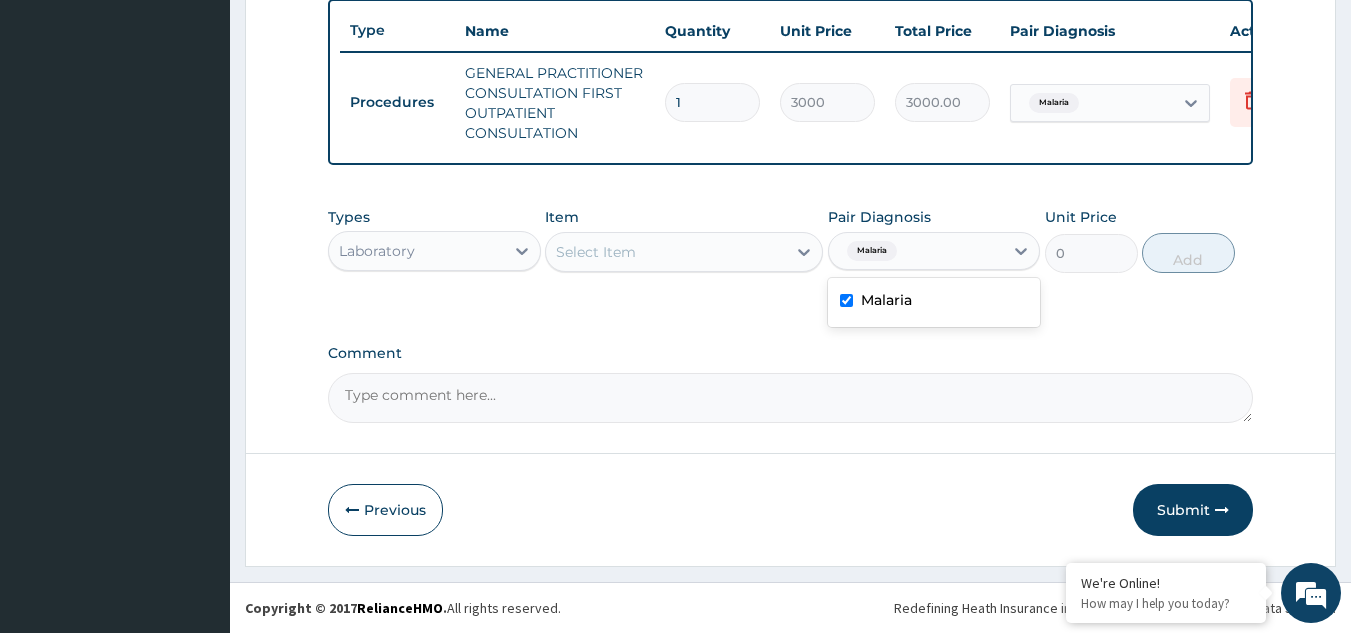 click on "Select Item" at bounding box center (666, 252) 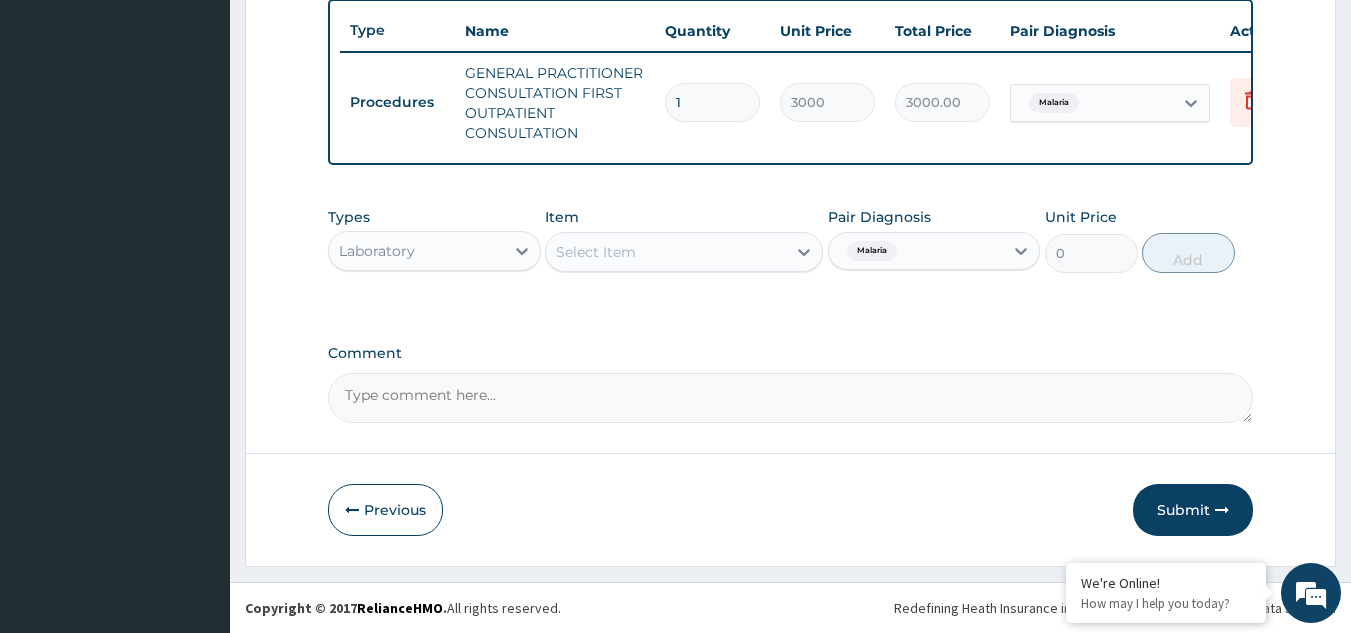 click on "Select Item" at bounding box center [666, 252] 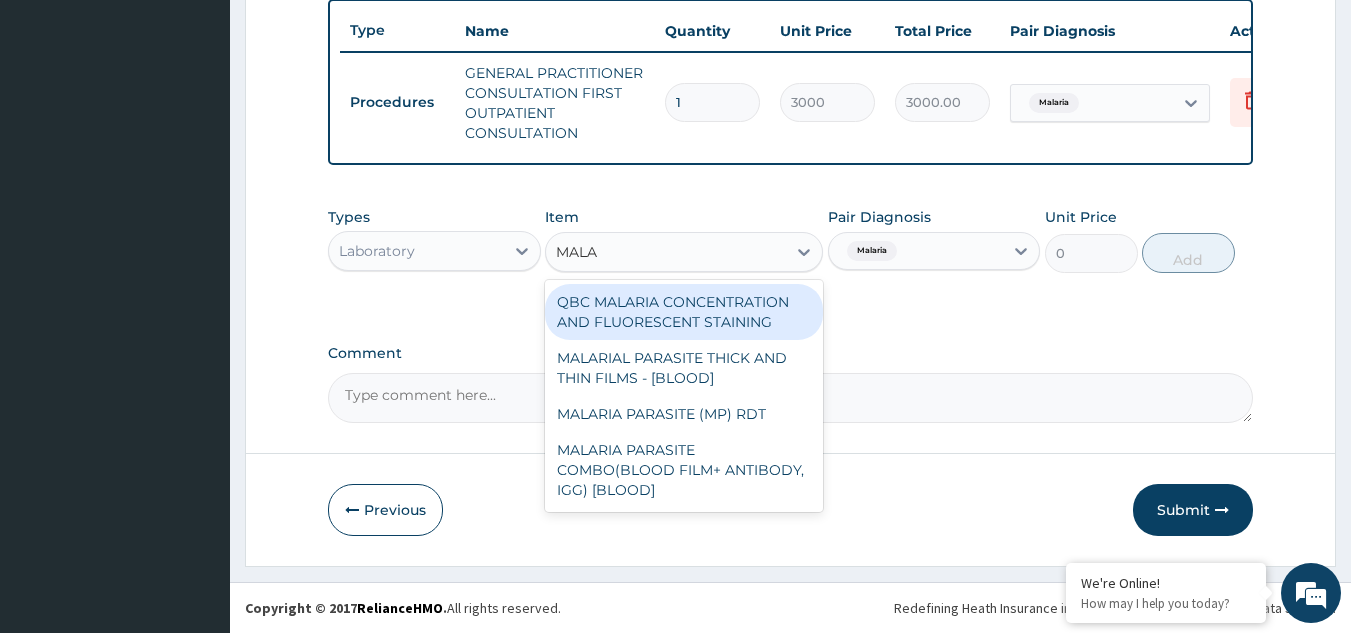 type on "MALAR" 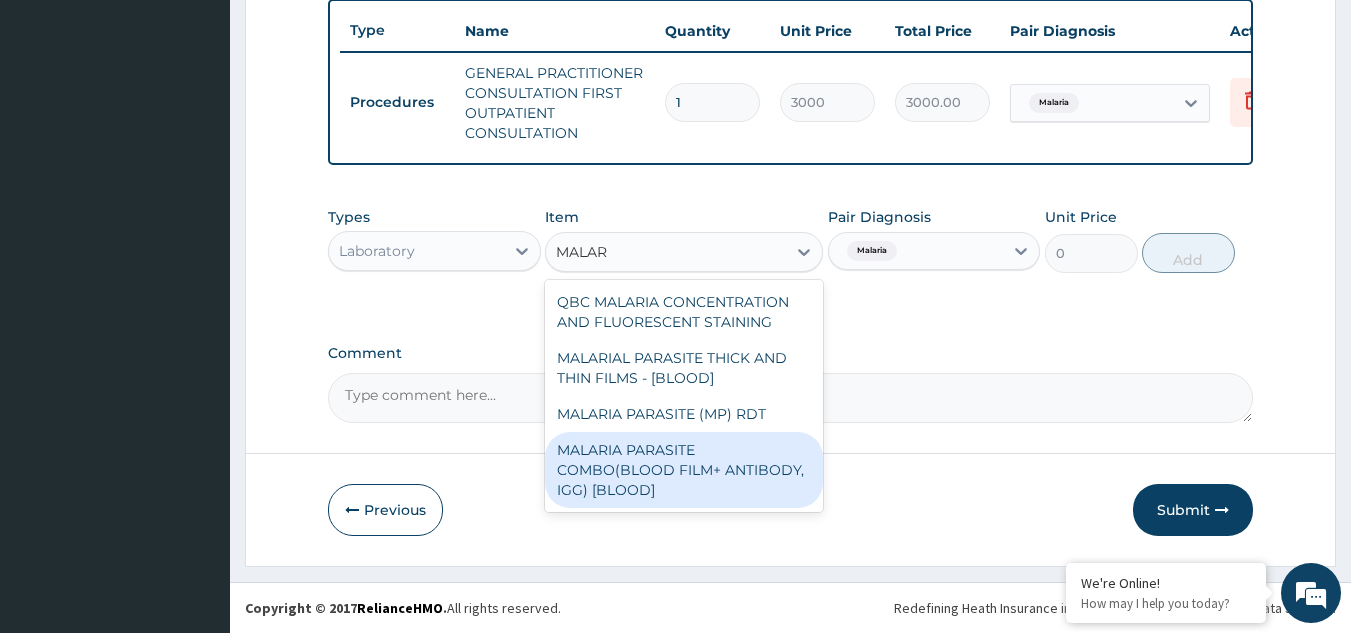 click on "MALARIA PARASITE COMBO(BLOOD FILM+ ANTIBODY, IGG) [BLOOD]" at bounding box center (684, 470) 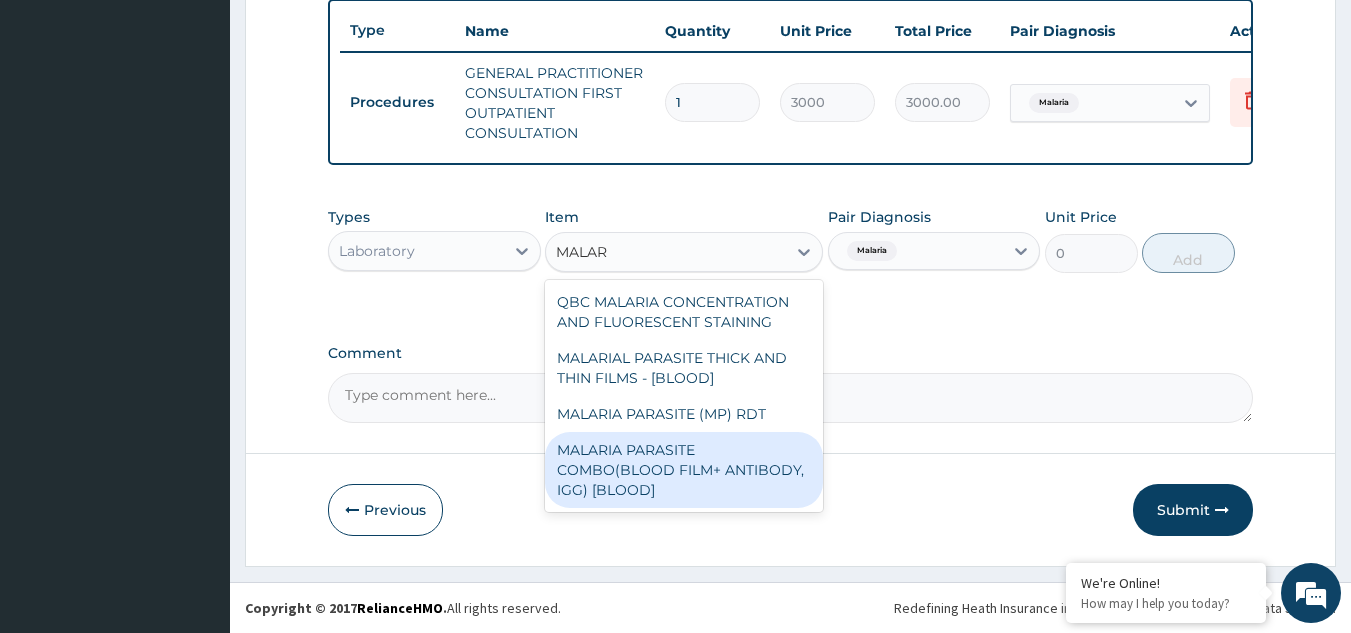 type 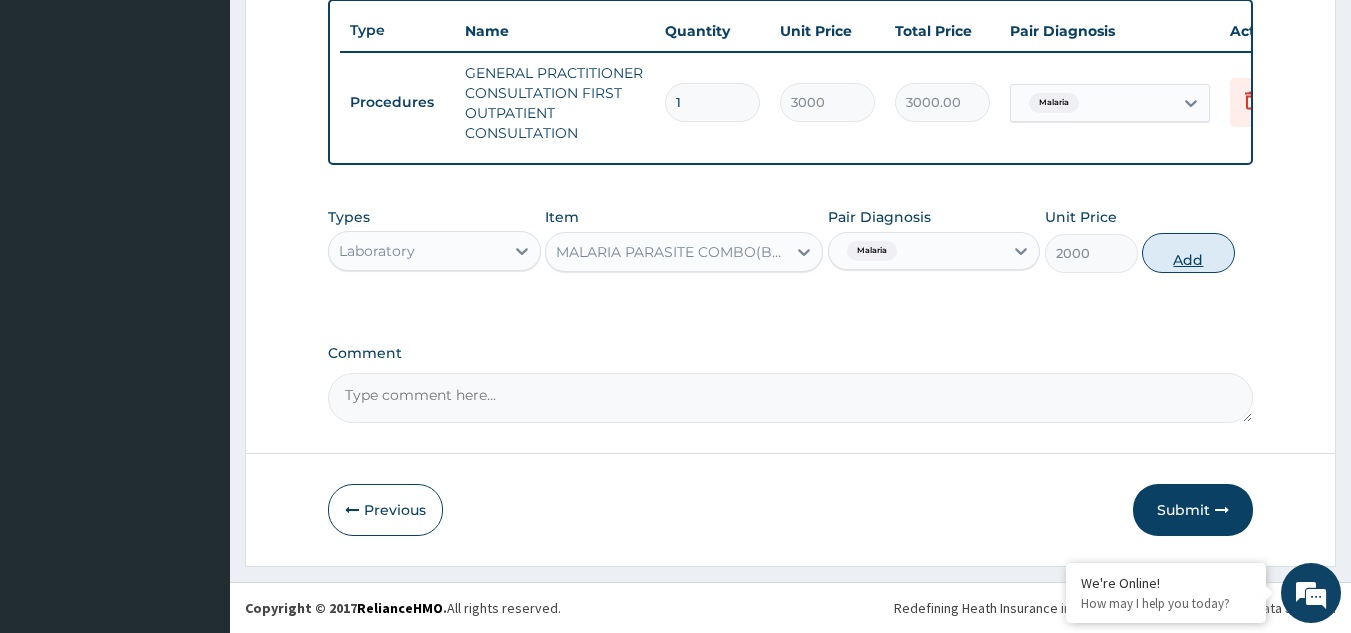 click on "Add" at bounding box center [1188, 253] 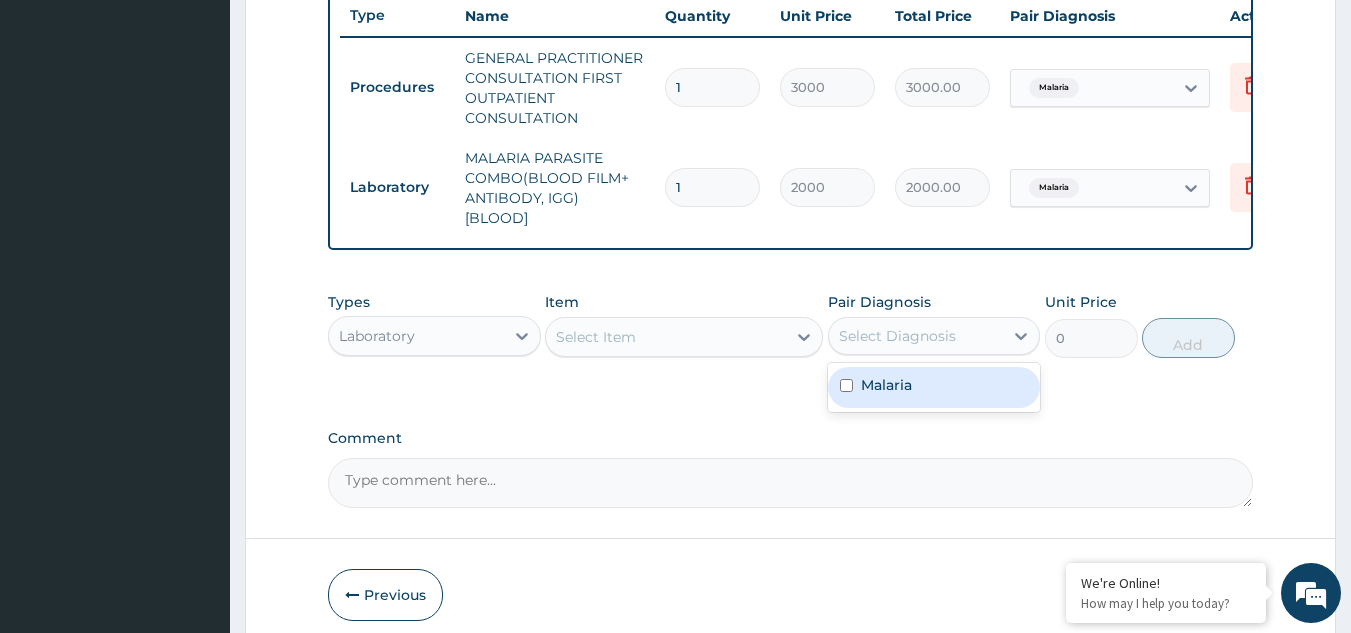 click on "Select Diagnosis" at bounding box center (897, 336) 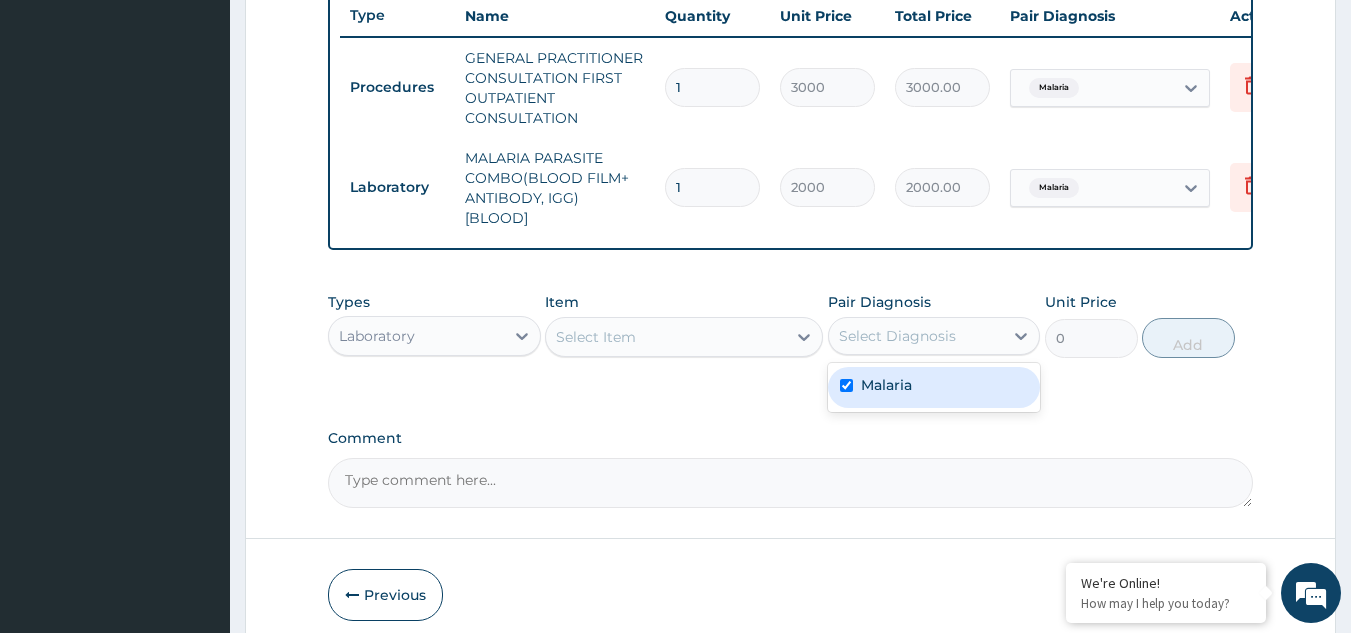 checkbox on "true" 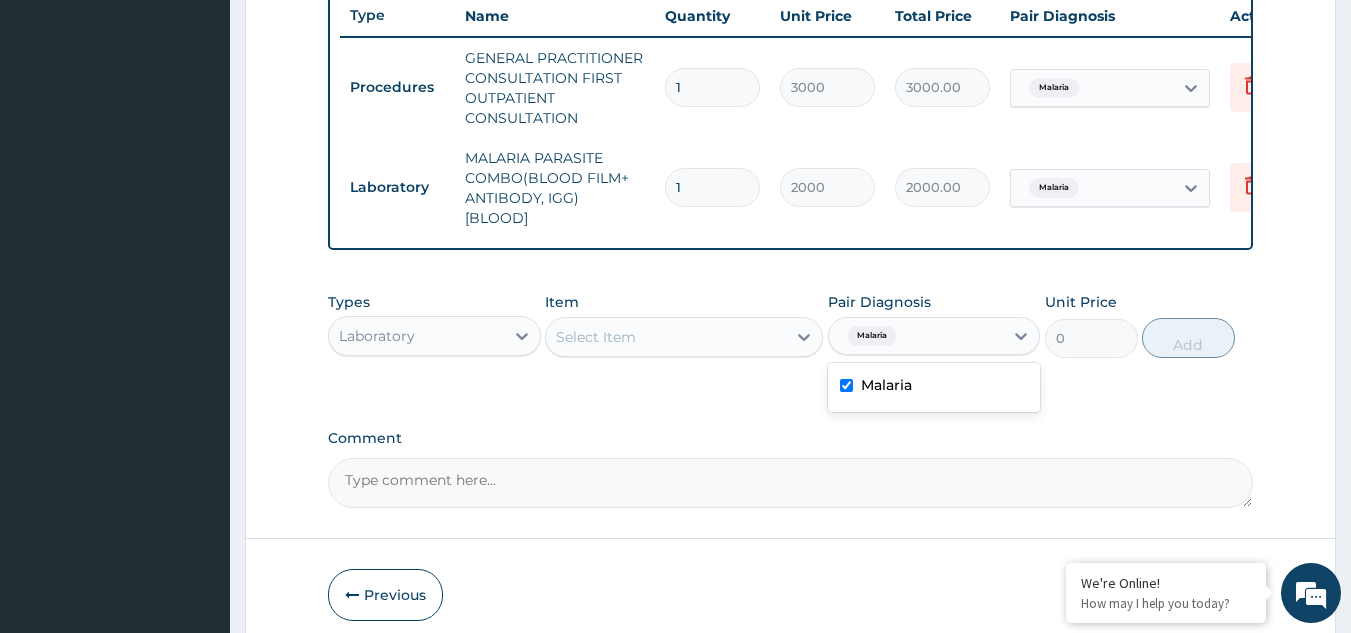 click on "Select Item" at bounding box center [596, 337] 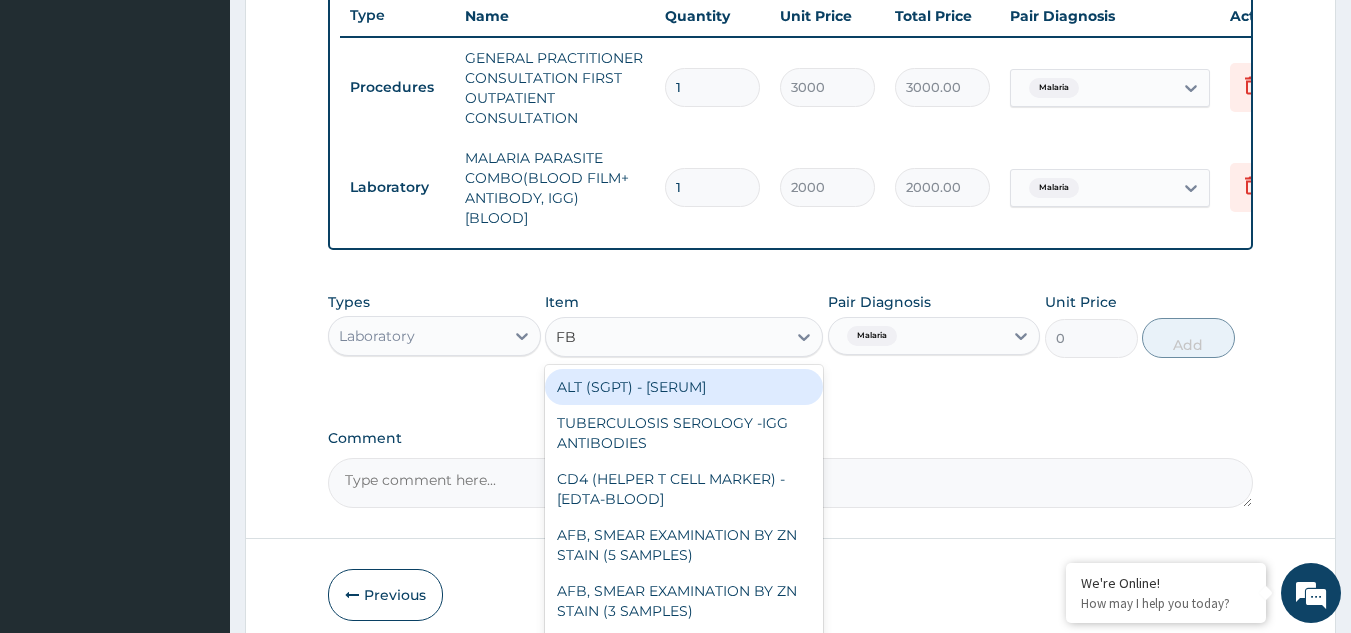 type on "FBC" 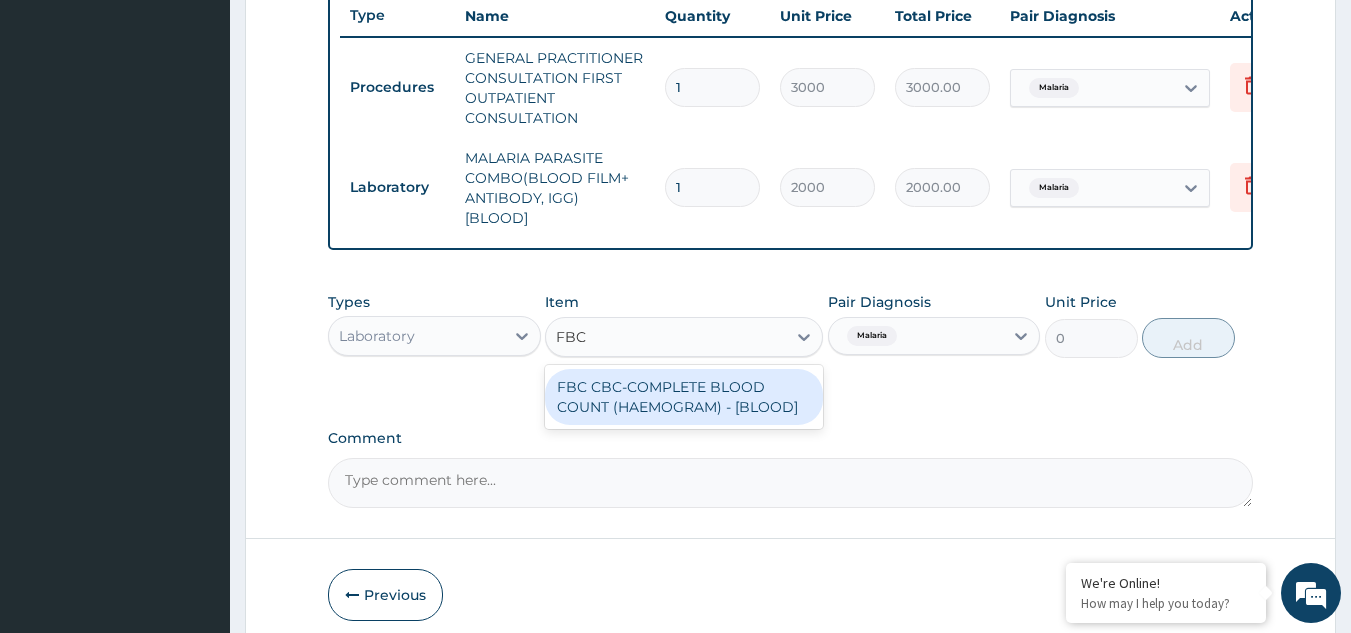 click on "FBC CBC-COMPLETE BLOOD COUNT (HAEMOGRAM) - [BLOOD]" at bounding box center [684, 397] 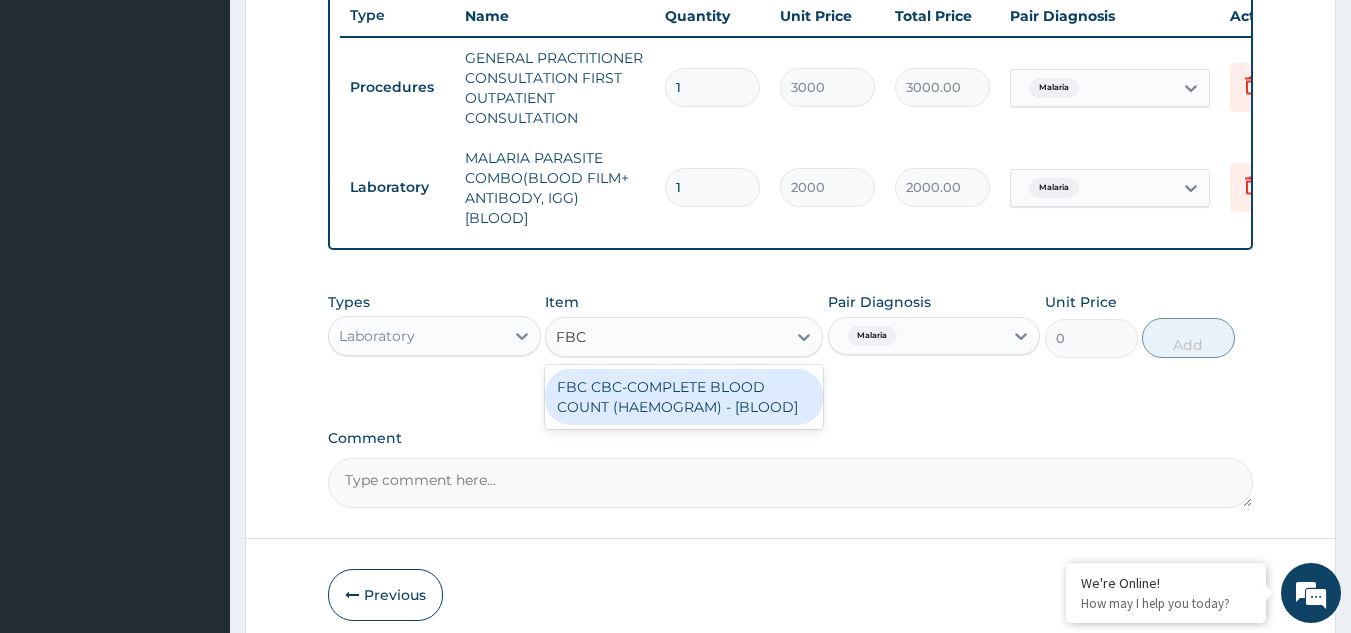 type 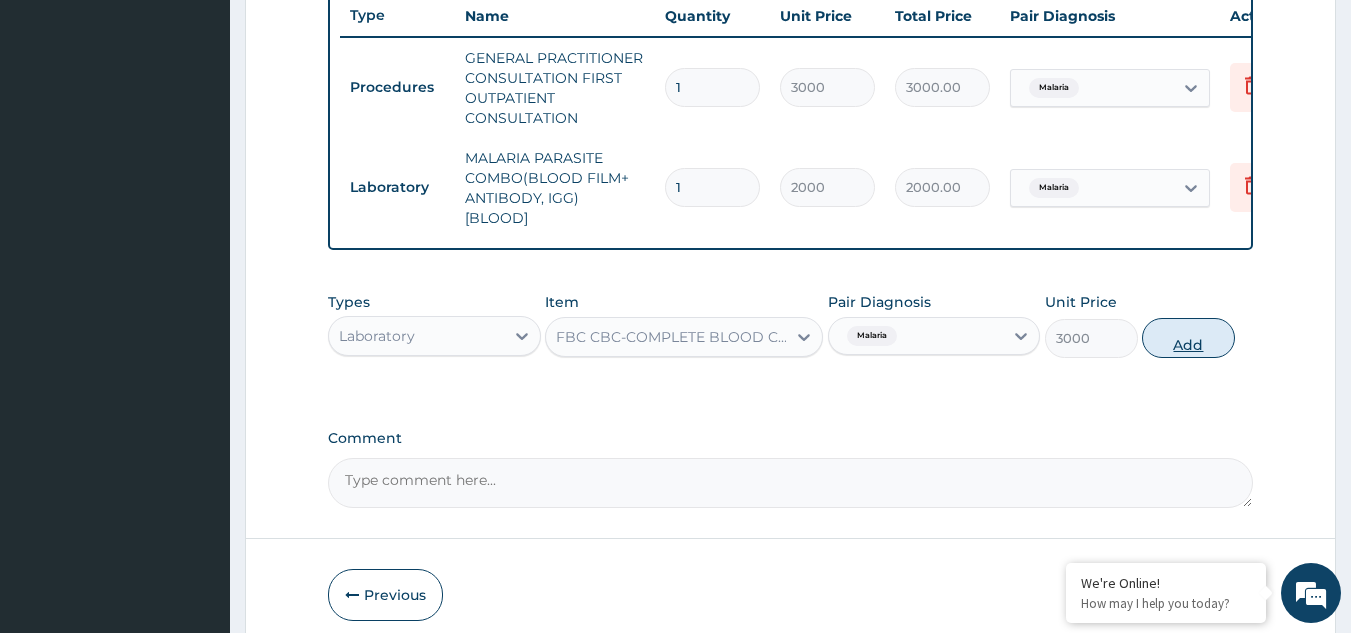 click on "Add" at bounding box center (1188, 338) 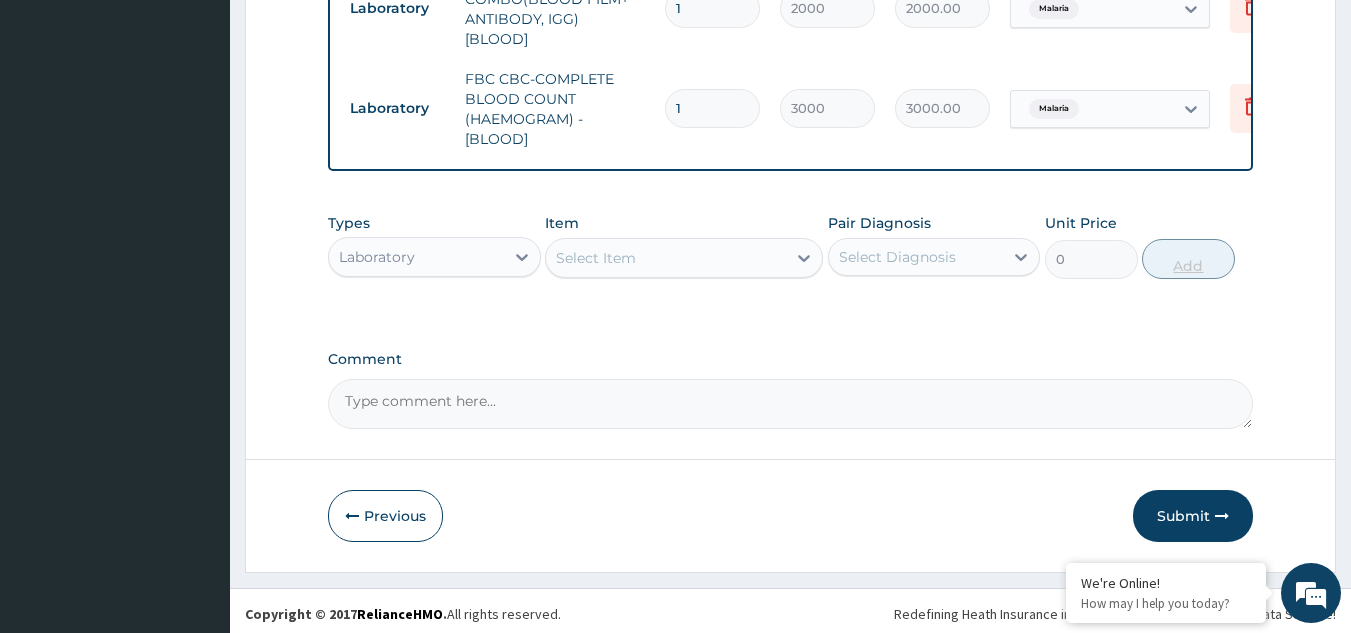 scroll, scrollTop: 940, scrollLeft: 0, axis: vertical 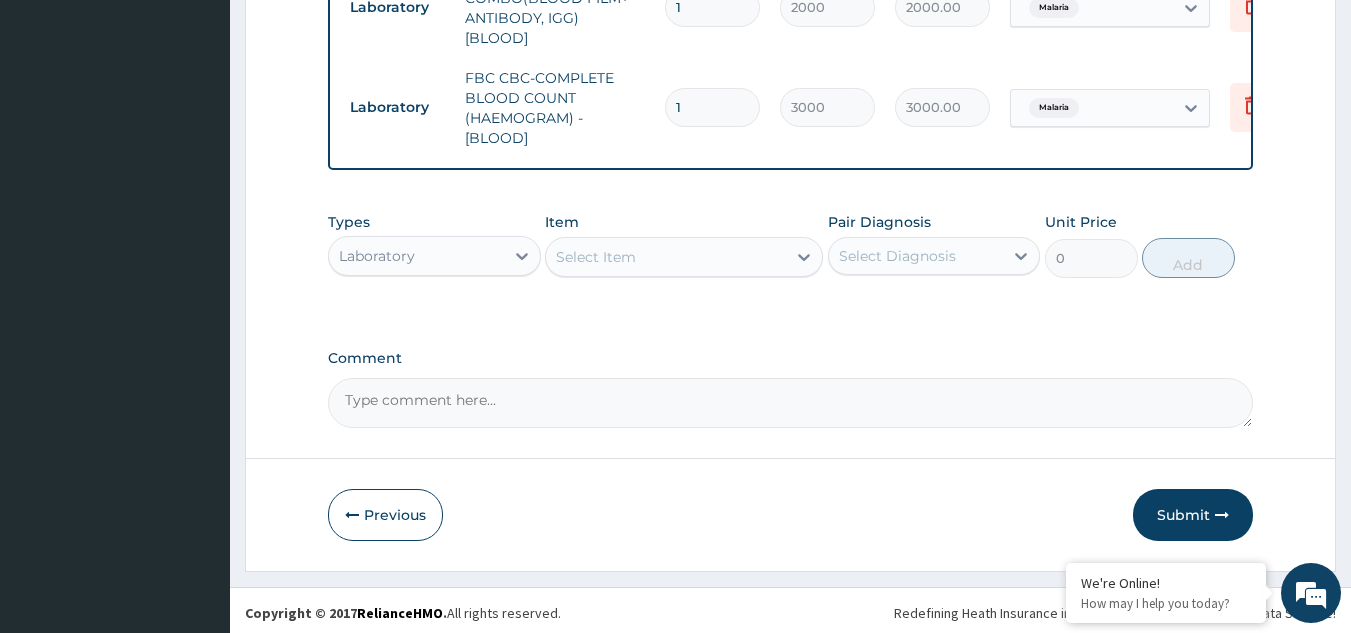 click on "Laboratory" at bounding box center (377, 256) 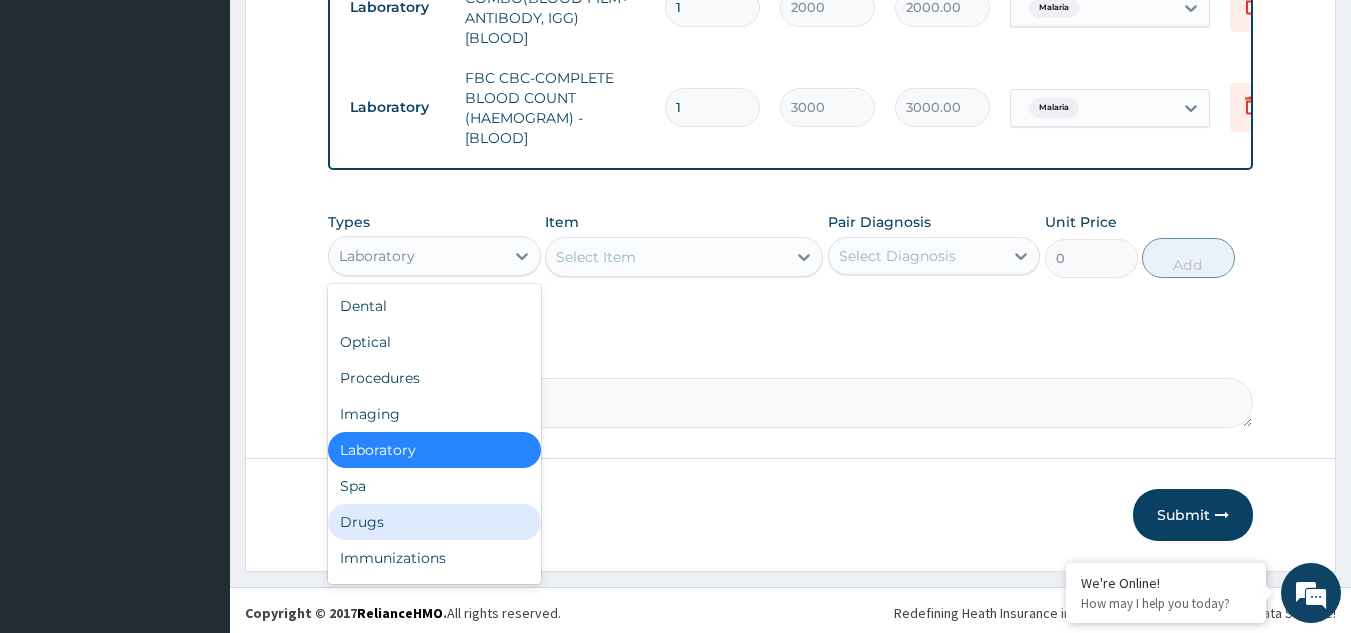 click on "Drugs" at bounding box center (434, 522) 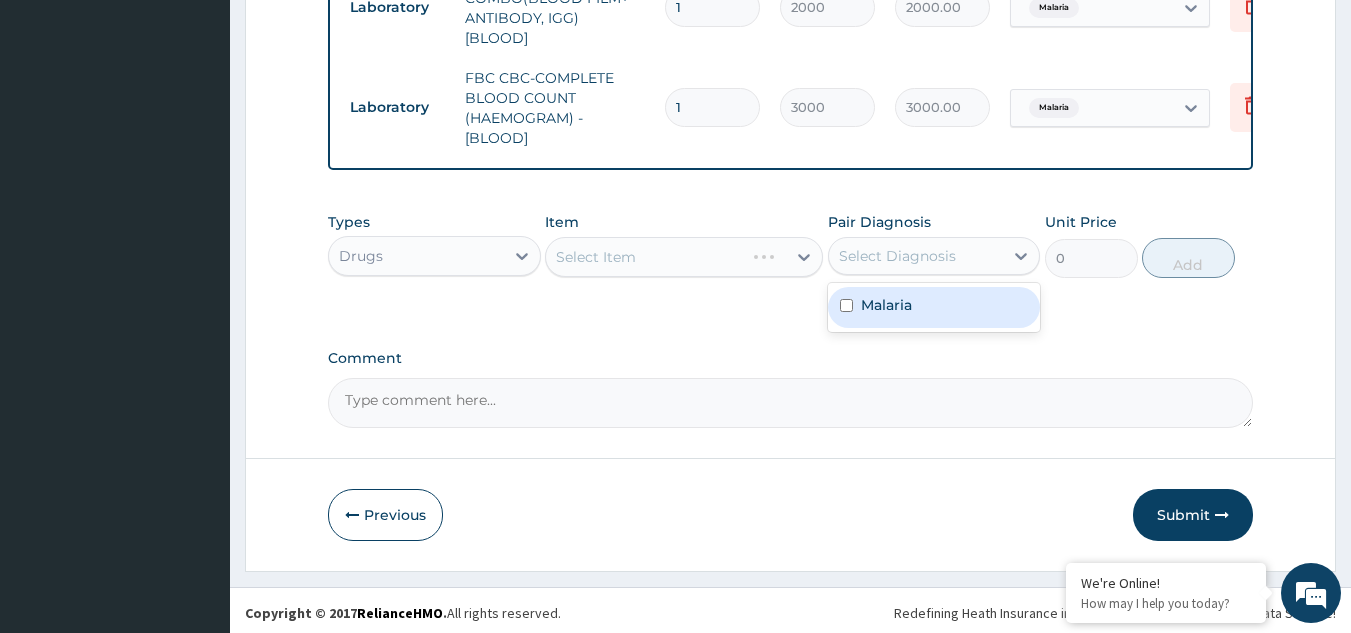 click on "Select Diagnosis" at bounding box center (897, 256) 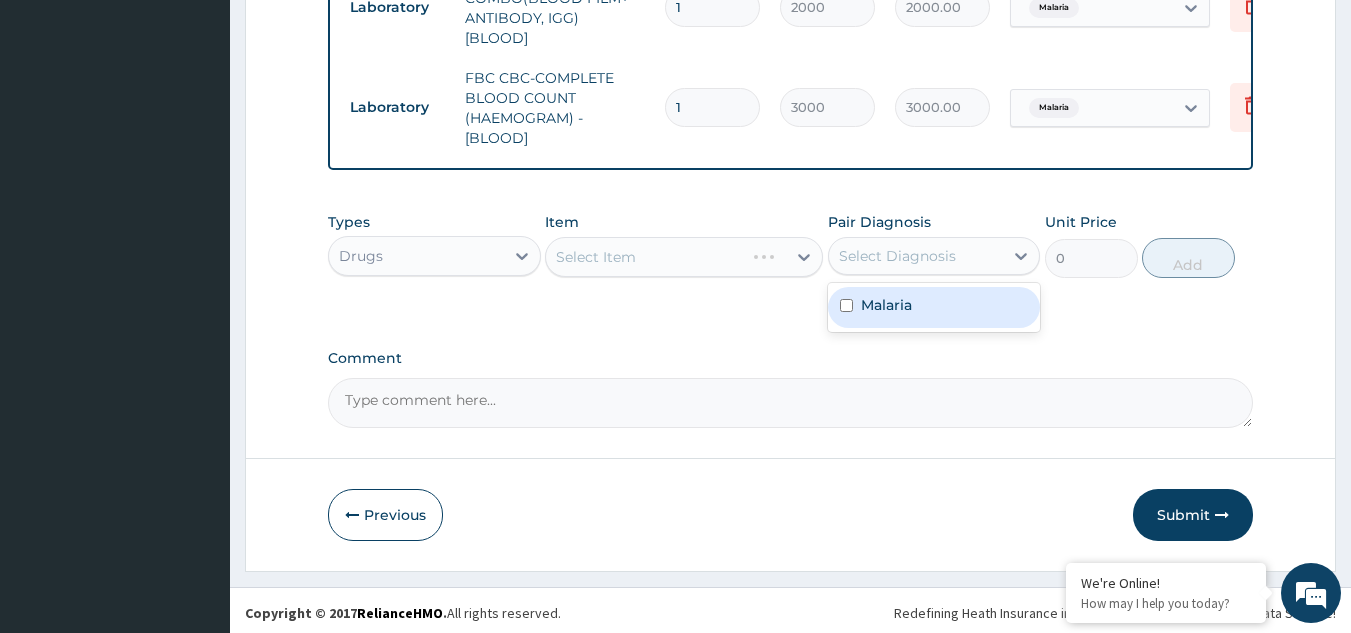 click on "Malaria" at bounding box center [934, 307] 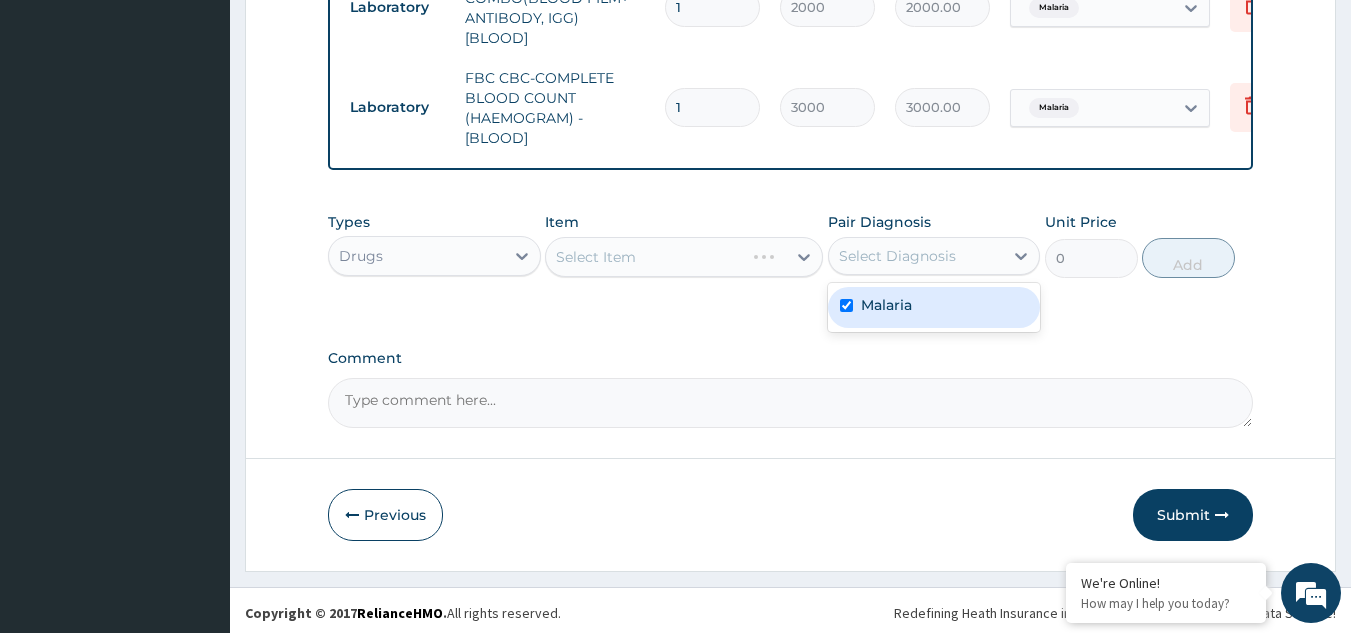 checkbox on "true" 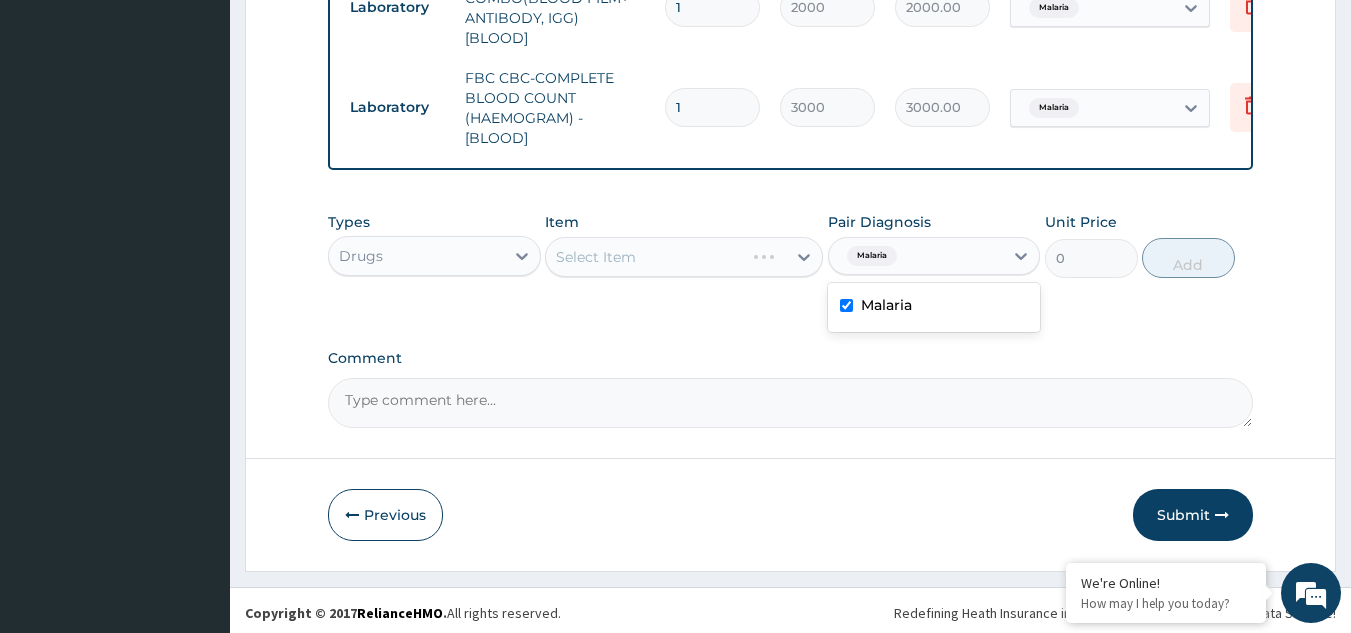 click on "Select Item" at bounding box center (684, 257) 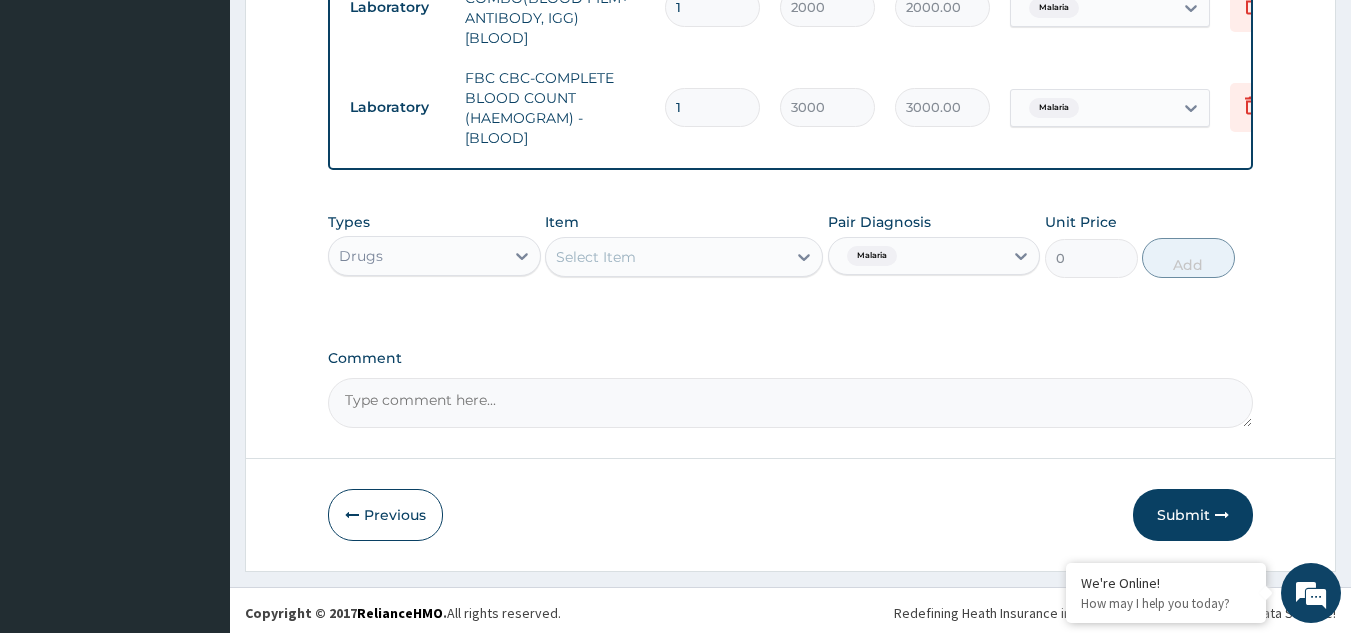 click on "Select Item" at bounding box center (666, 257) 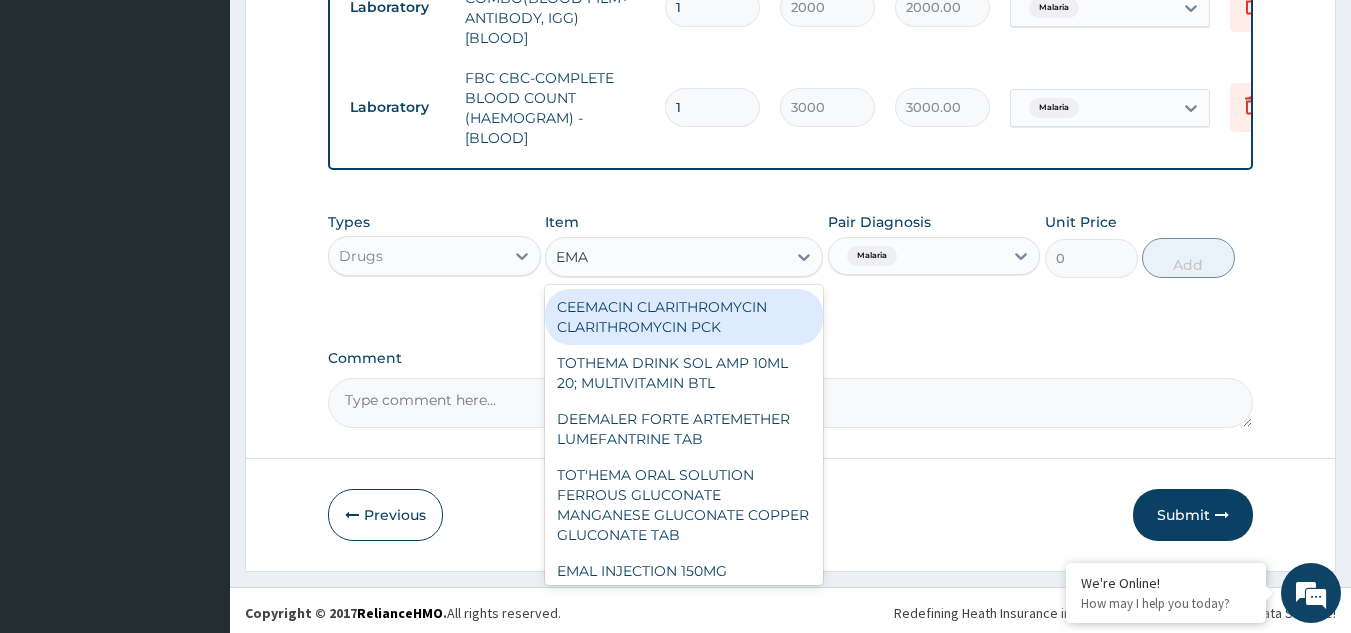 type on "EMAL" 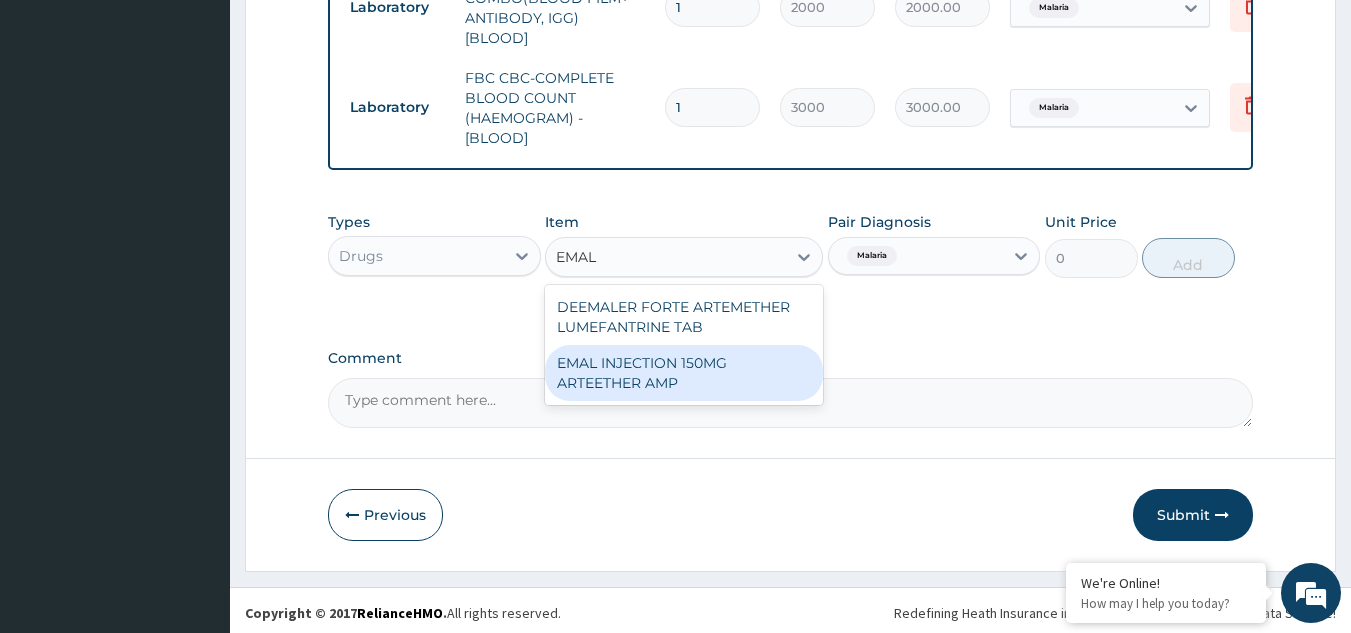 click on "EMAL INJECTION 150MG ARTEETHER AMP" at bounding box center (684, 373) 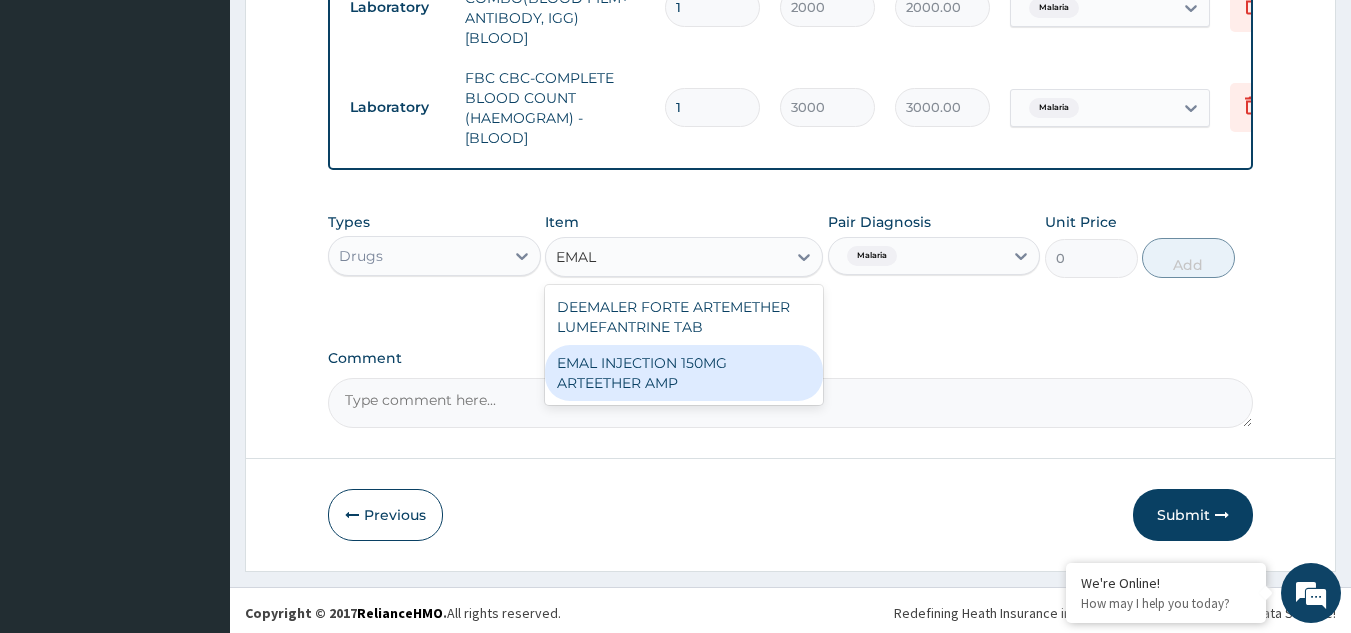 type 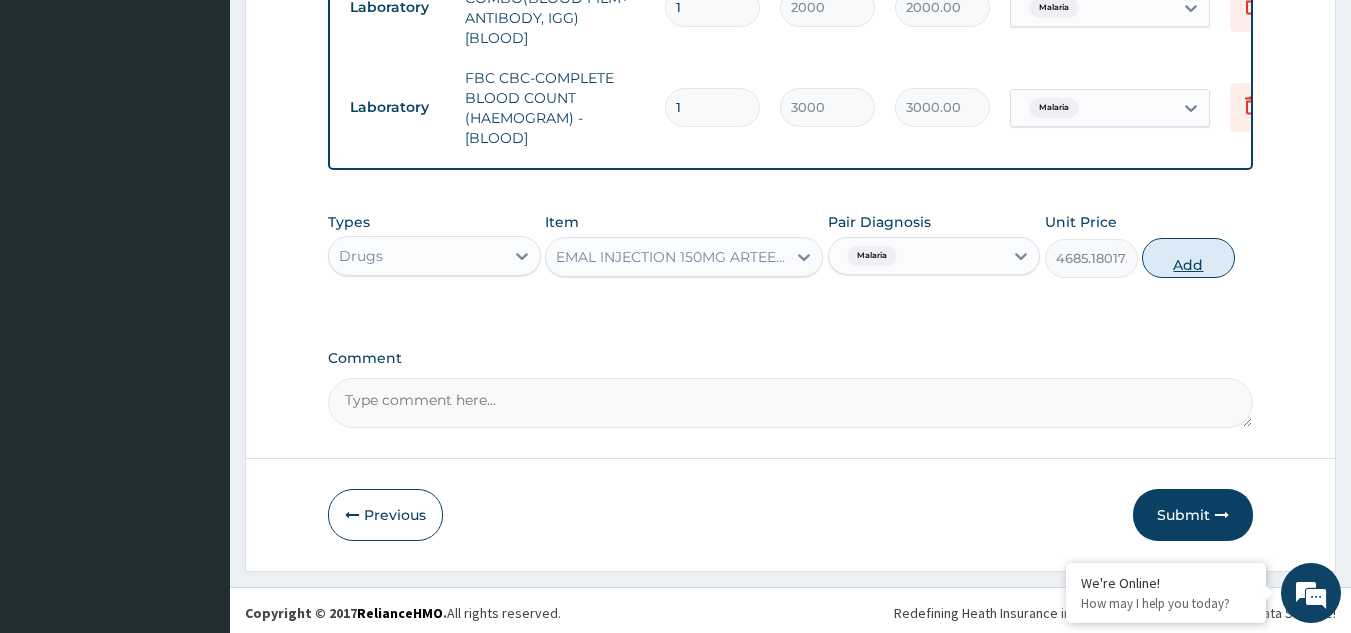 click on "Add" at bounding box center [1188, 258] 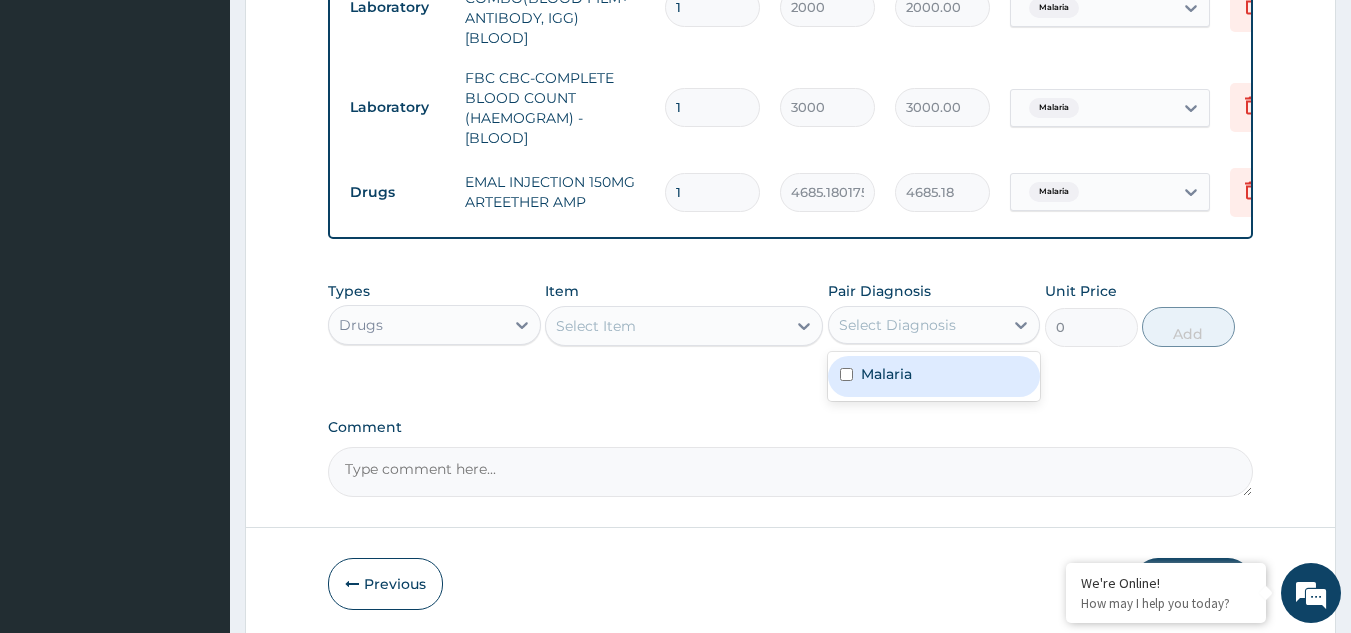 click on "Select Diagnosis" at bounding box center [897, 325] 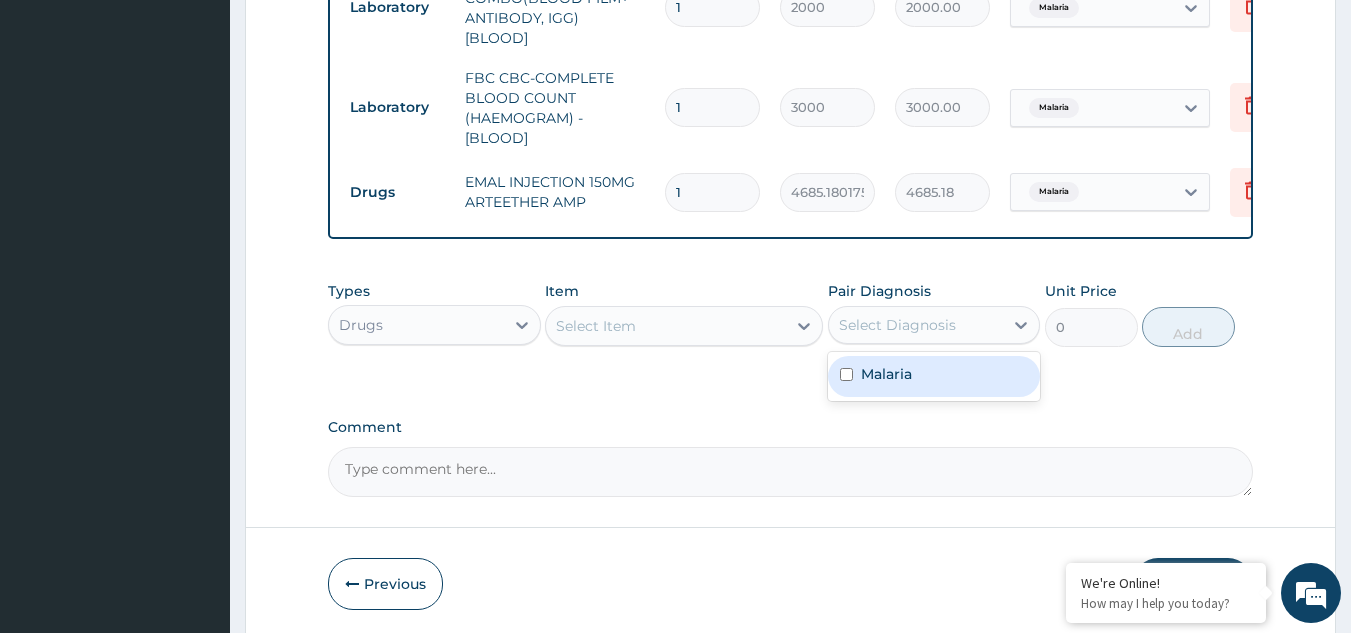 click on "Malaria" at bounding box center (886, 374) 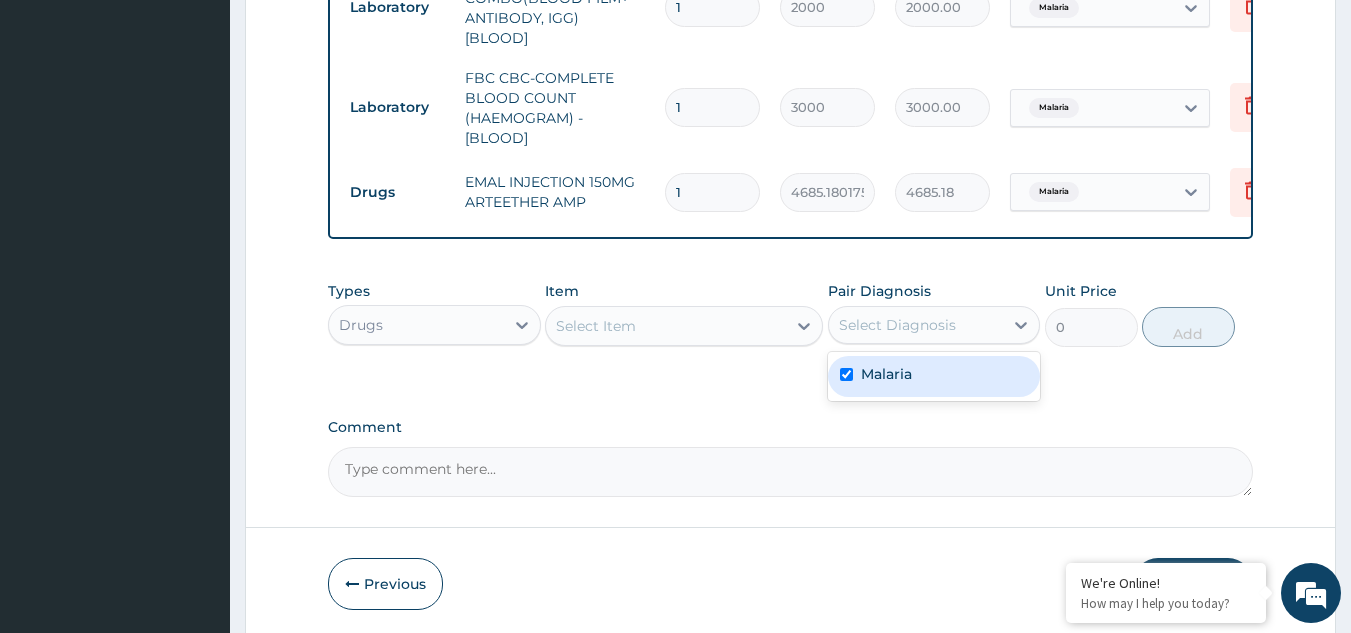 checkbox on "true" 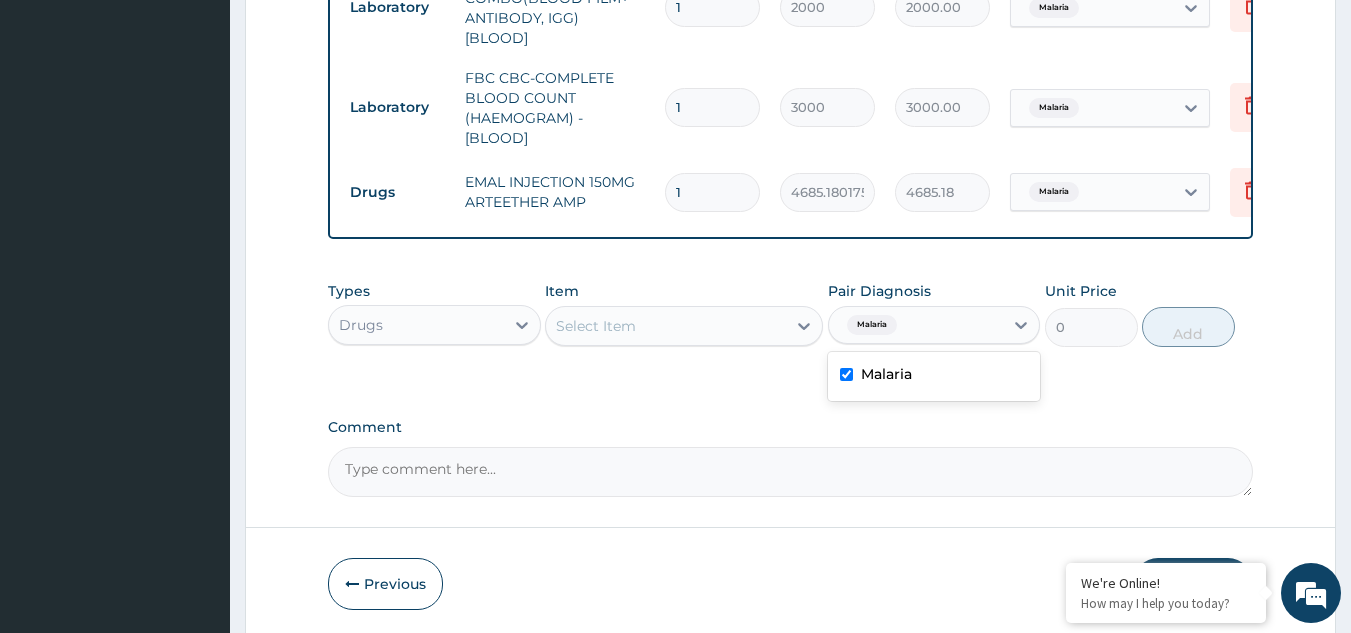 click on "Select Item" at bounding box center [666, 326] 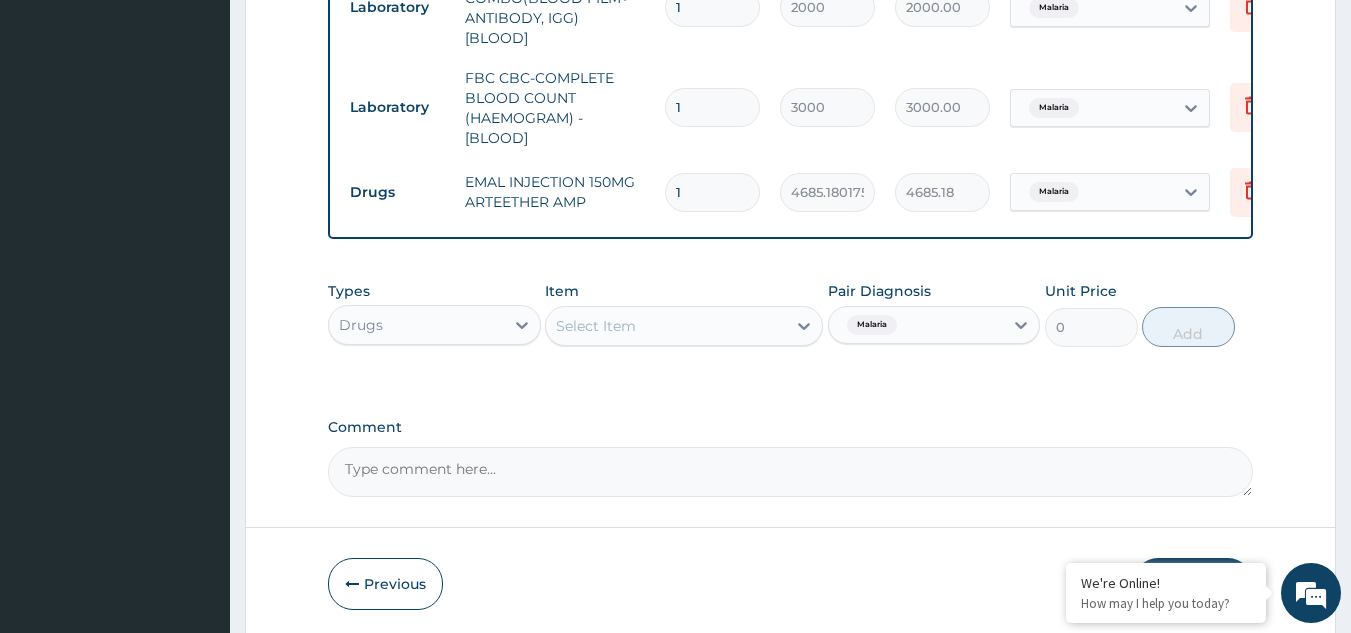 click on "Select Item" at bounding box center [666, 326] 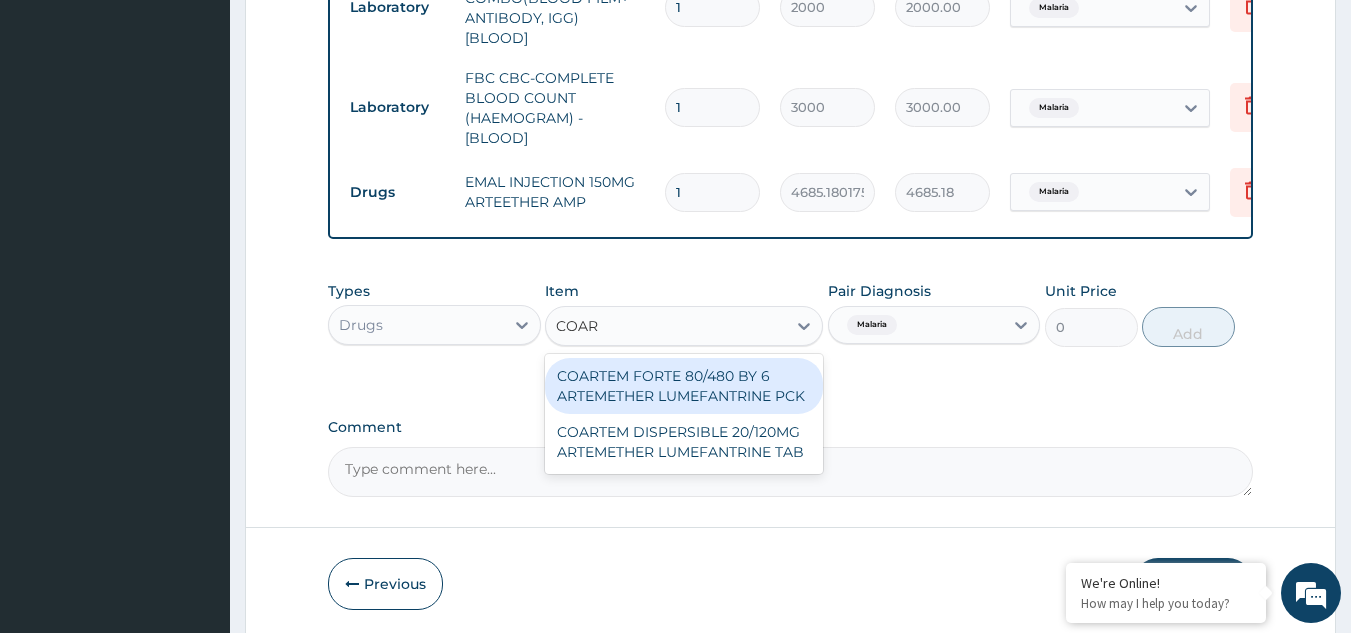 type on "COART" 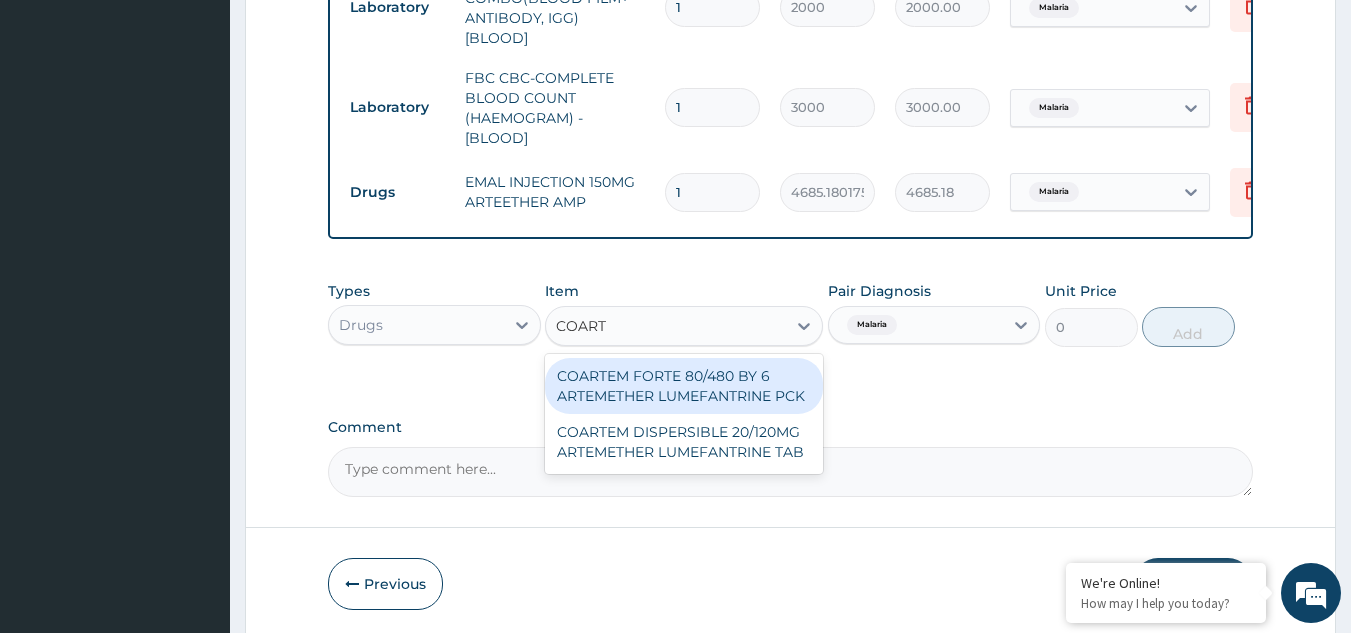 click on "COARTEM FORTE 80/480 BY 6 ARTEMETHER LUMEFANTRINE PCK" at bounding box center (684, 386) 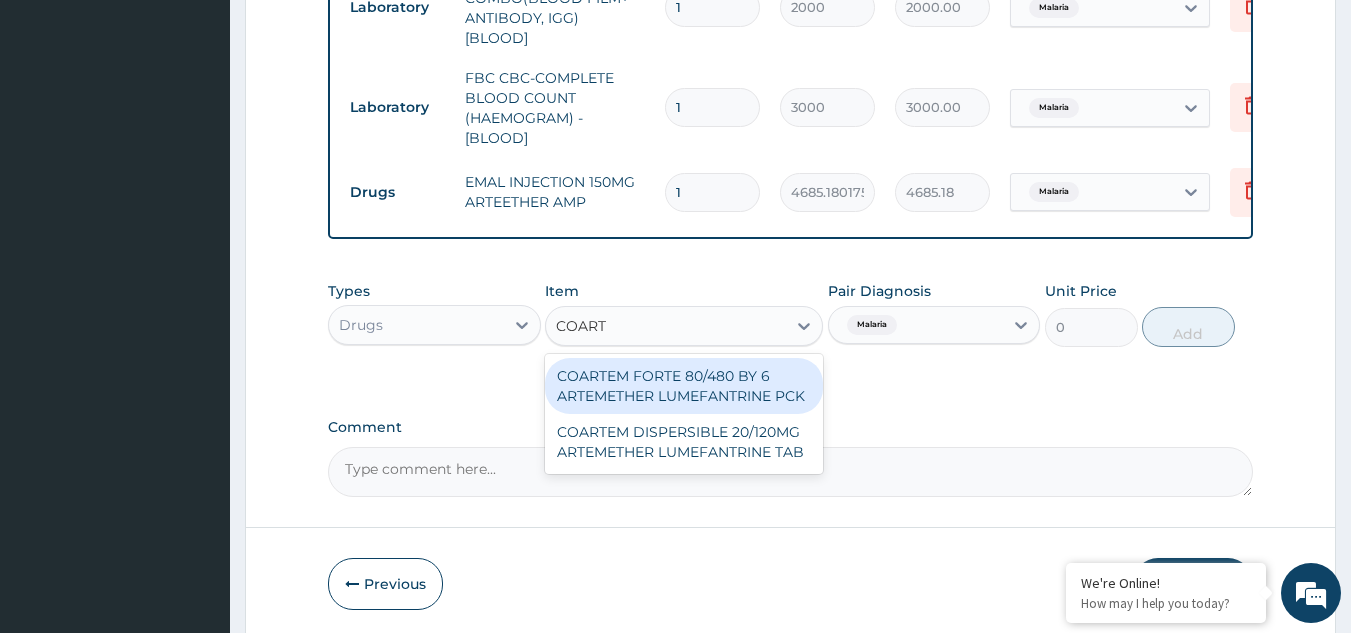 type 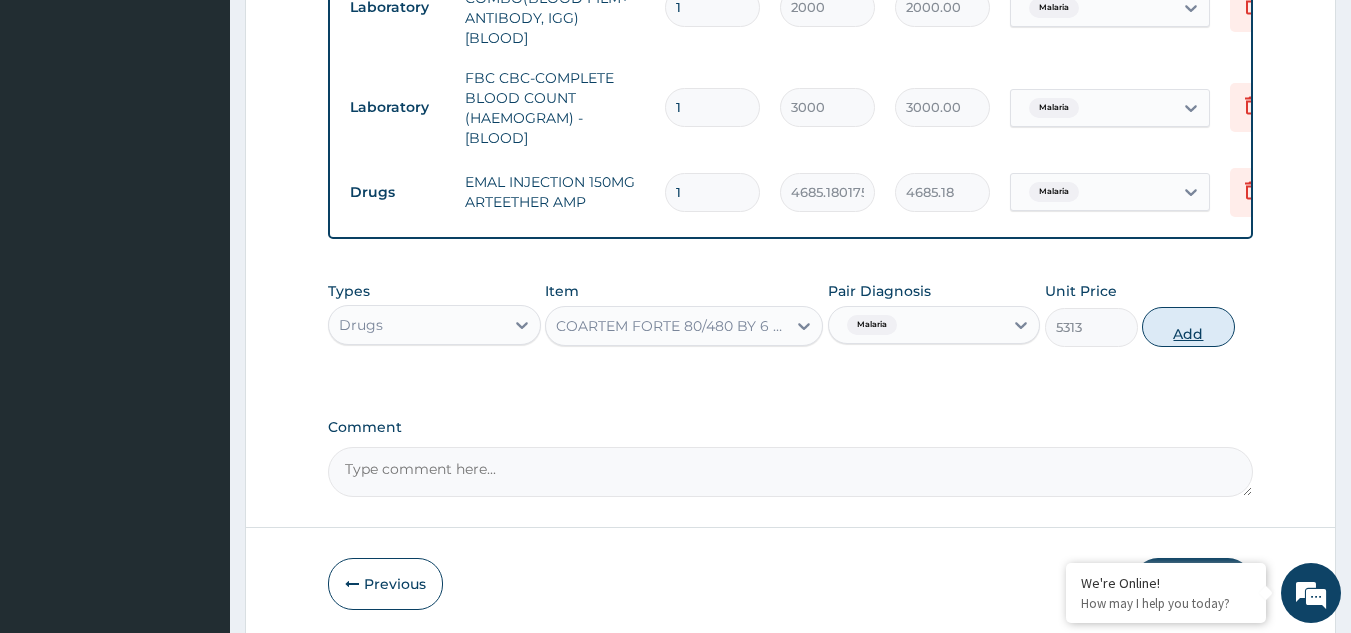 click on "Add" at bounding box center (1188, 327) 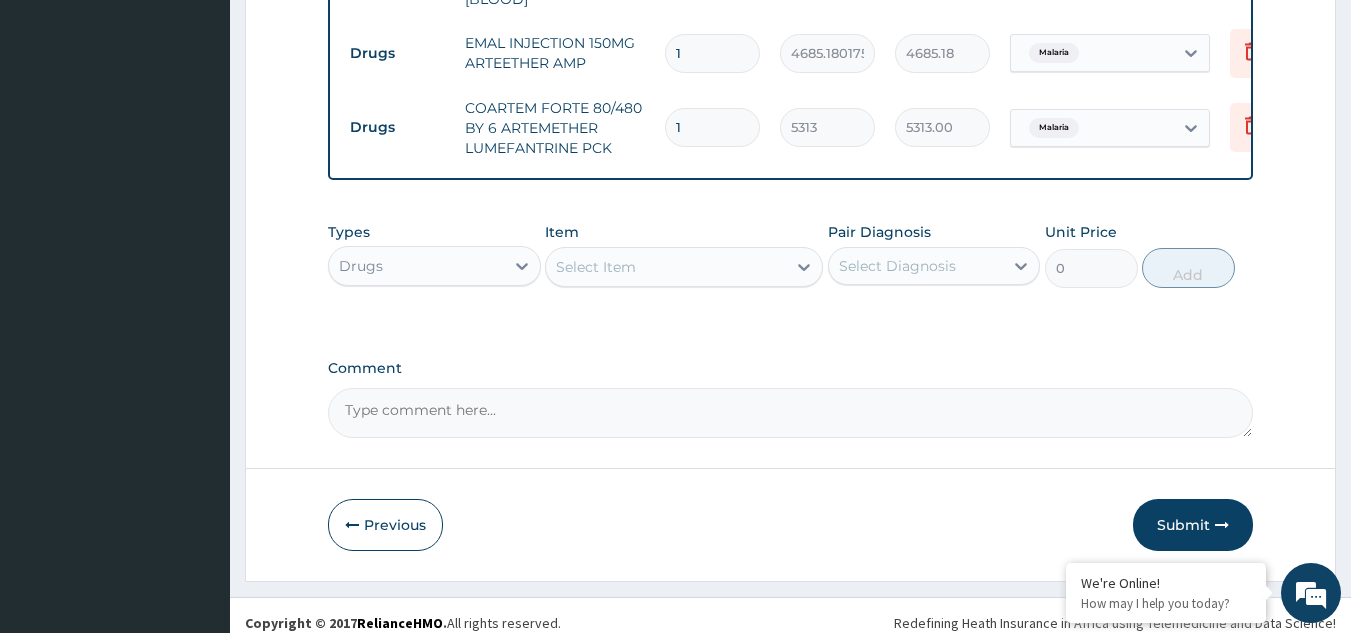 scroll, scrollTop: 1089, scrollLeft: 0, axis: vertical 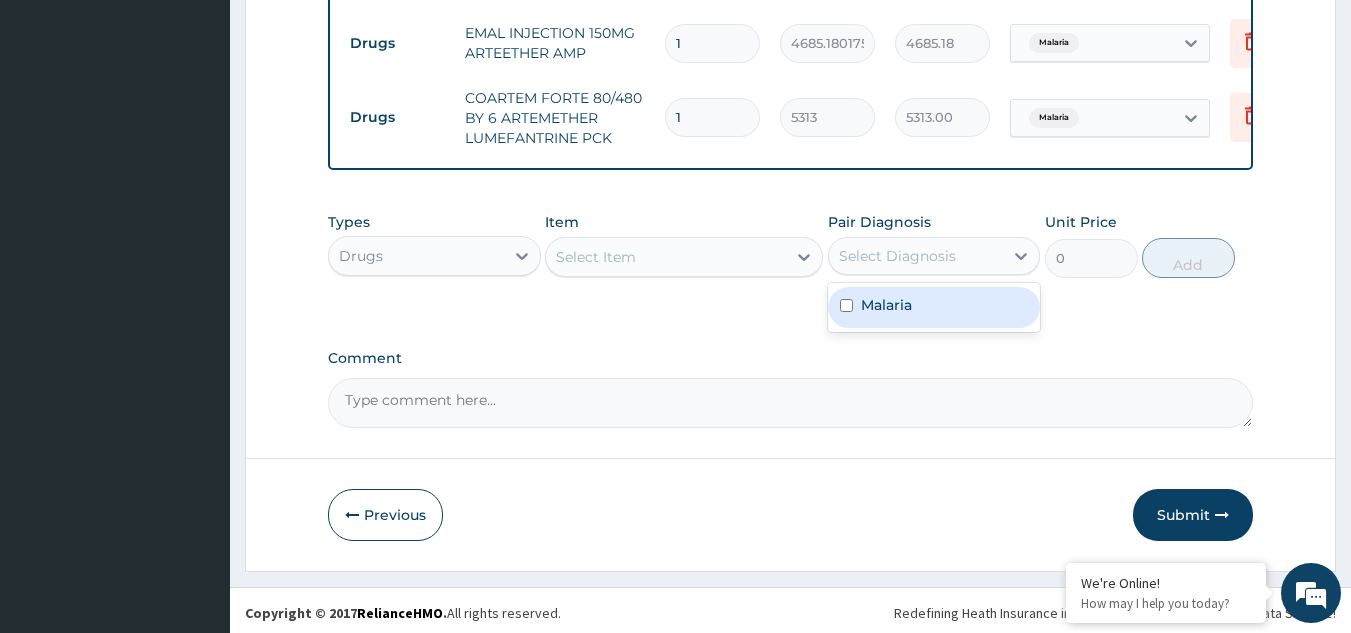 click on "Select Diagnosis" at bounding box center [897, 256] 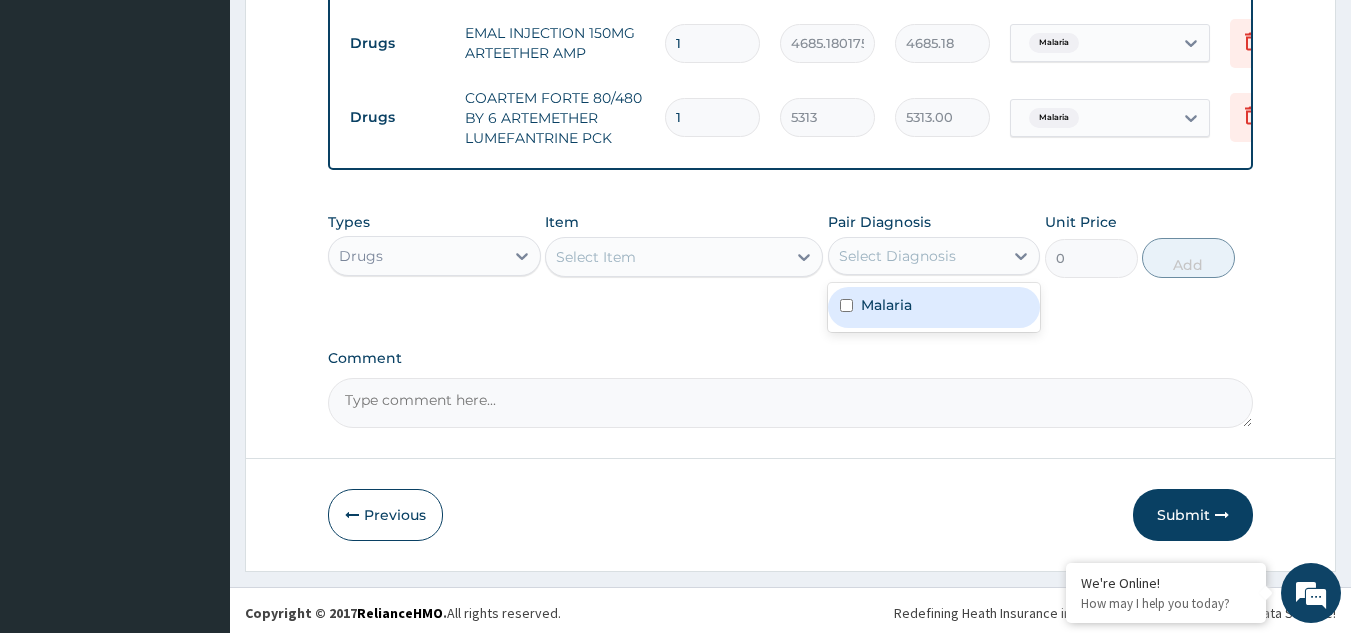 click on "Malaria" at bounding box center [886, 305] 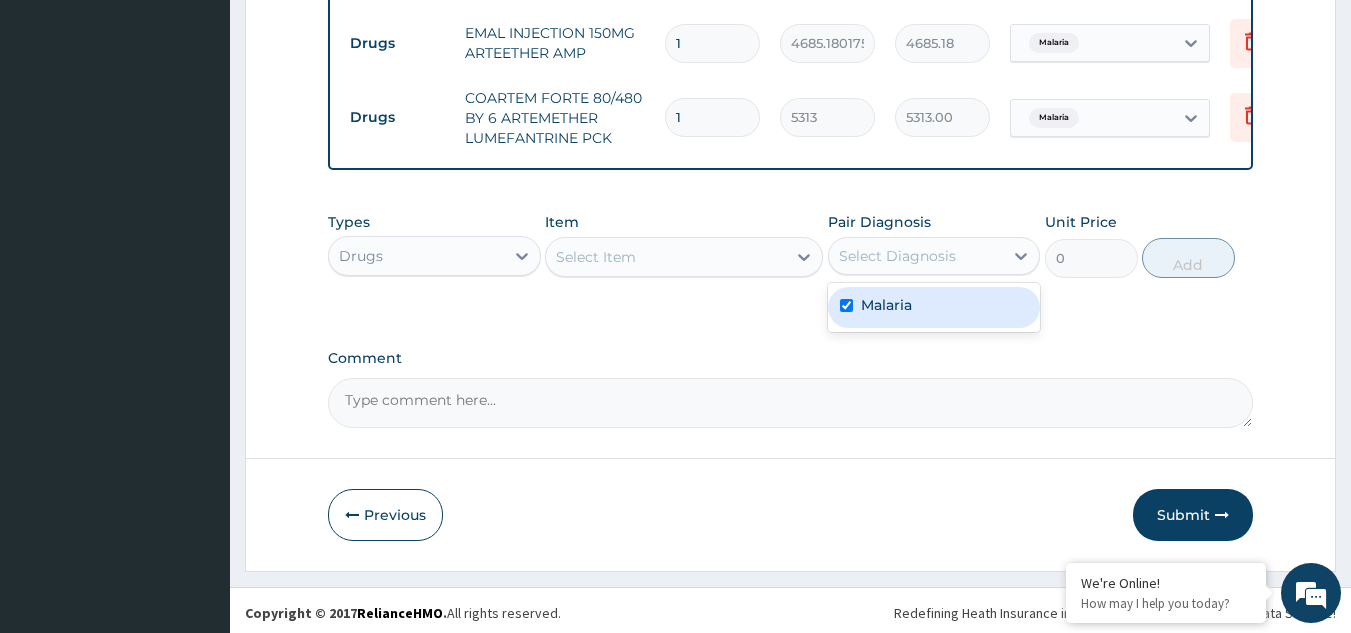 checkbox on "true" 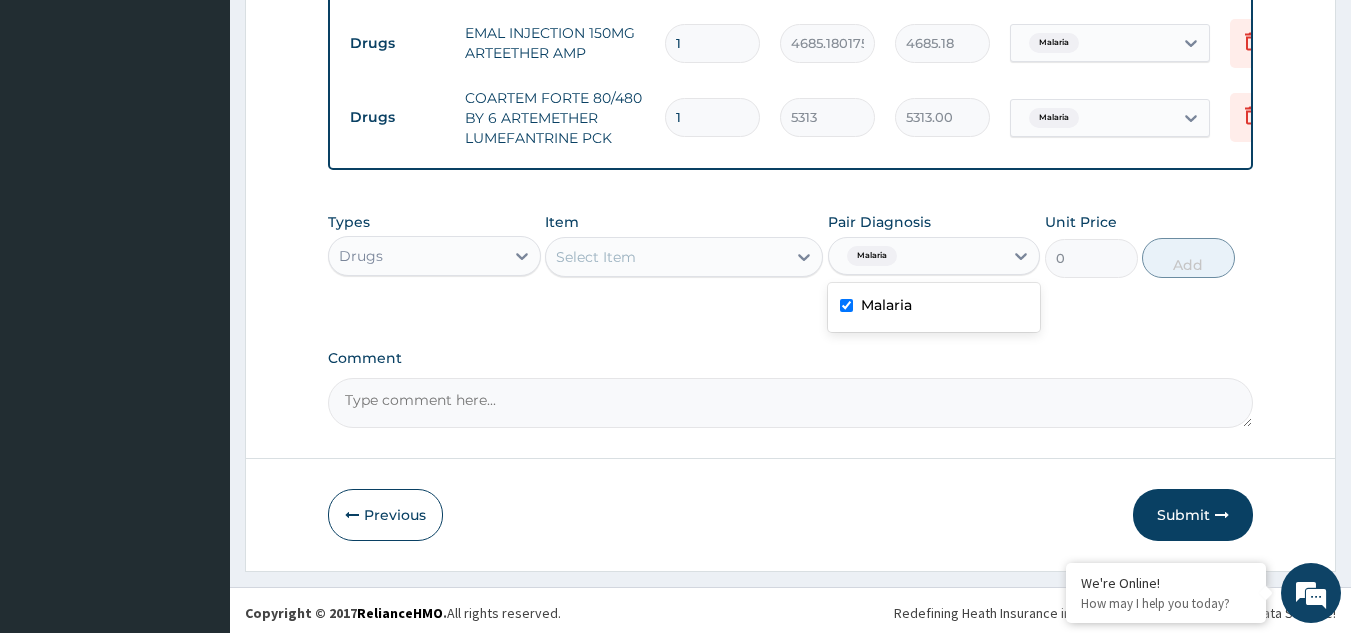 click on "Select Item" at bounding box center [666, 257] 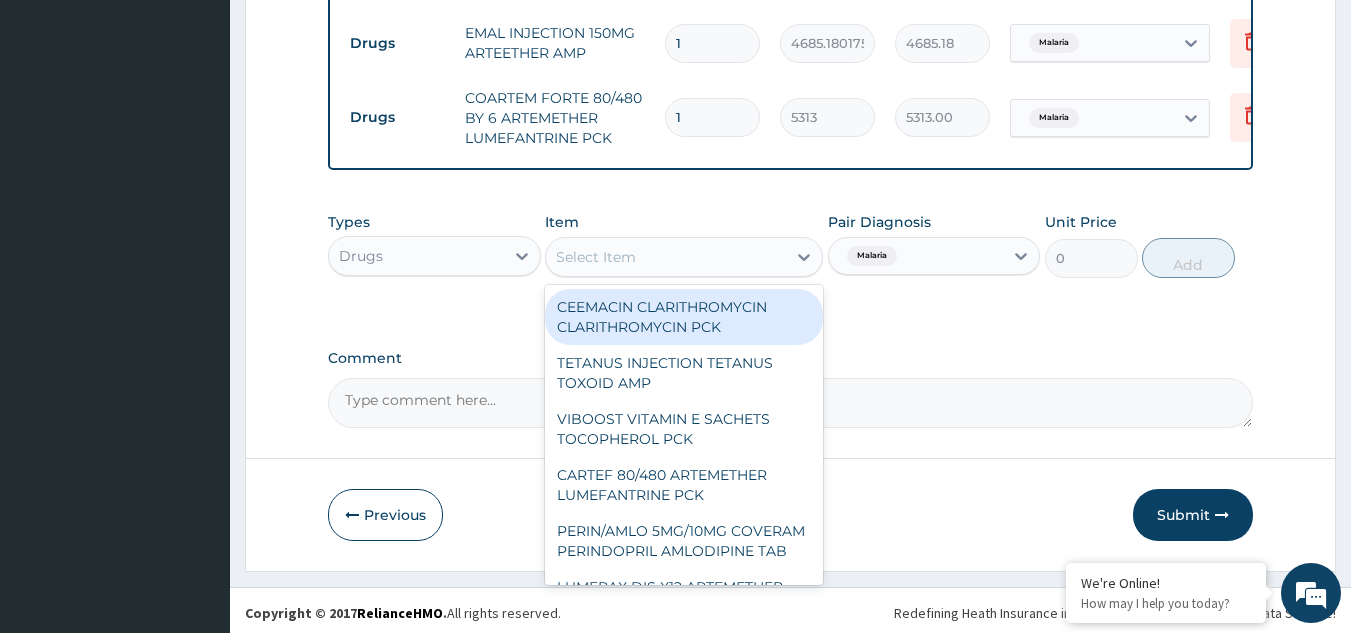 click on "Select Item" at bounding box center [666, 257] 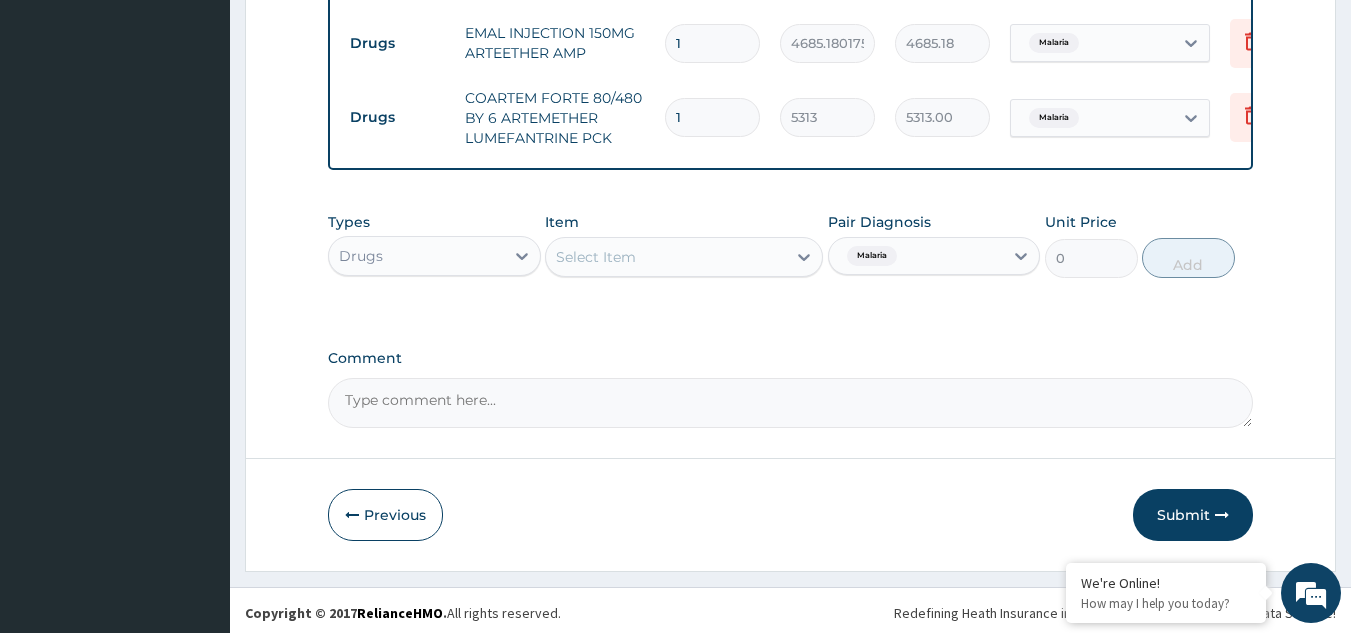 click on "Select Item" at bounding box center [666, 257] 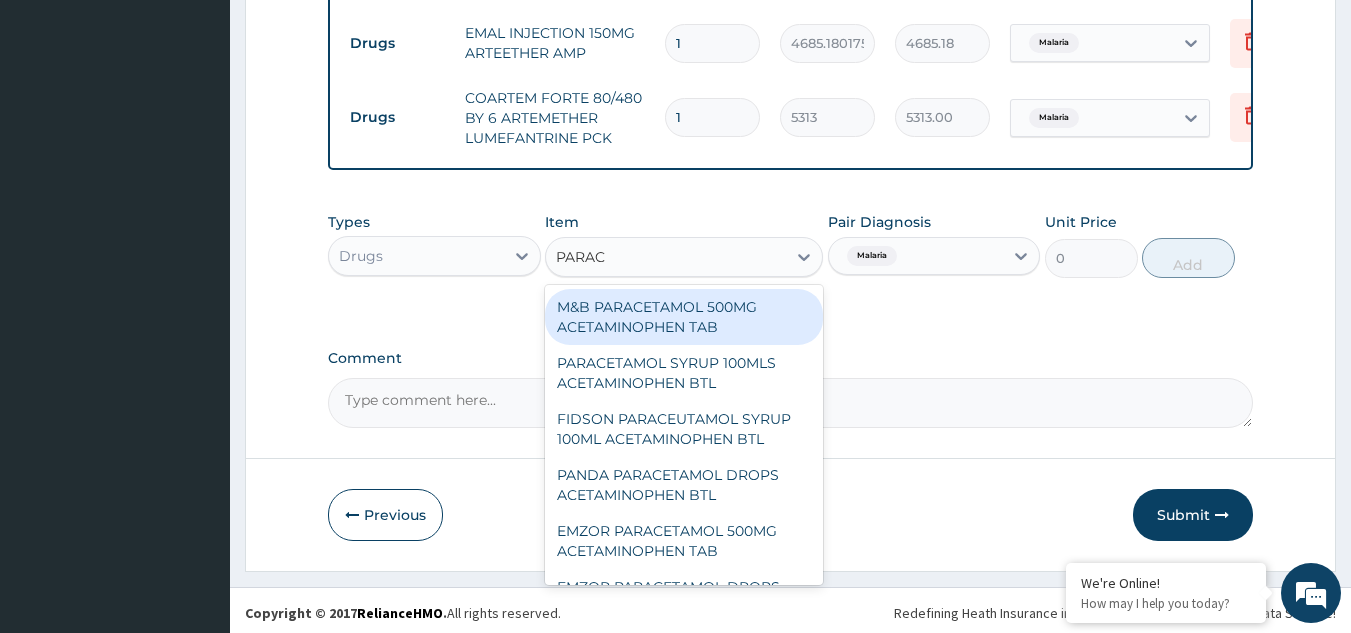 type on "PARACE" 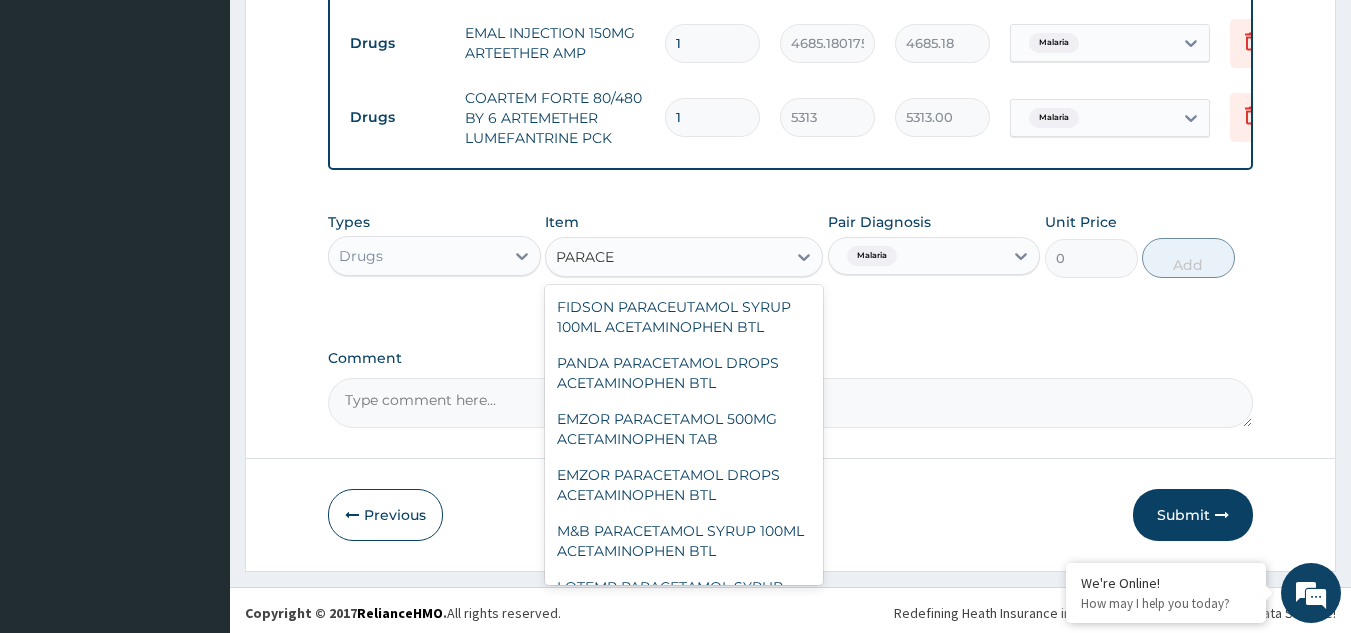 scroll, scrollTop: 116, scrollLeft: 0, axis: vertical 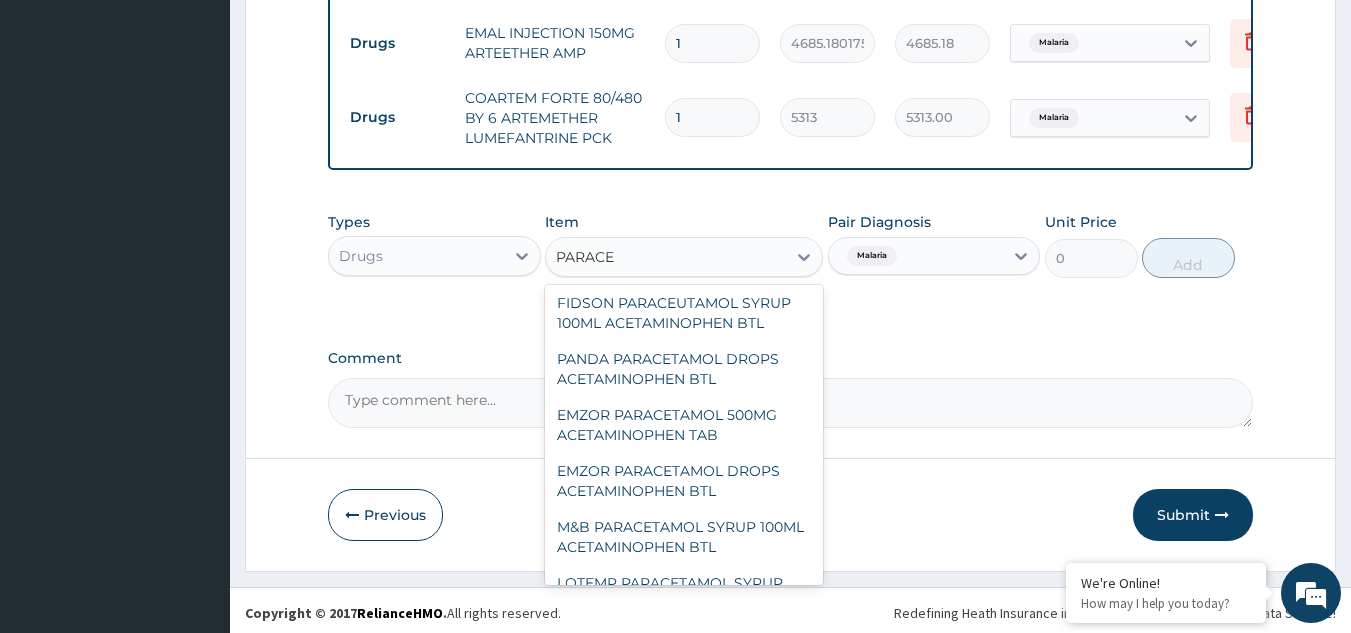 click on "EMZOR PARACETAMOL 500MG ACETAMINOPHEN TAB" at bounding box center [684, 425] 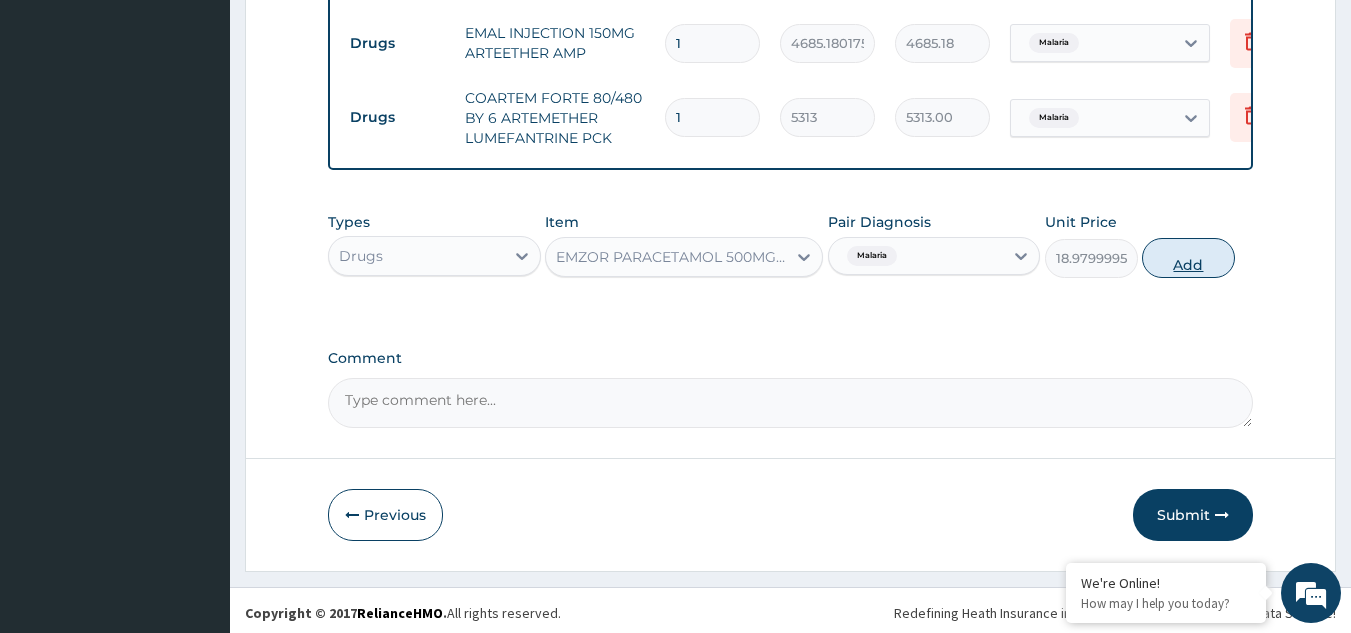 click on "Add" at bounding box center [1188, 258] 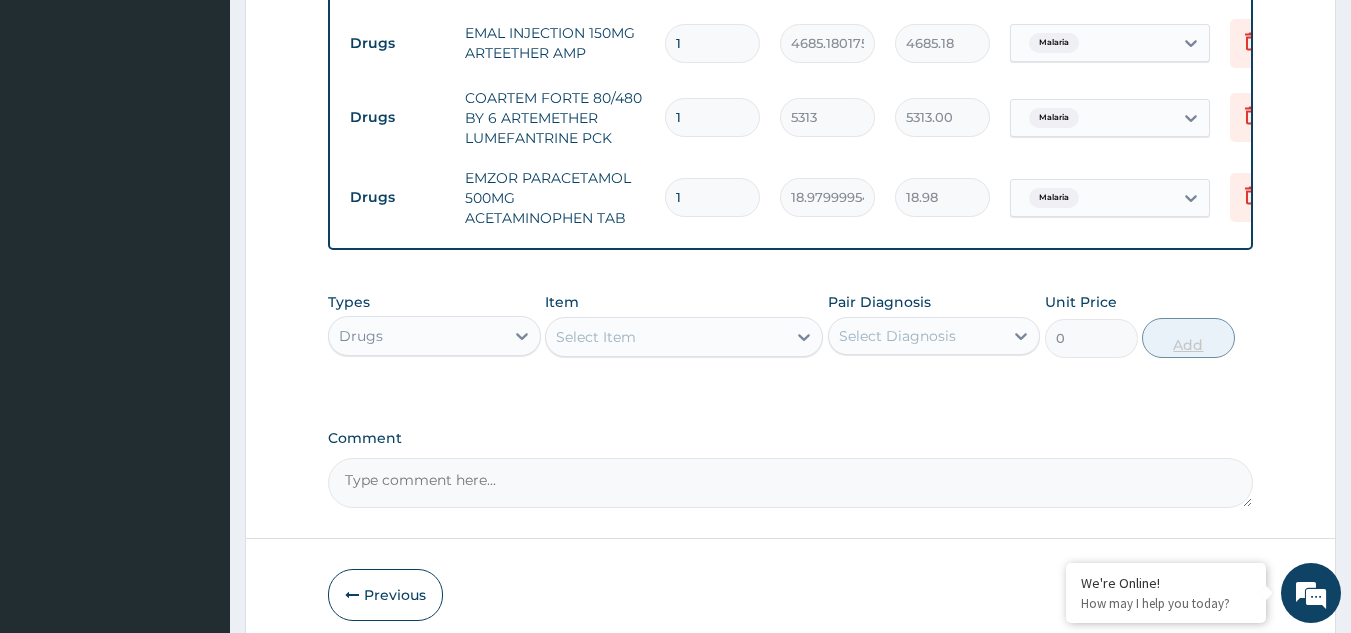 type on "12" 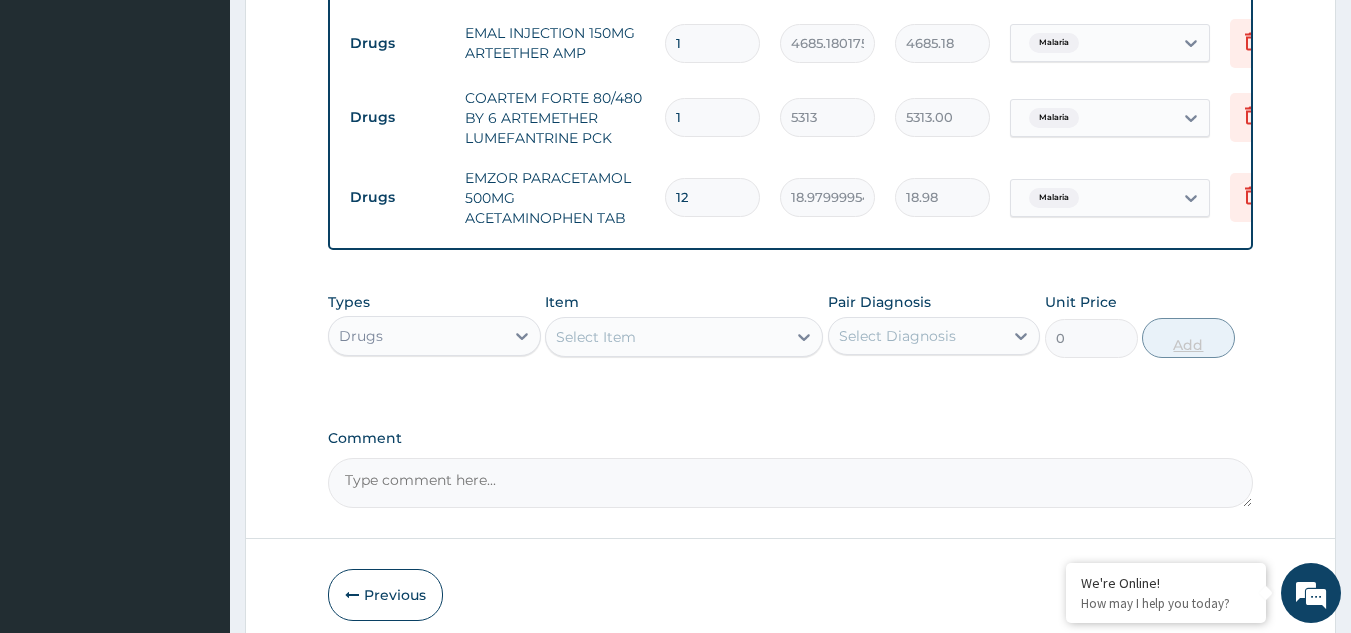 type on "227.76" 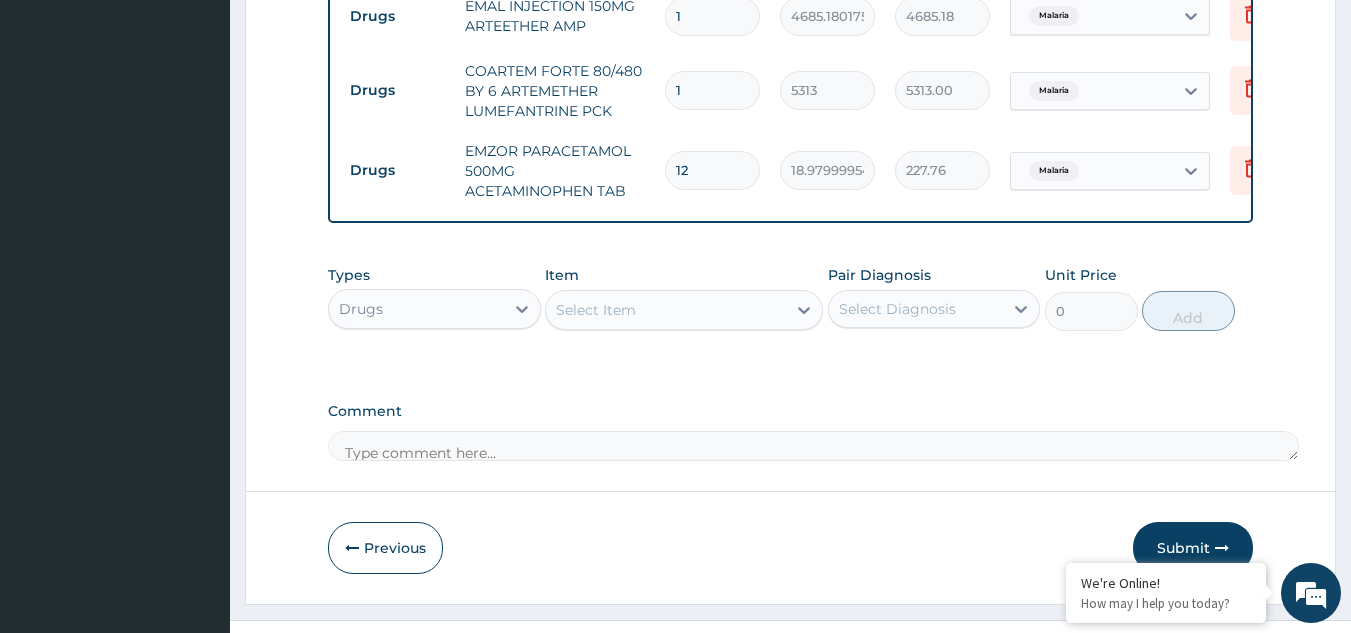 scroll, scrollTop: 1149, scrollLeft: 0, axis: vertical 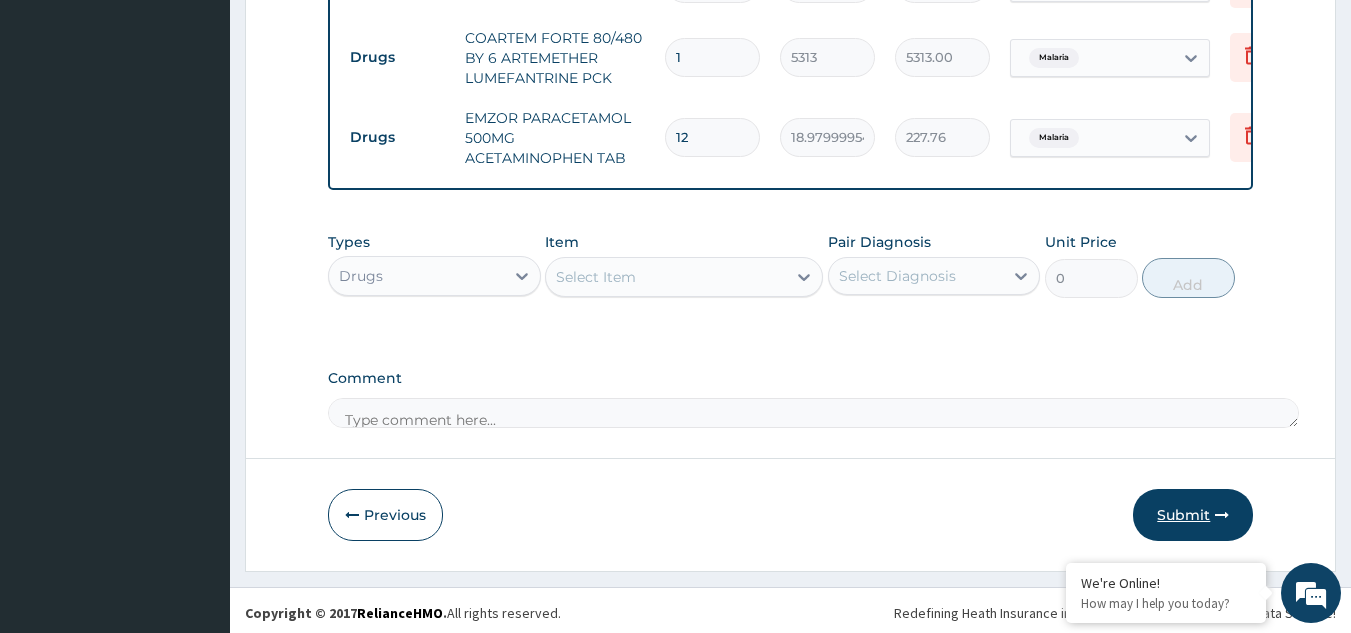 type on "12" 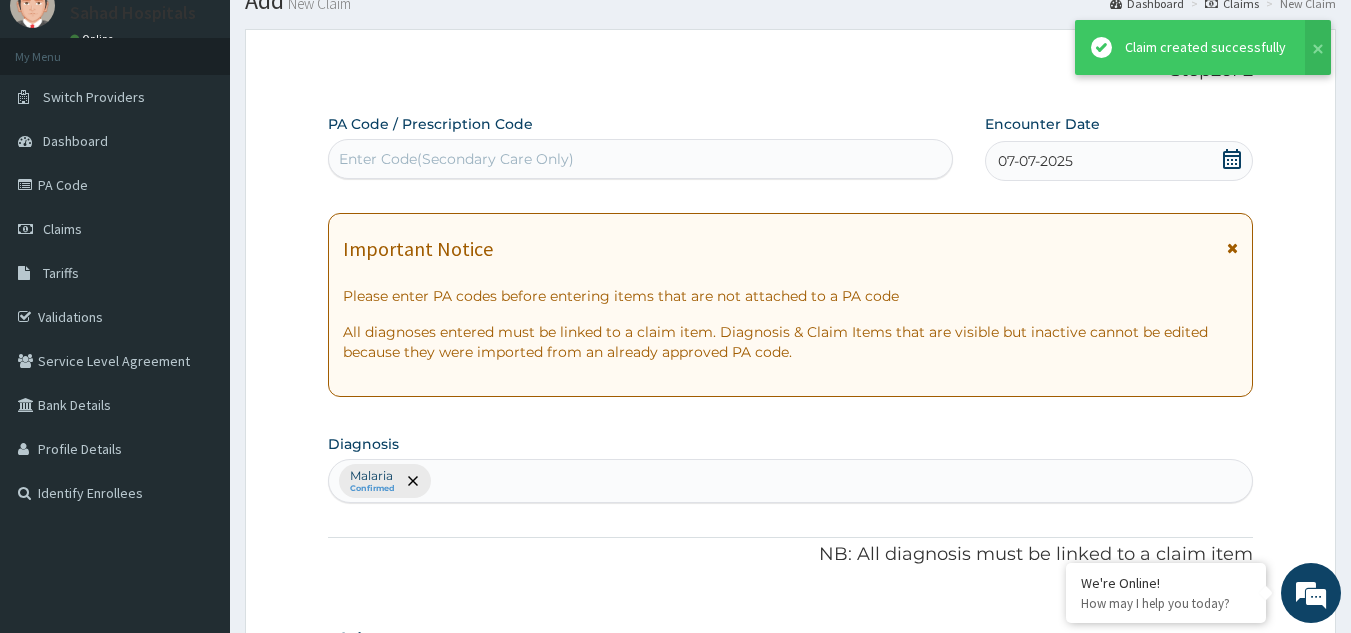 scroll, scrollTop: 1149, scrollLeft: 0, axis: vertical 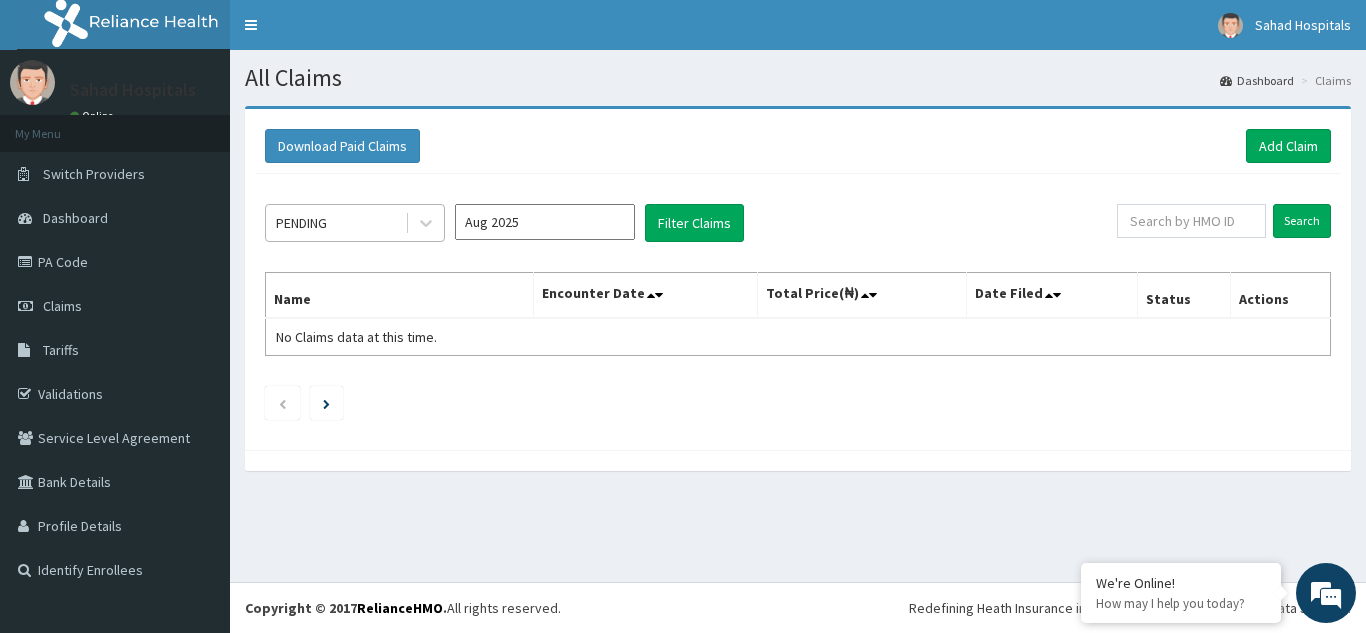 click on "PENDING" at bounding box center [301, 223] 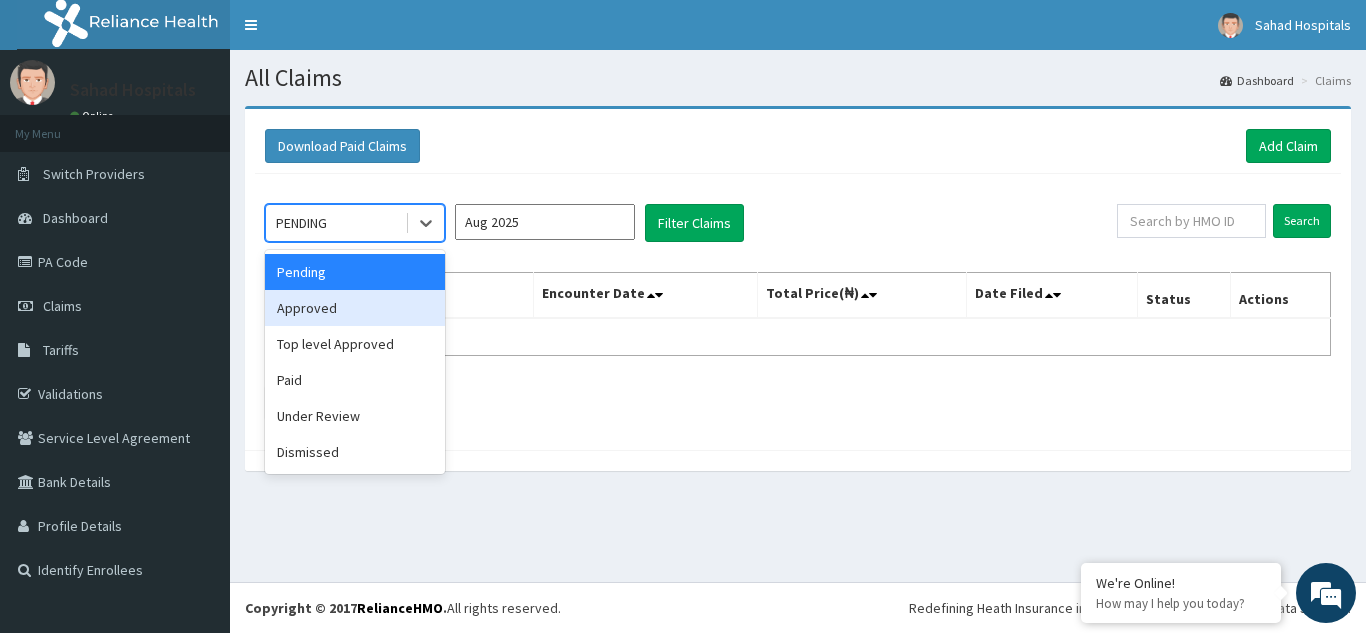 click on "Approved" at bounding box center [355, 308] 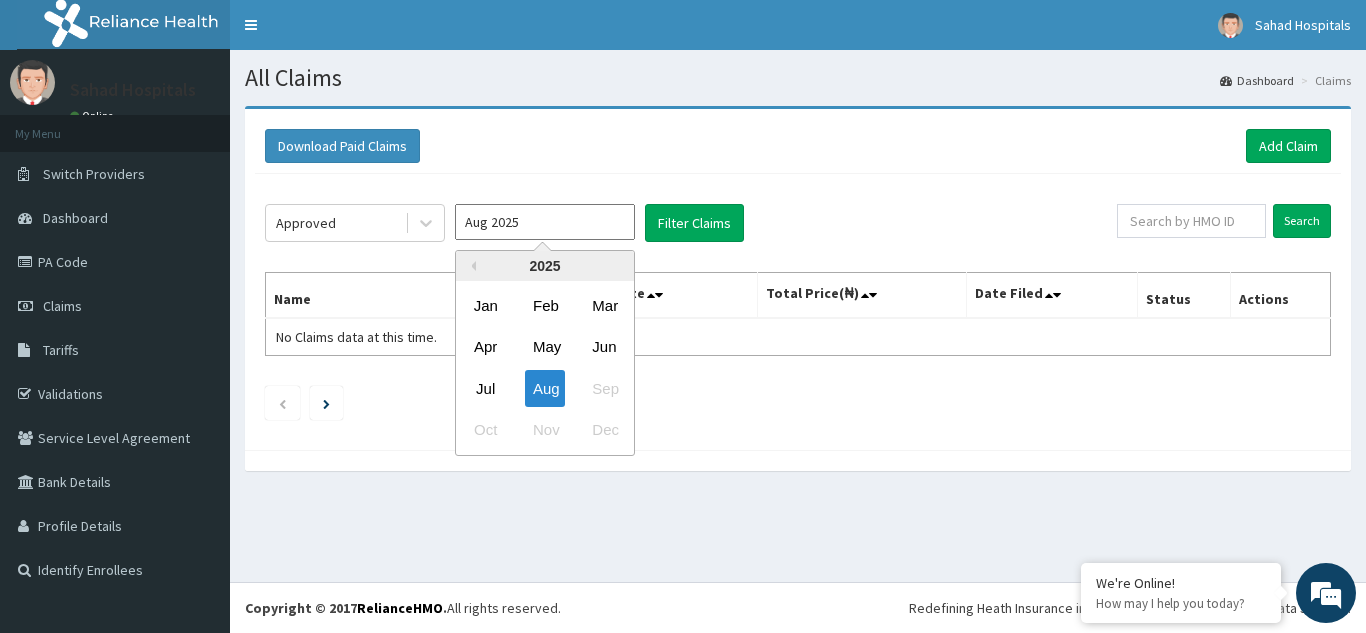 click on "Aug 2025" at bounding box center (545, 222) 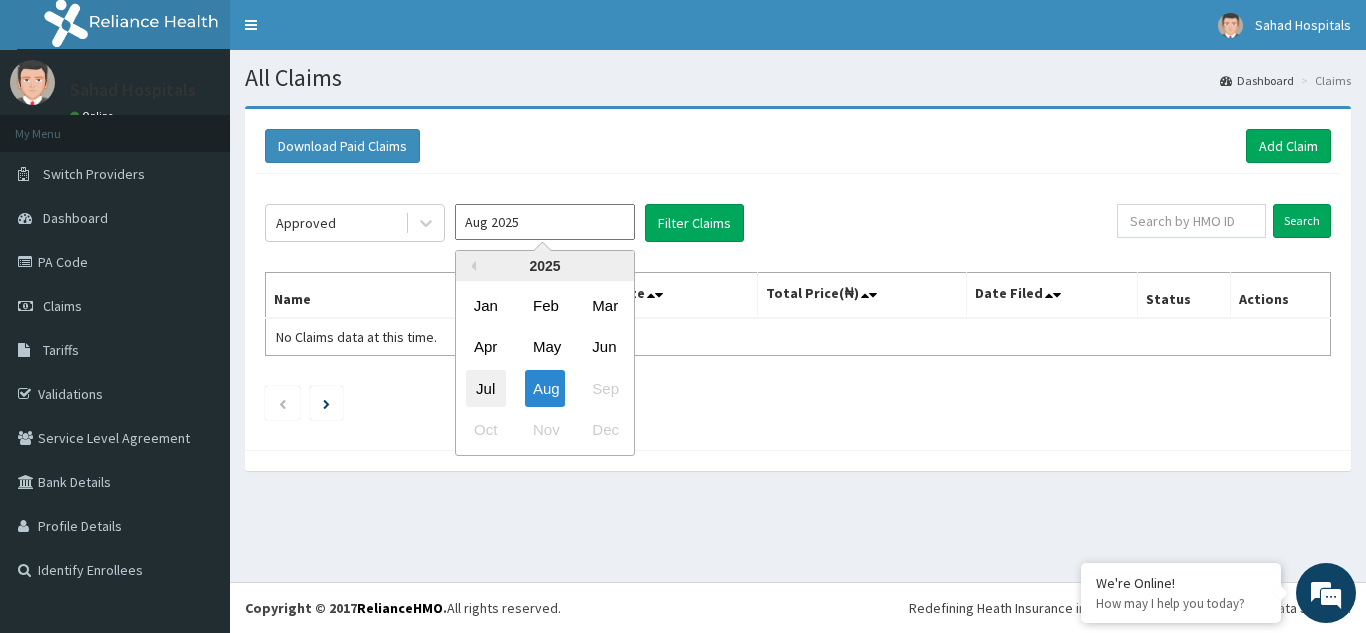 click on "Jul" at bounding box center [486, 388] 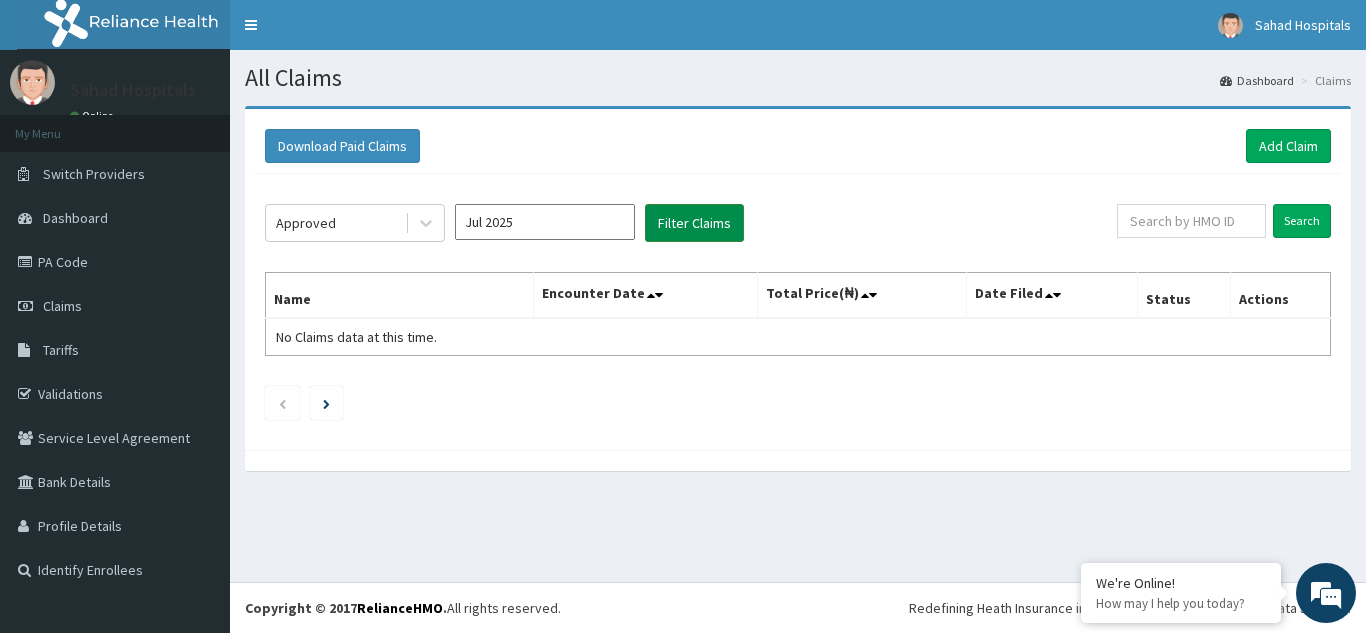 click on "Filter Claims" at bounding box center [694, 223] 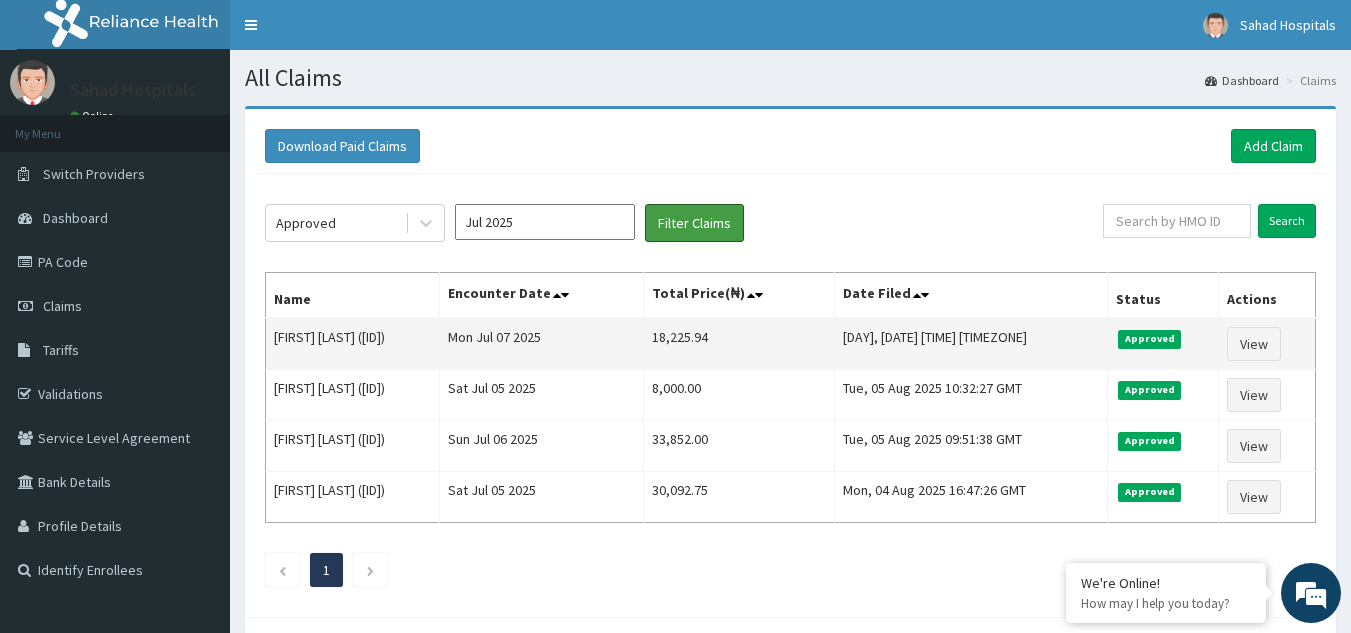 scroll, scrollTop: 0, scrollLeft: 0, axis: both 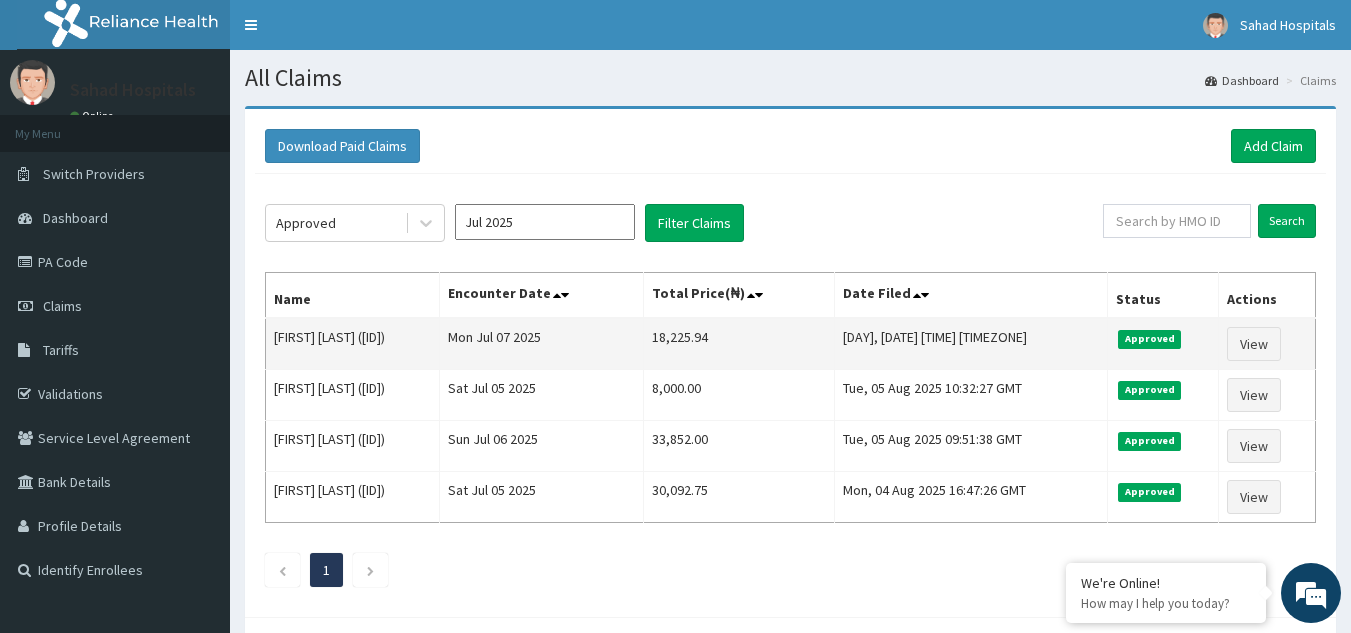 click on "18,225.94" at bounding box center (739, 344) 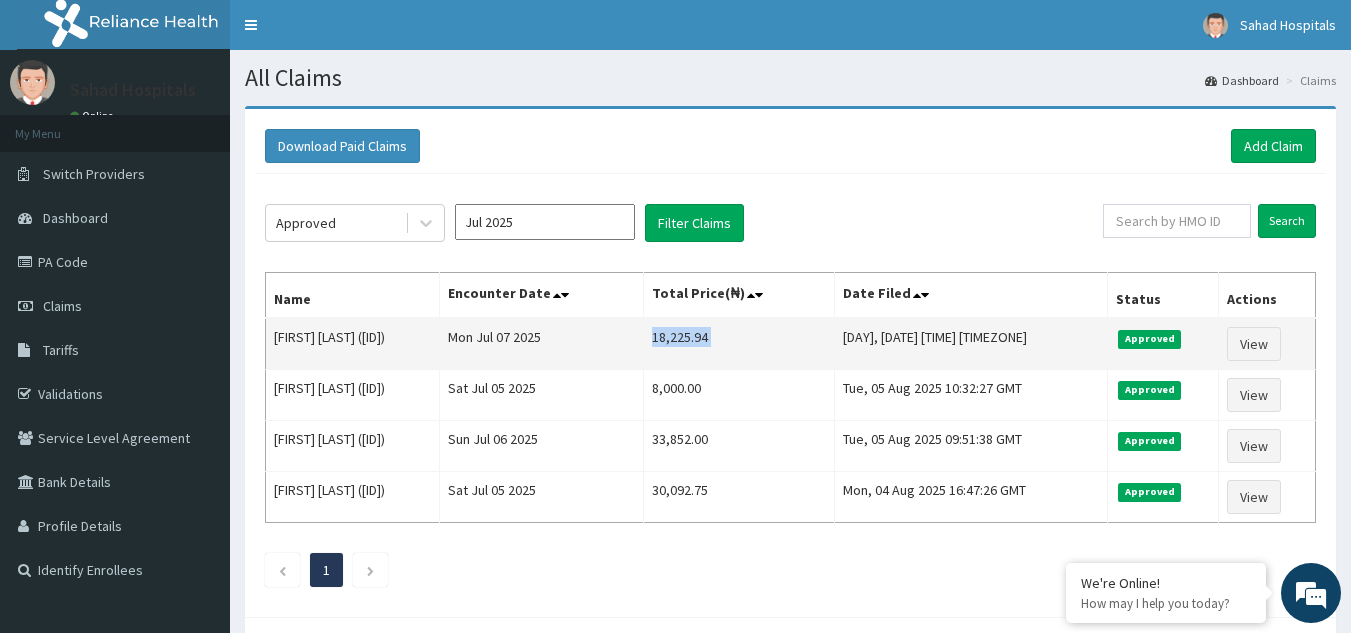 click on "18,225.94" at bounding box center [739, 344] 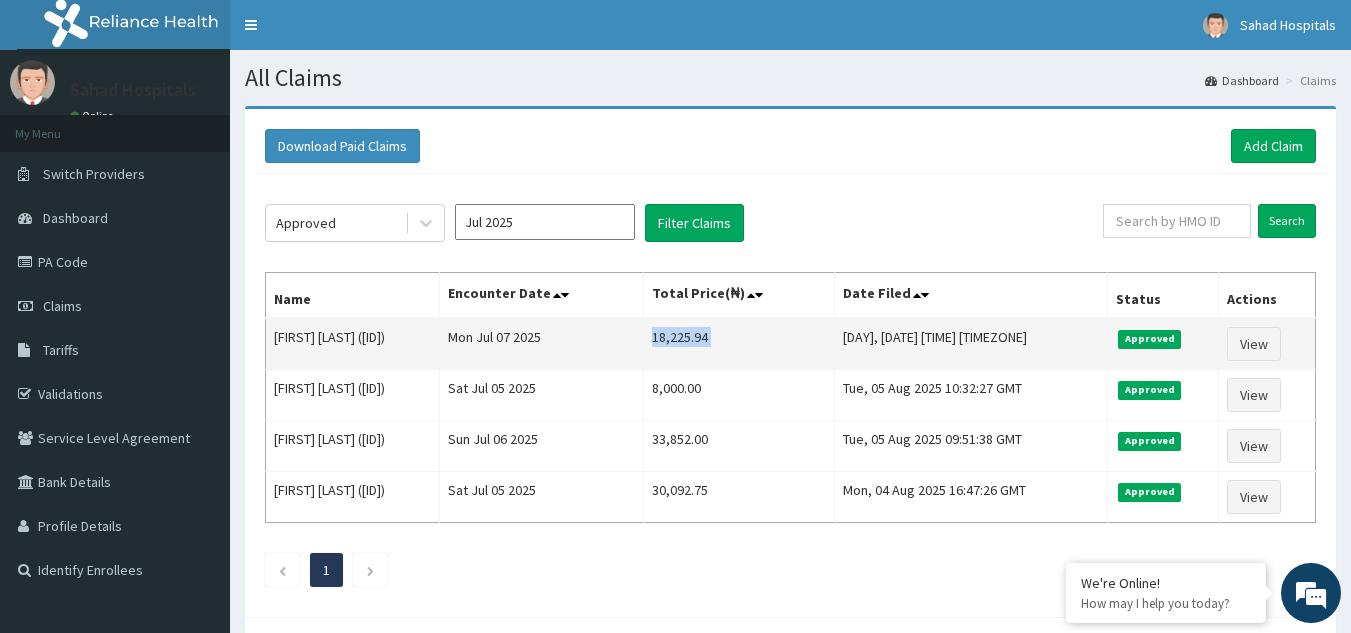 copy on "18,225.94" 